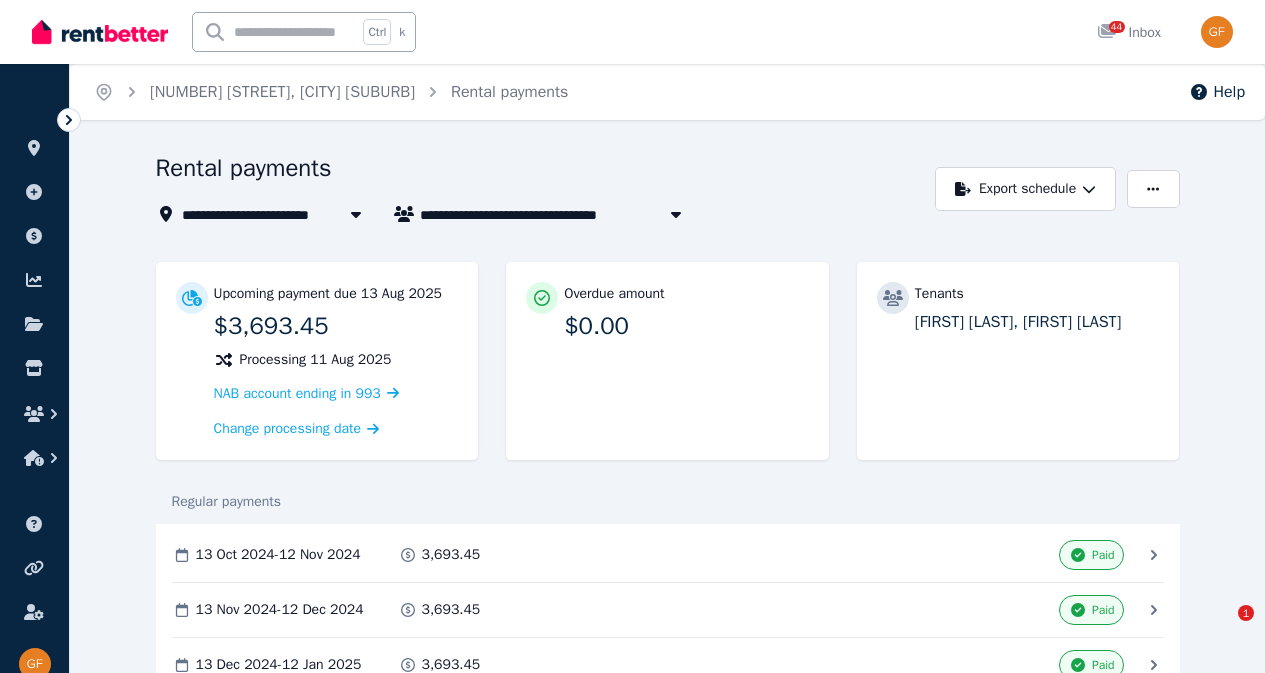 scroll, scrollTop: 0, scrollLeft: 0, axis: both 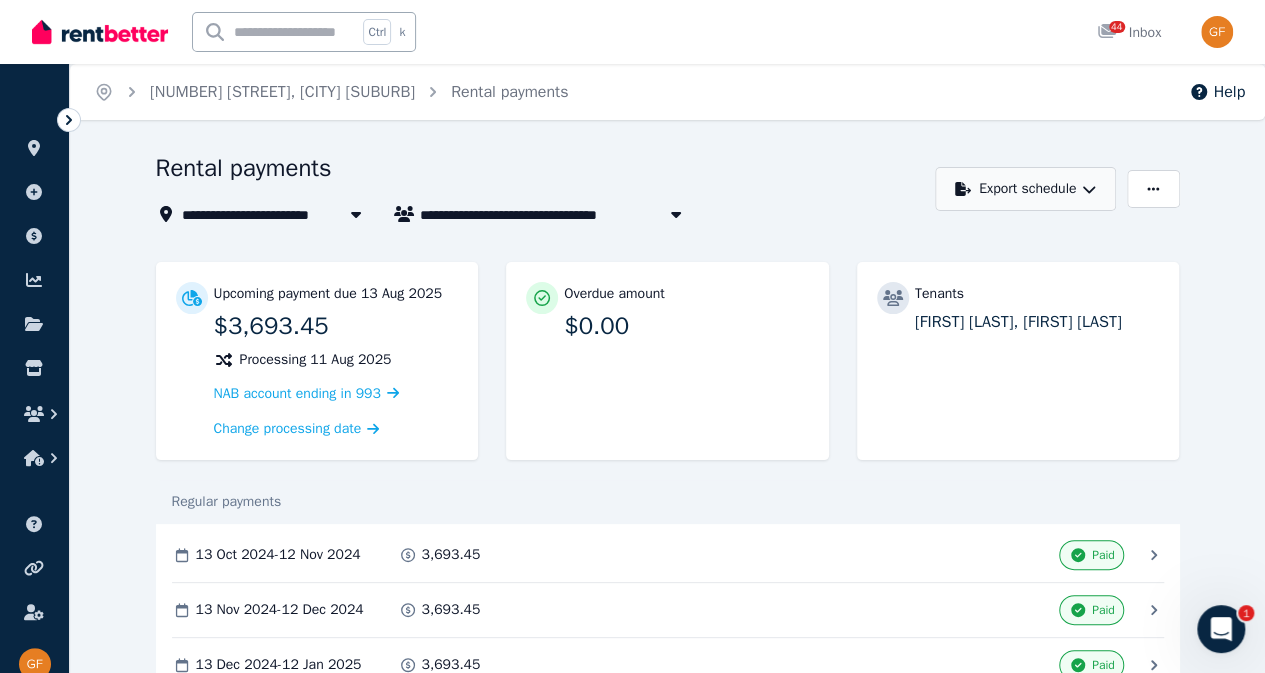 click on "Export schedule" at bounding box center (1025, 189) 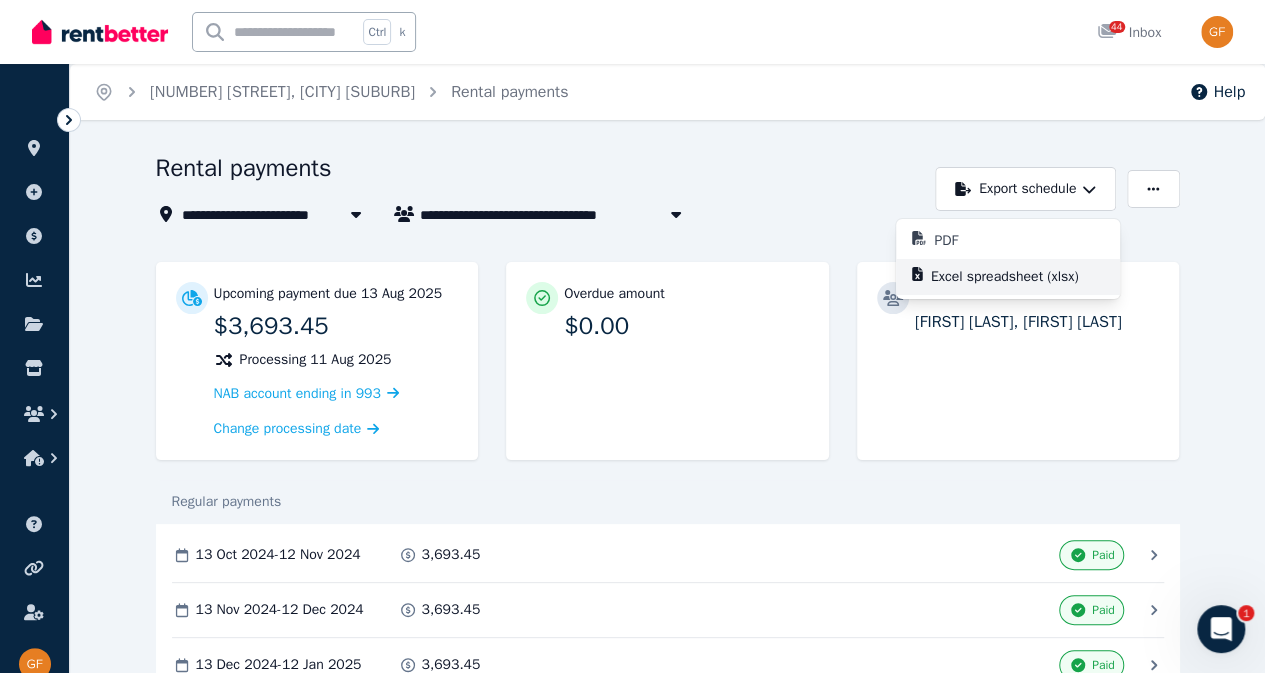 click on "Excel spreadsheet (xlsx)" at bounding box center [1013, 277] 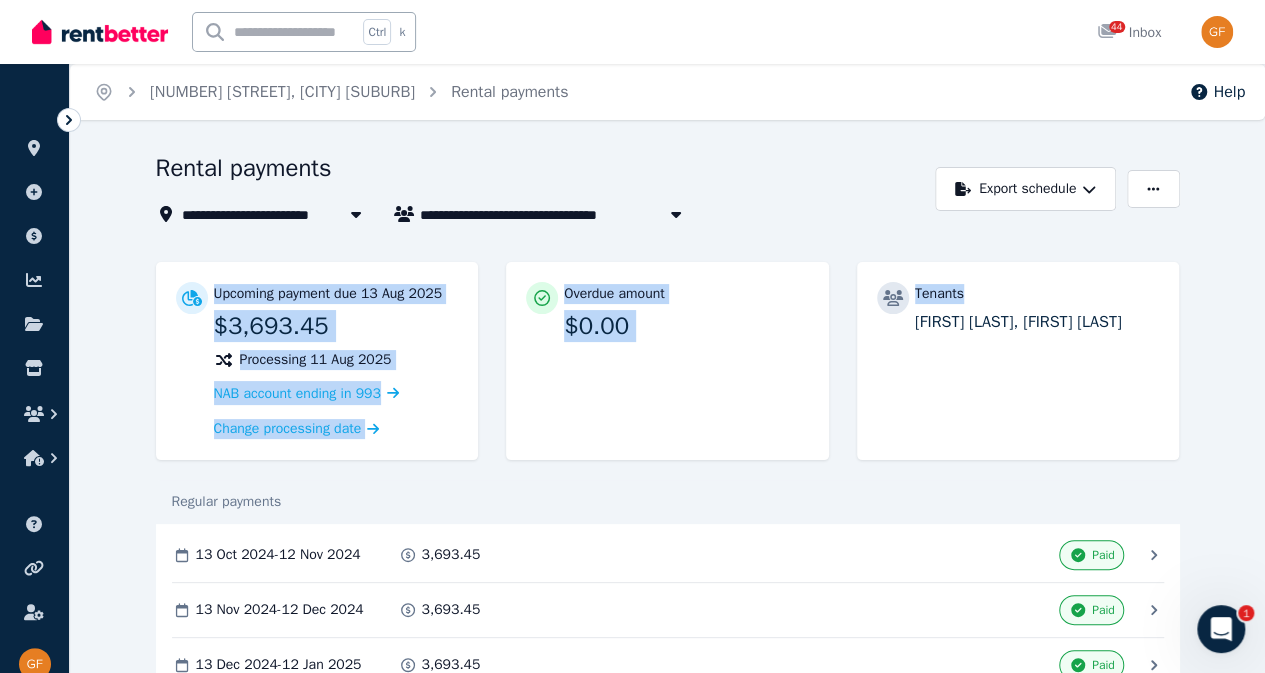 drag, startPoint x: 1260, startPoint y: 224, endPoint x: 1260, endPoint y: 253, distance: 29 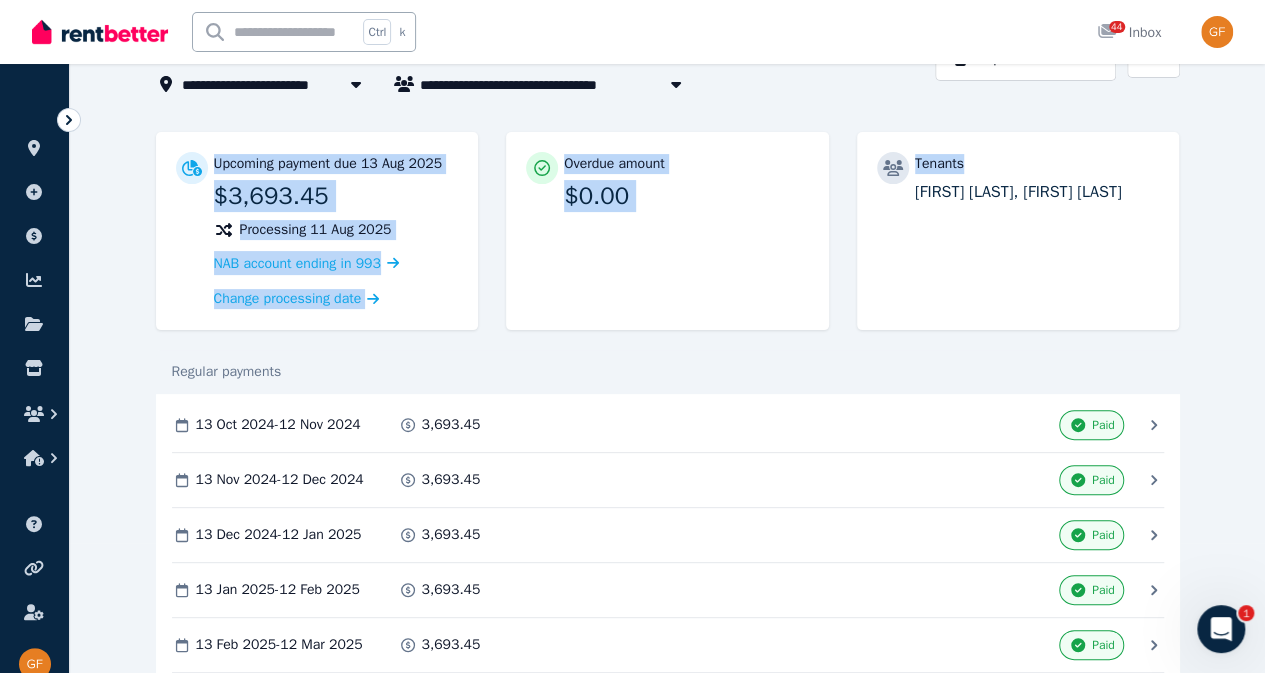 scroll, scrollTop: 153, scrollLeft: 0, axis: vertical 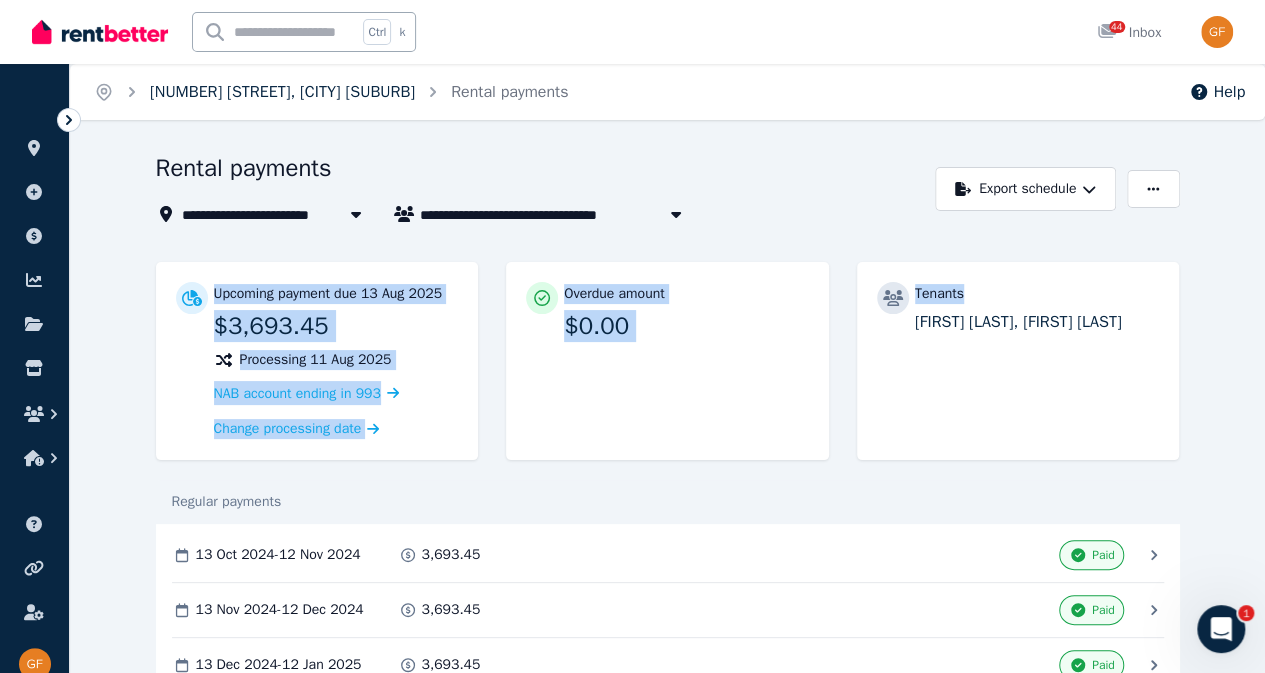 click on "[NUMBER] [STREET], [CITY] [SUBURB]" at bounding box center (282, 92) 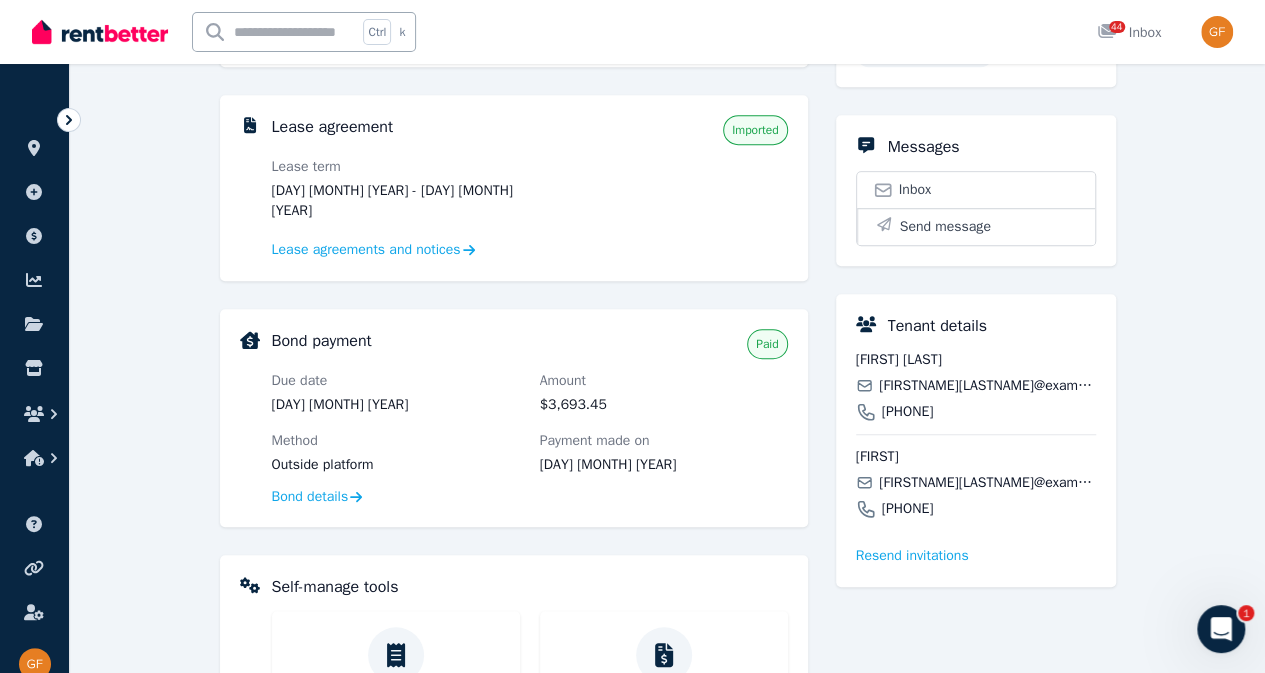 scroll, scrollTop: 577, scrollLeft: 0, axis: vertical 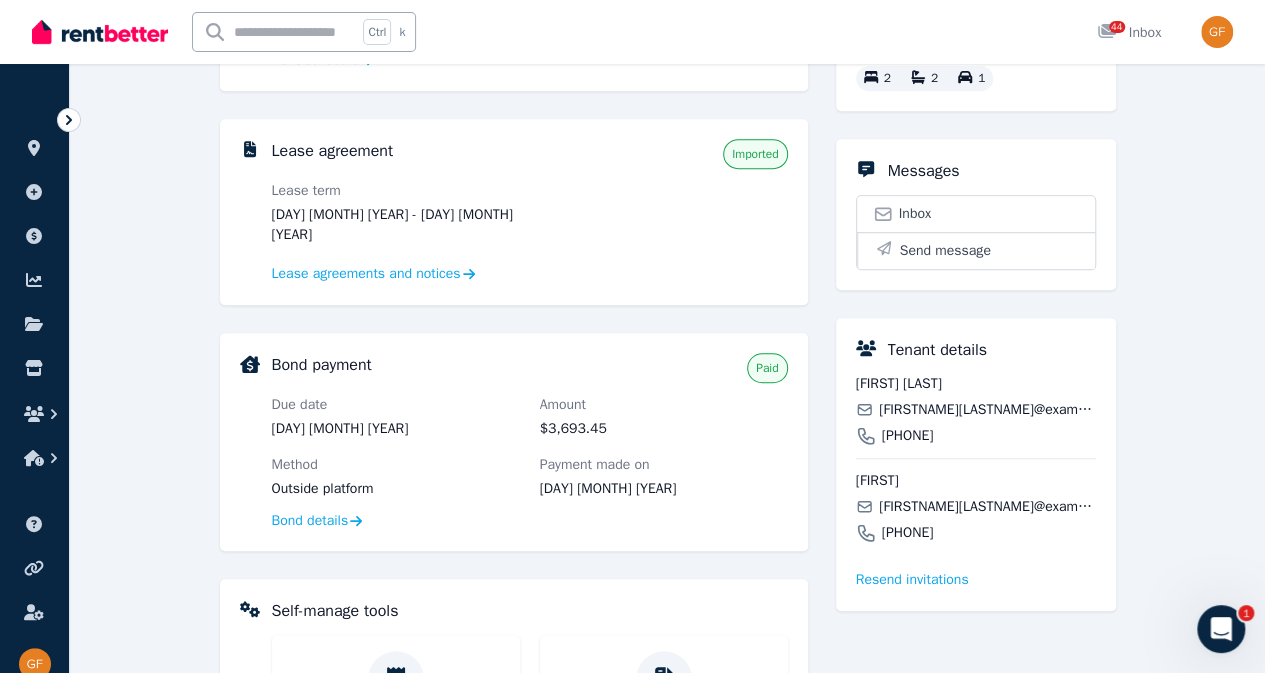 drag, startPoint x: 988, startPoint y: 435, endPoint x: 885, endPoint y: 403, distance: 107.856384 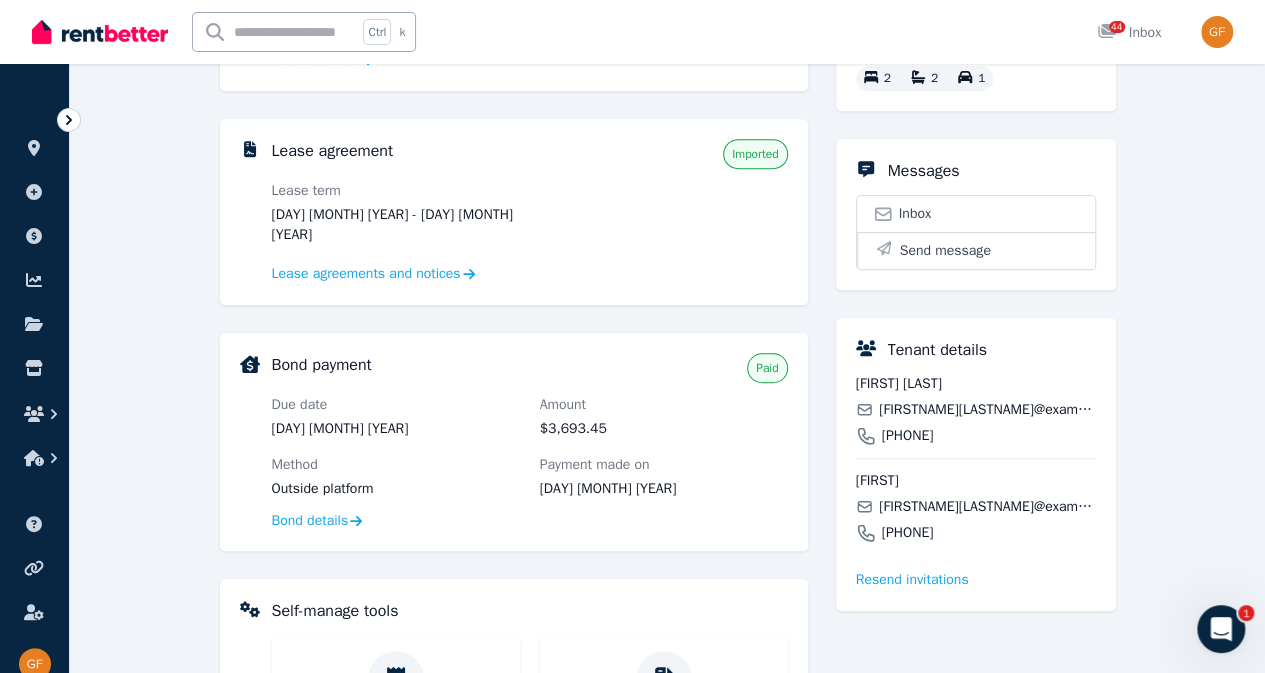 click on "[FIRST] [LAST] [FIRSTNAME][LASTNAME]@example.com [PHONE]" at bounding box center (976, 410) 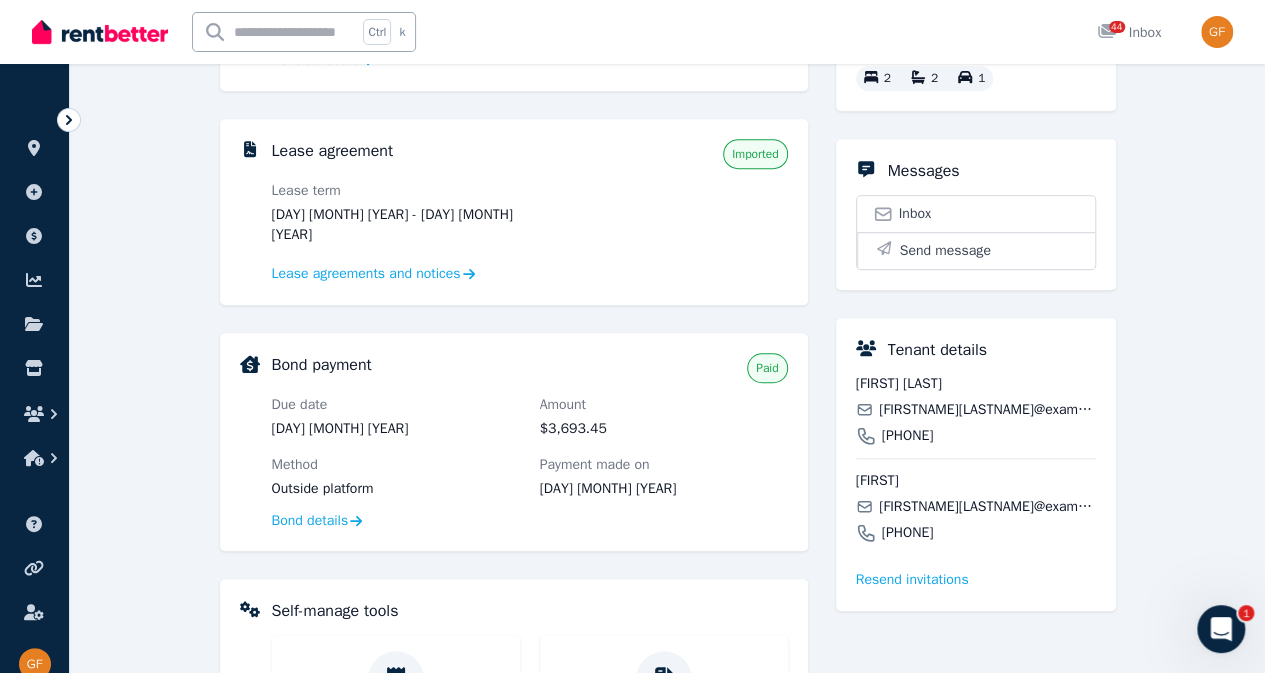 copy on "[FIRST] [LAST] [FIRSTNAME][LASTNAME]@example.com [PHONE]" 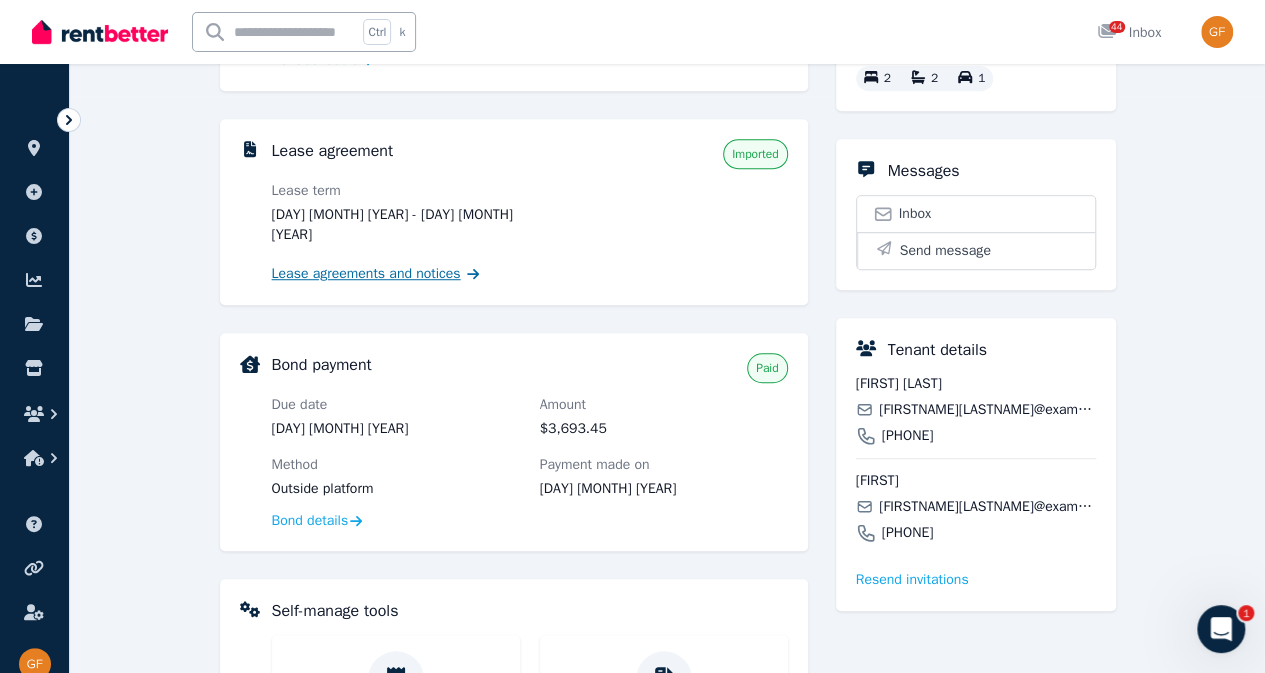 click on "Lease agreements and notices" at bounding box center [366, 274] 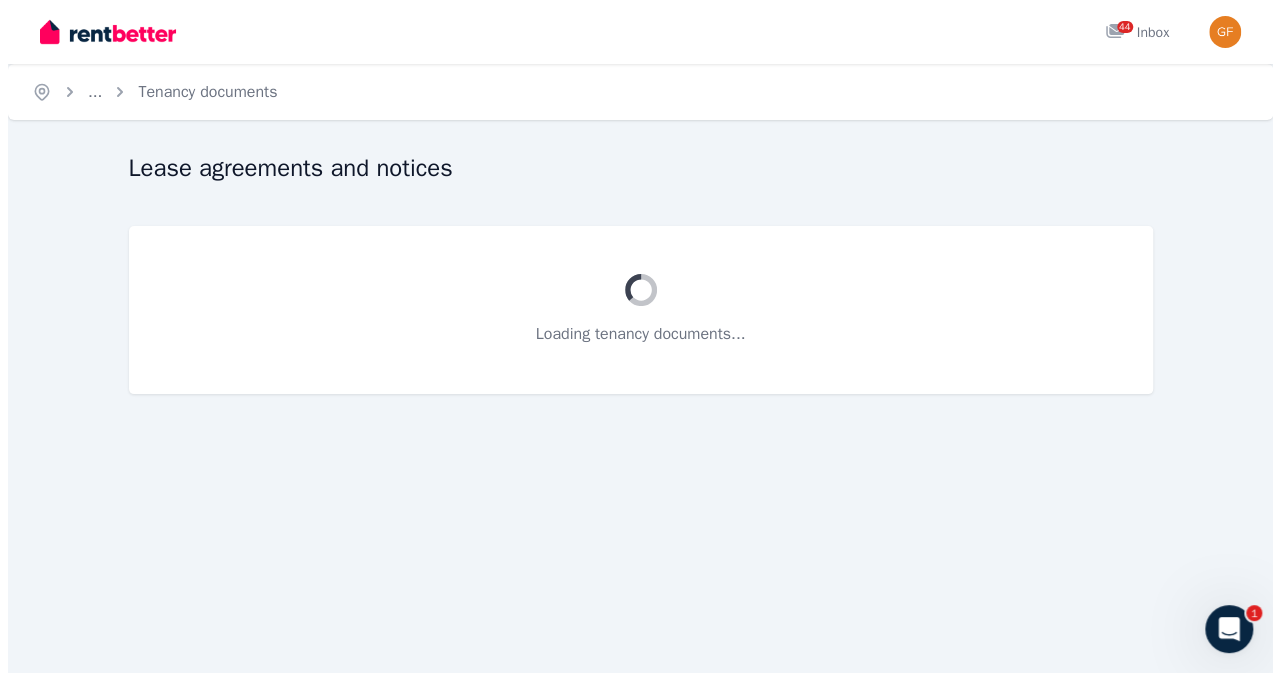 scroll, scrollTop: 0, scrollLeft: 0, axis: both 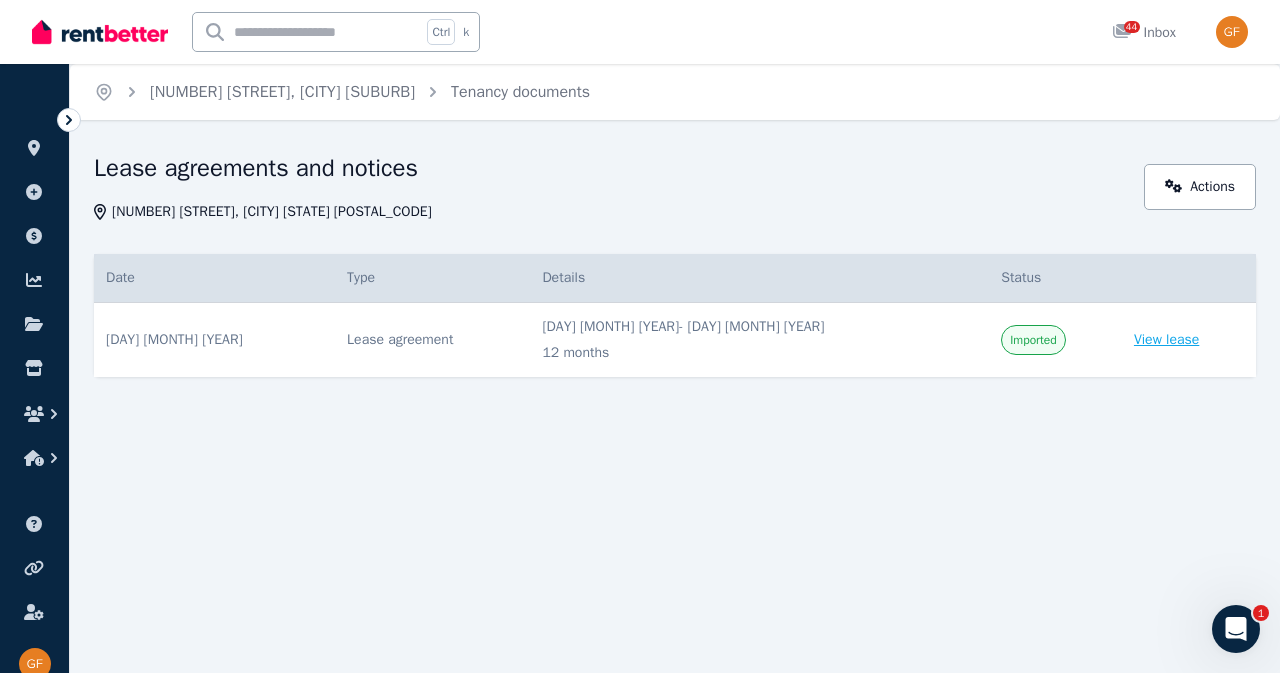 click on "View lease" at bounding box center (1166, 340) 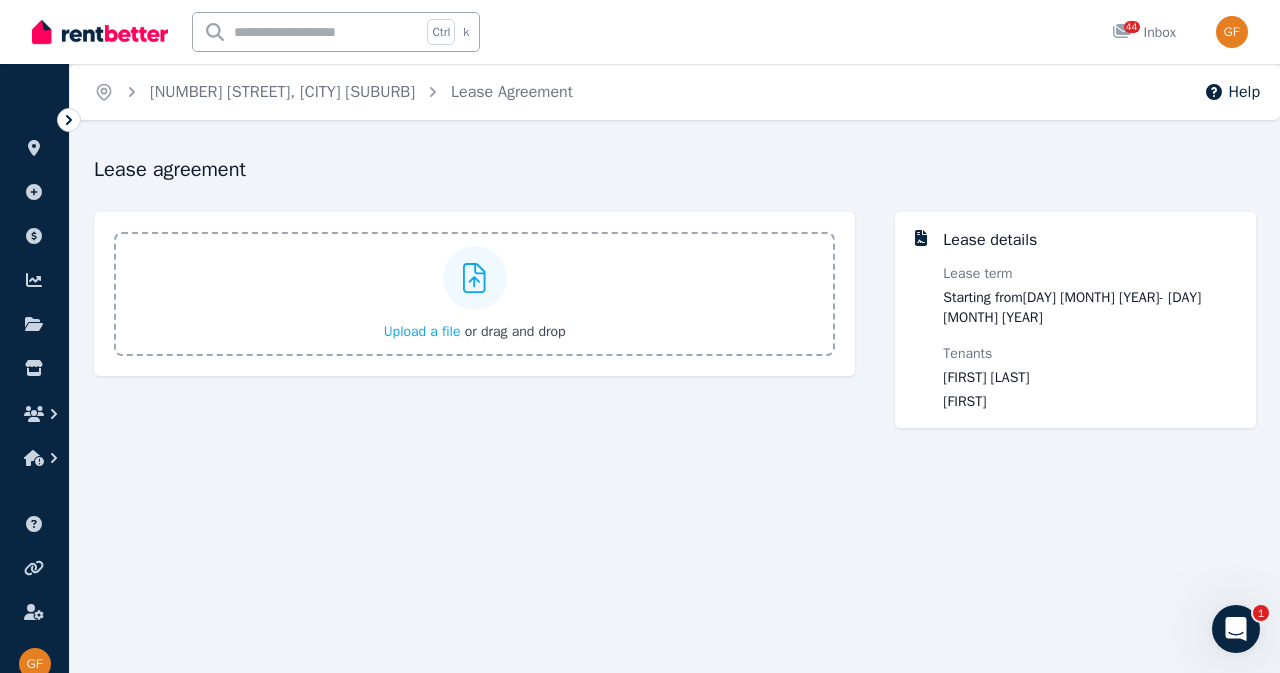 click on "Upload a file" at bounding box center (422, 331) 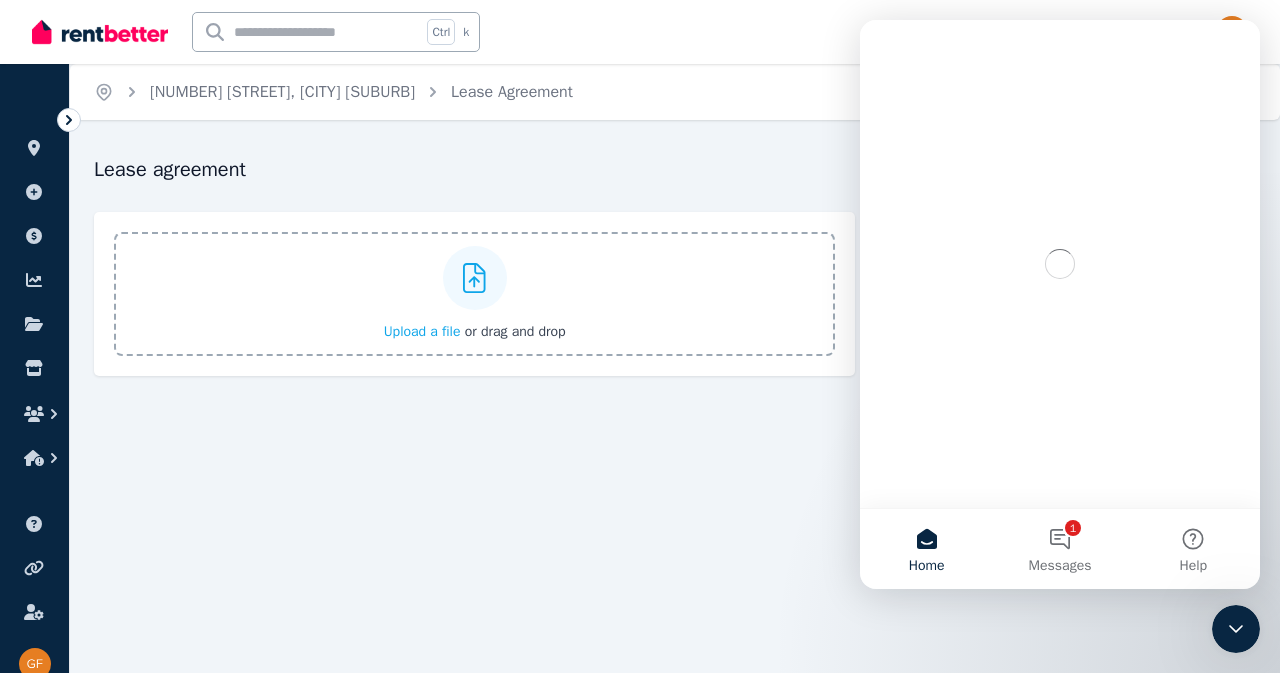 scroll, scrollTop: 0, scrollLeft: 0, axis: both 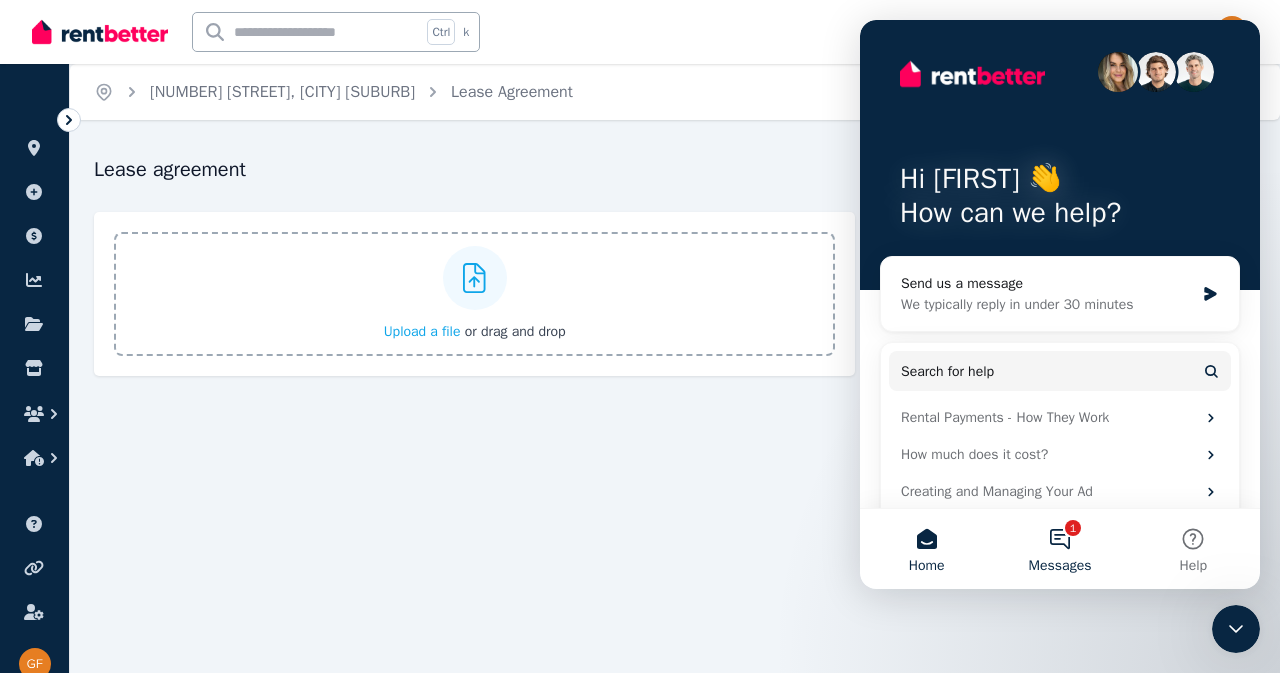 click on "Messages" at bounding box center [1060, 566] 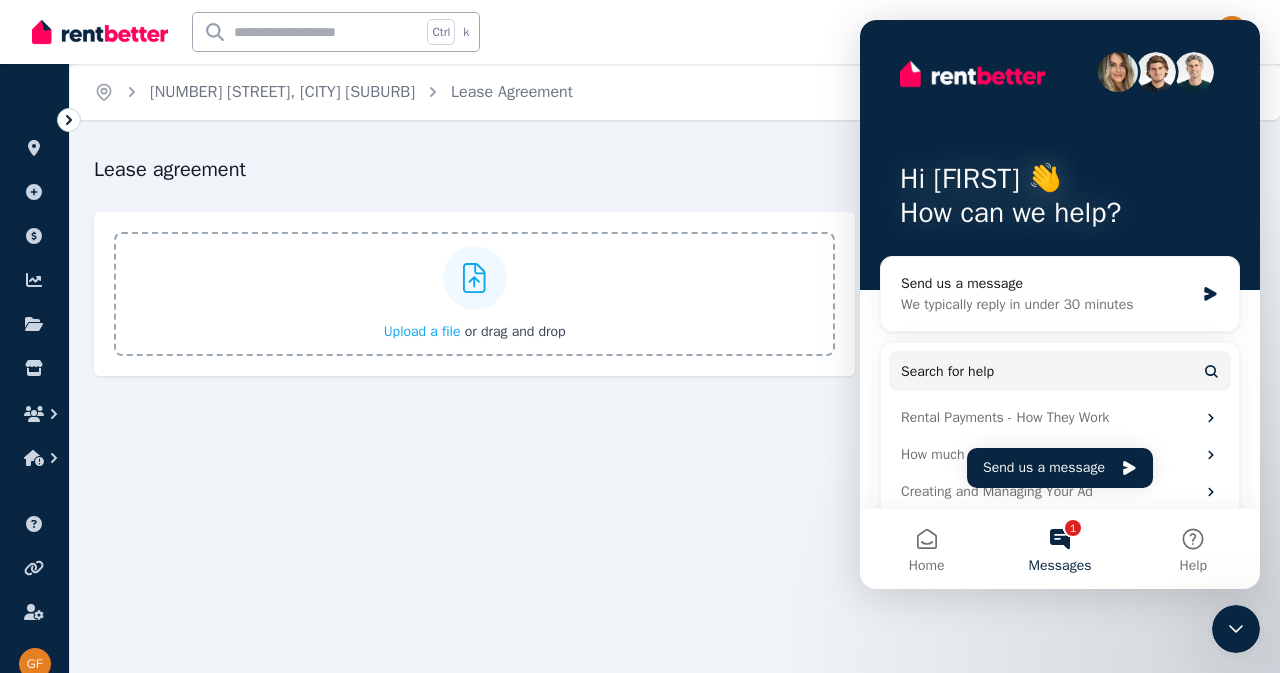 click on "1 Messages" at bounding box center [1059, 549] 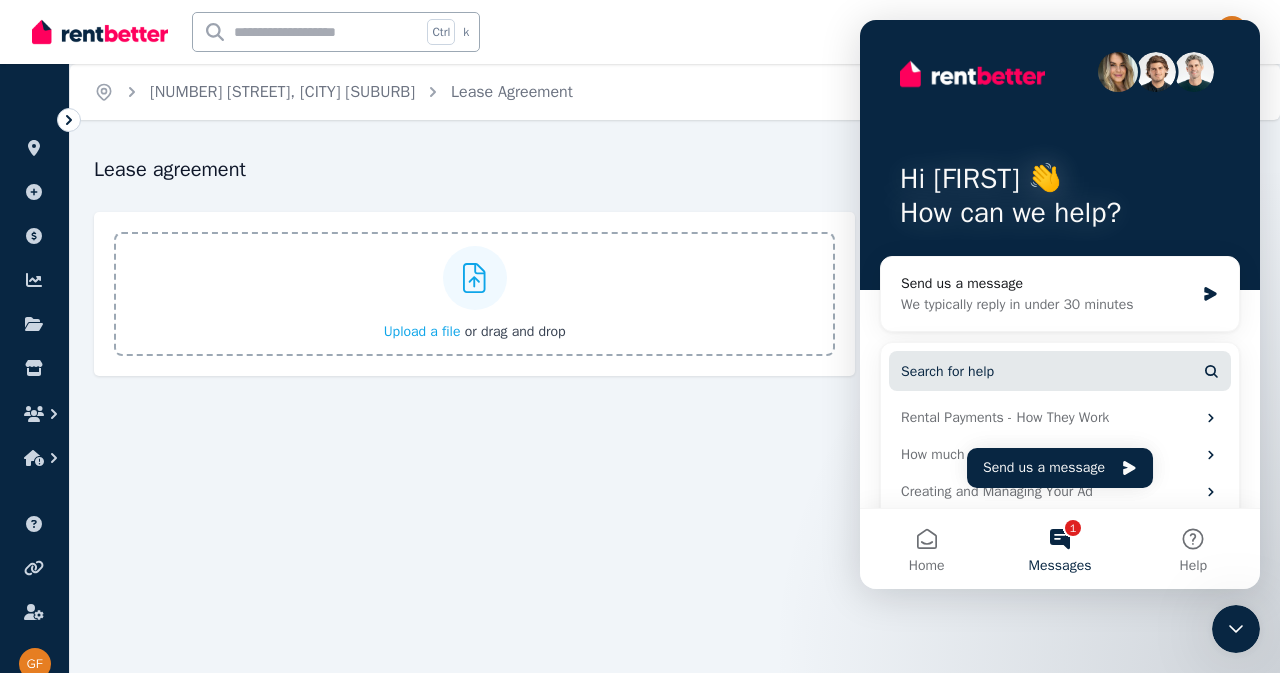 click on "Search for help" at bounding box center [947, 371] 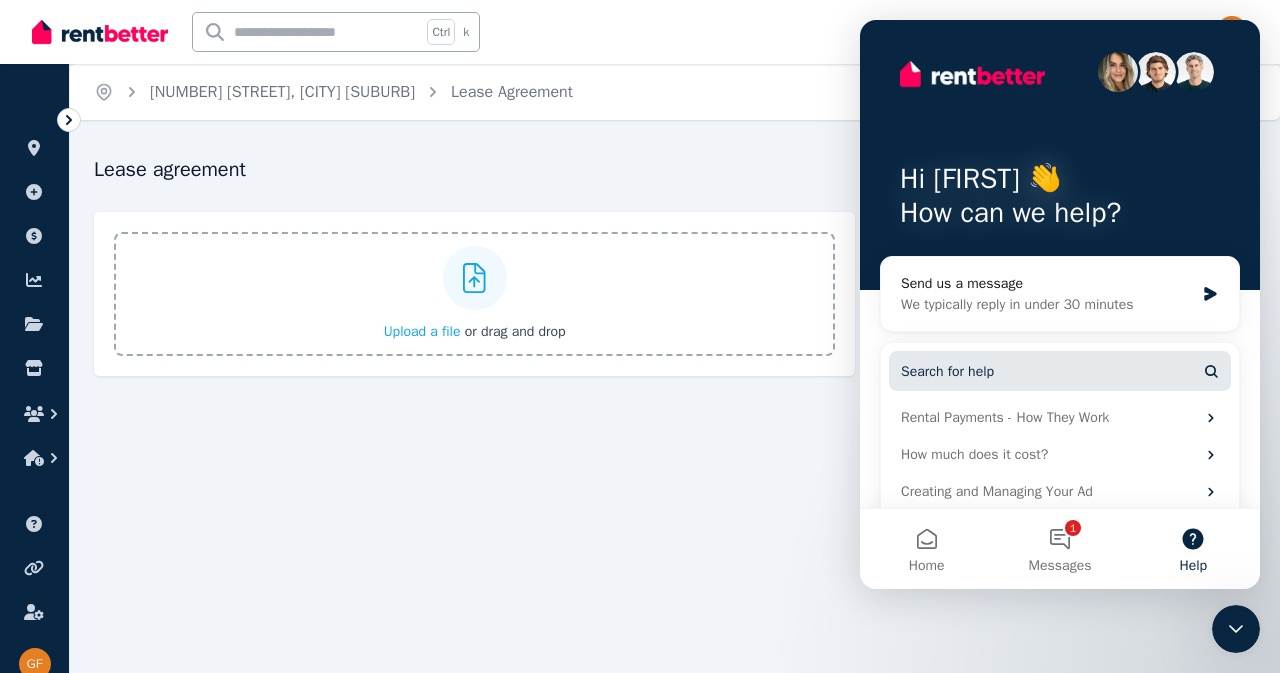 click on "Search for help" at bounding box center [947, 371] 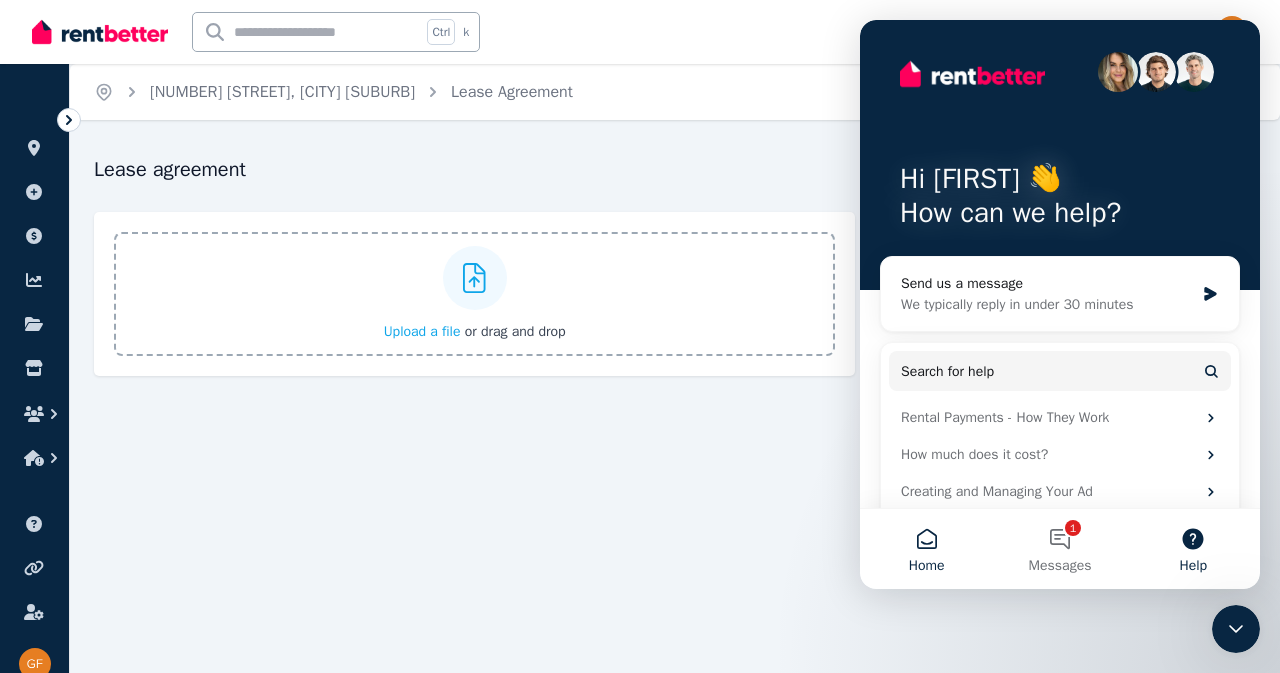 drag, startPoint x: 904, startPoint y: 586, endPoint x: 922, endPoint y: 563, distance: 29.206163 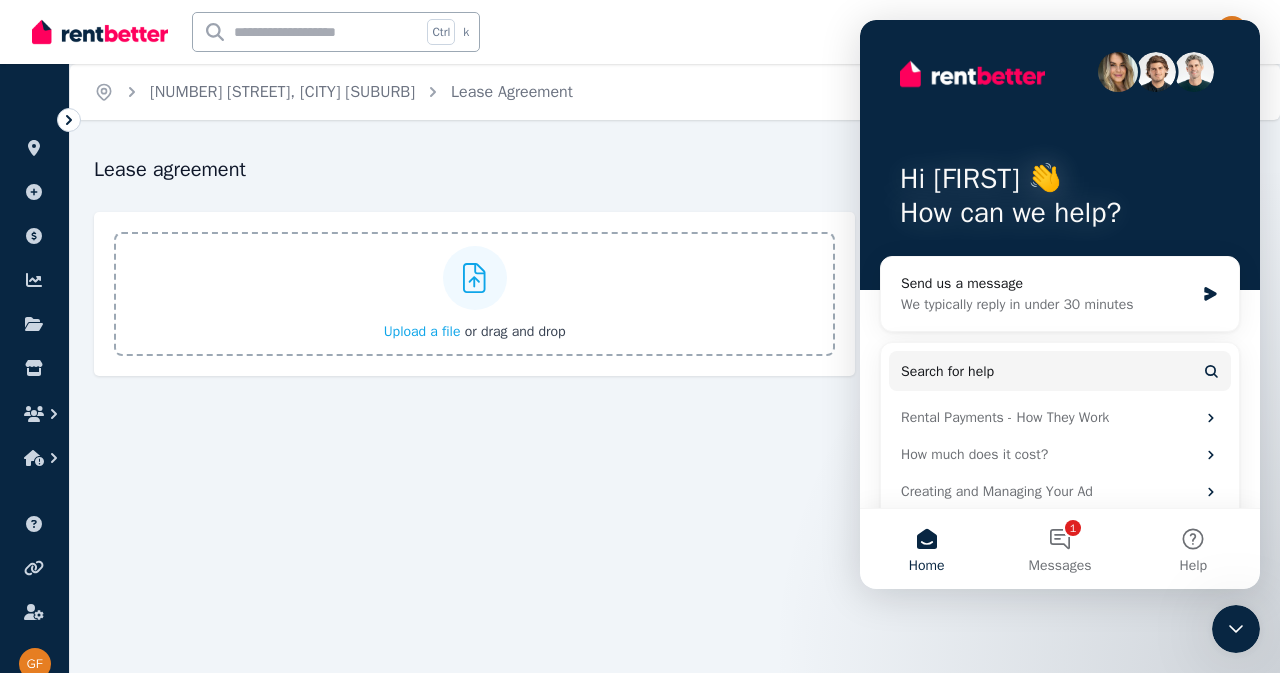 drag, startPoint x: 926, startPoint y: 546, endPoint x: 963, endPoint y: 547, distance: 37.01351 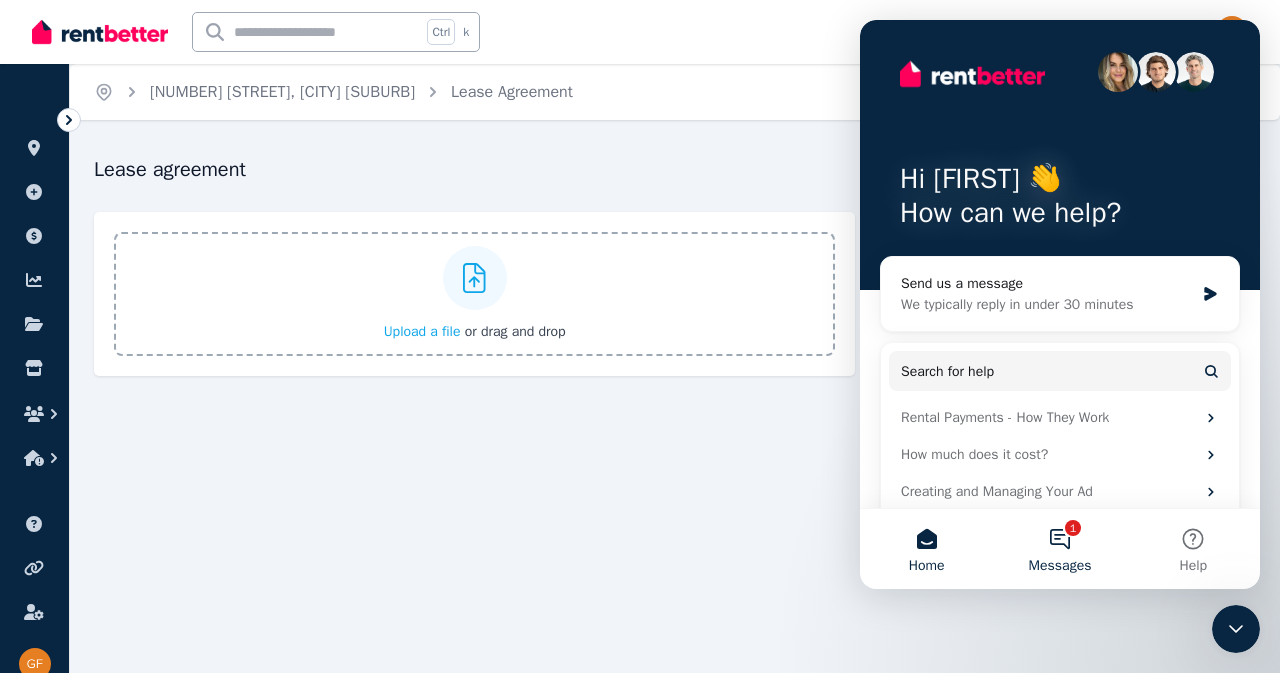 click on "1 Messages" at bounding box center (1059, 549) 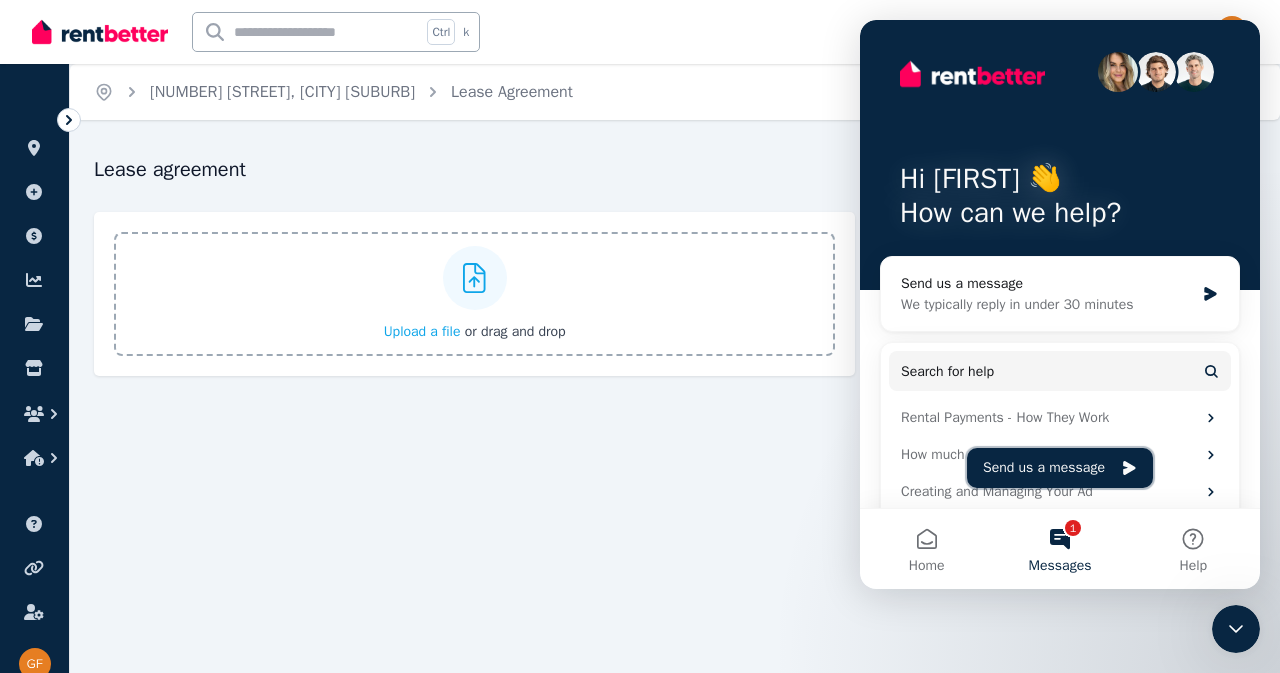 click on "Send us a message" at bounding box center [1060, 468] 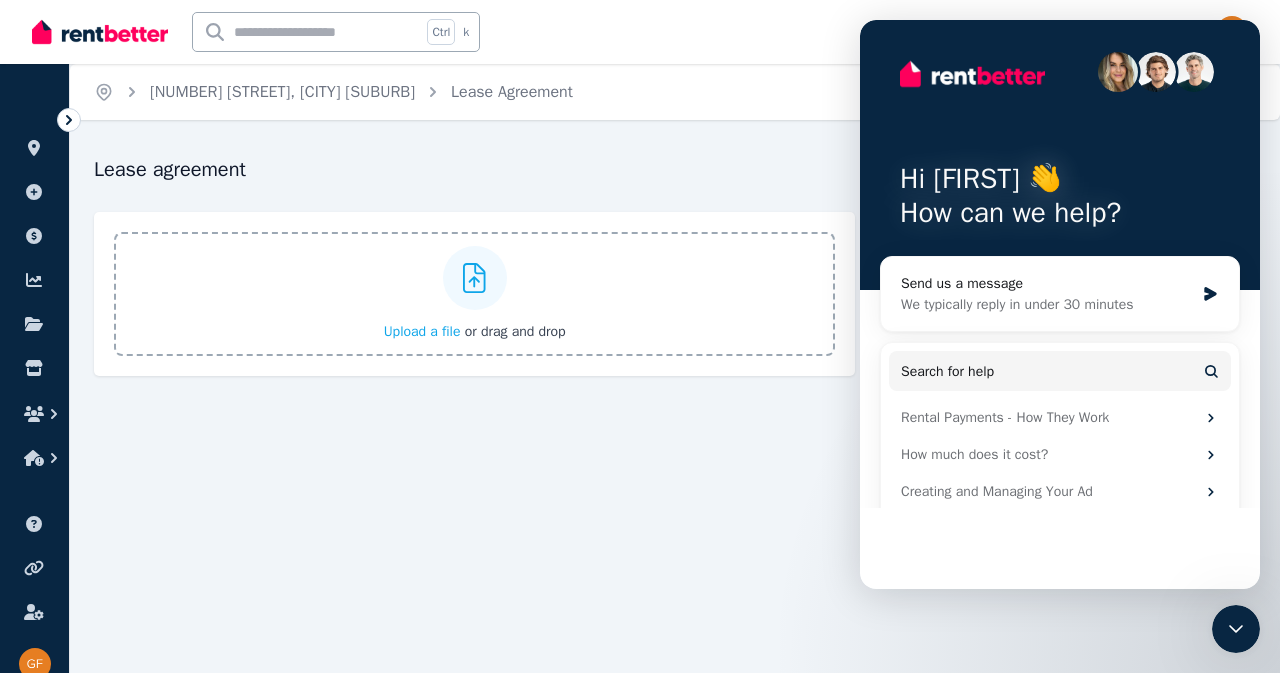 click on "Send us a message" at bounding box center [1060, 468] 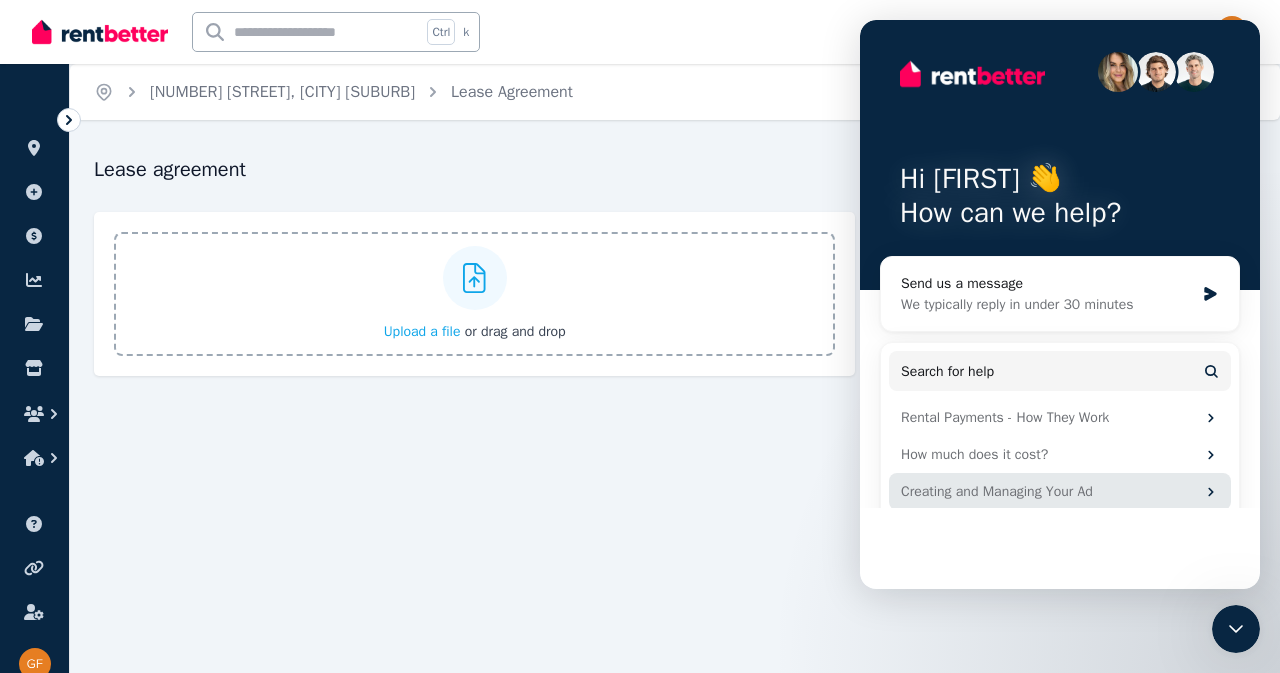 click on "Creating and Managing Your Ad" at bounding box center (1048, 491) 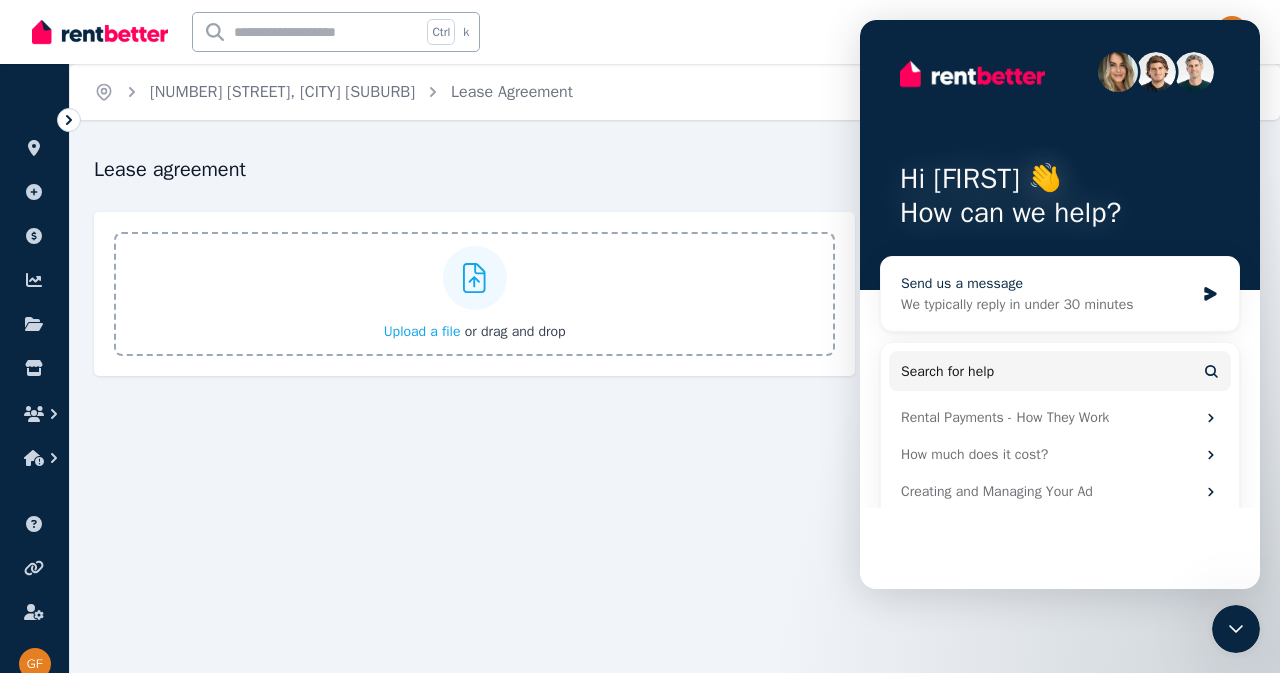 drag, startPoint x: 1031, startPoint y: 249, endPoint x: 1205, endPoint y: 270, distance: 175.26266 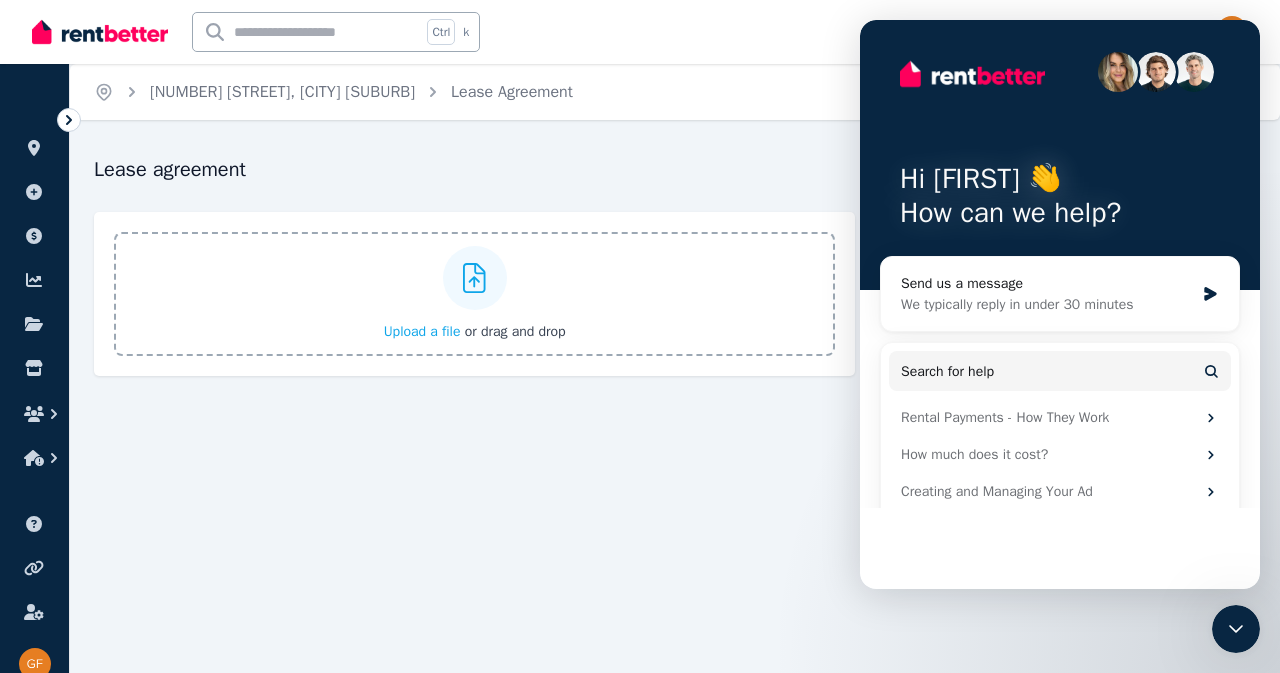 drag, startPoint x: 2428, startPoint y: 1251, endPoint x: 1243, endPoint y: 625, distance: 1340.1869 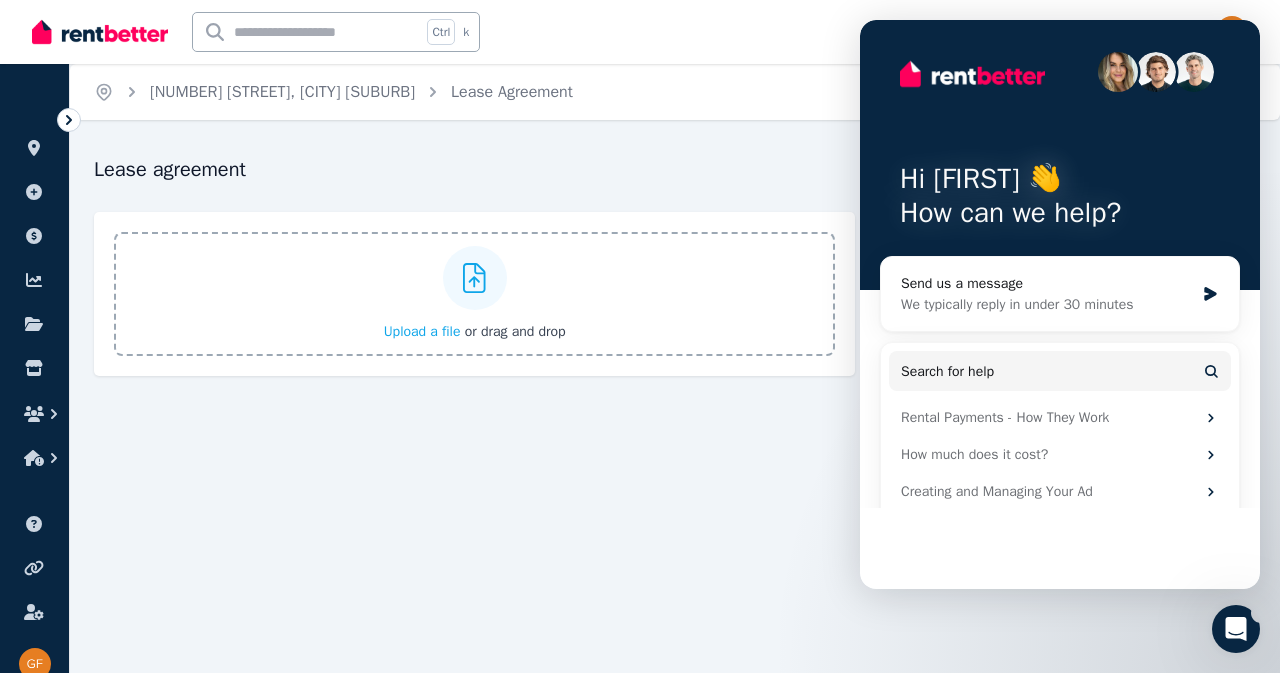click 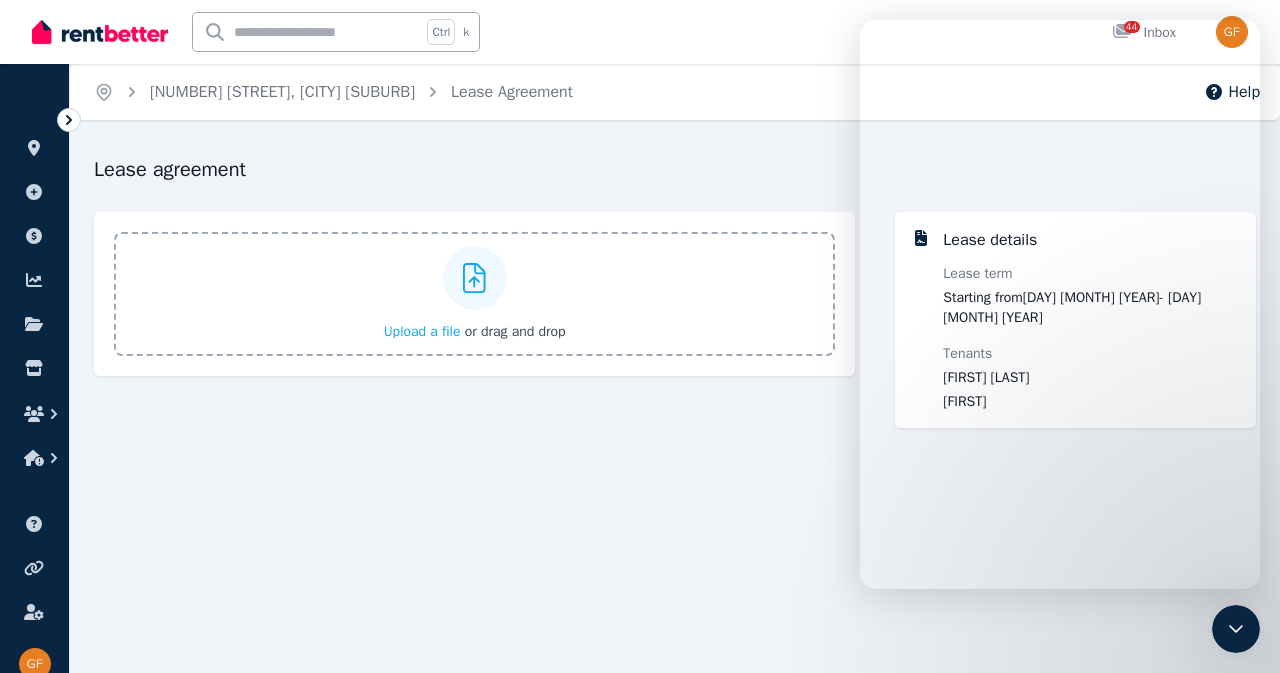 click on "Home [NUMBER] [STREET], [CITY] Lease Agreement Help Lease agreement Upload a file   or drag and drop Lease details Lease term Starting from  [DAY] [MONTH] [YEAR]  -   [DAY] [MONTH] [YEAR] Tenants [FIRST] [LAST] [FIRST] [LAST]" at bounding box center (640, 336) 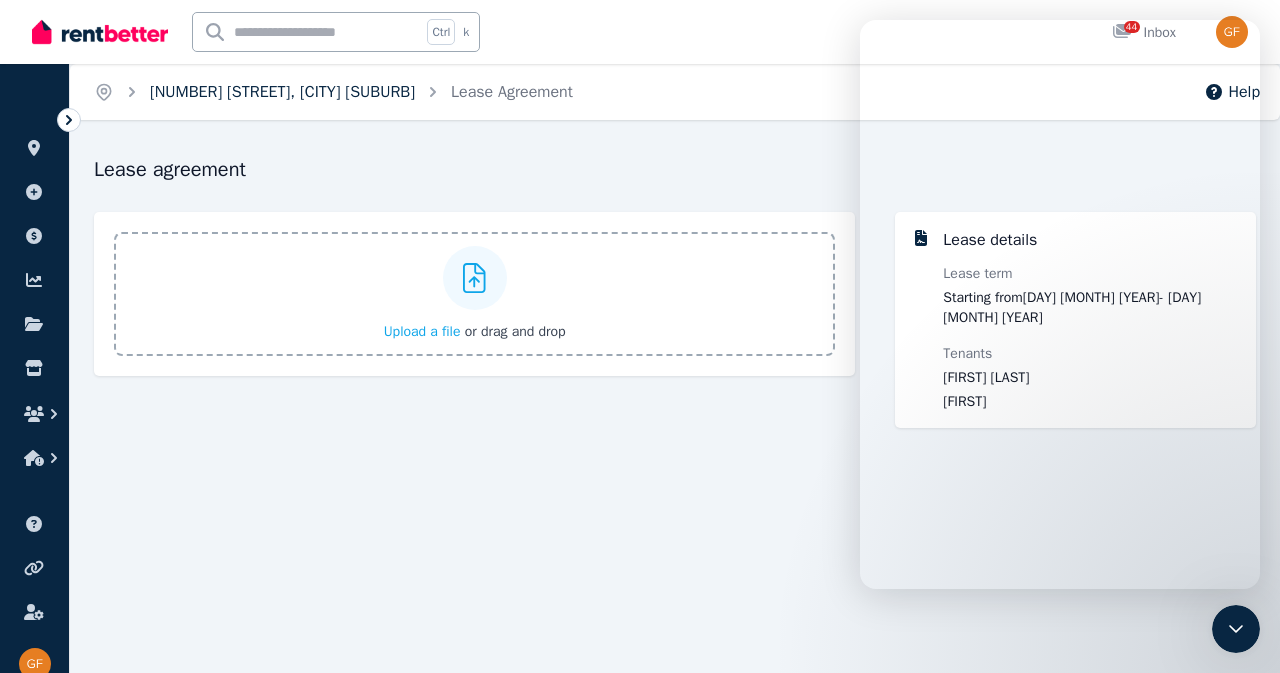 click on "[NUMBER] [STREET], [CITY] [SUBURB]" at bounding box center [282, 92] 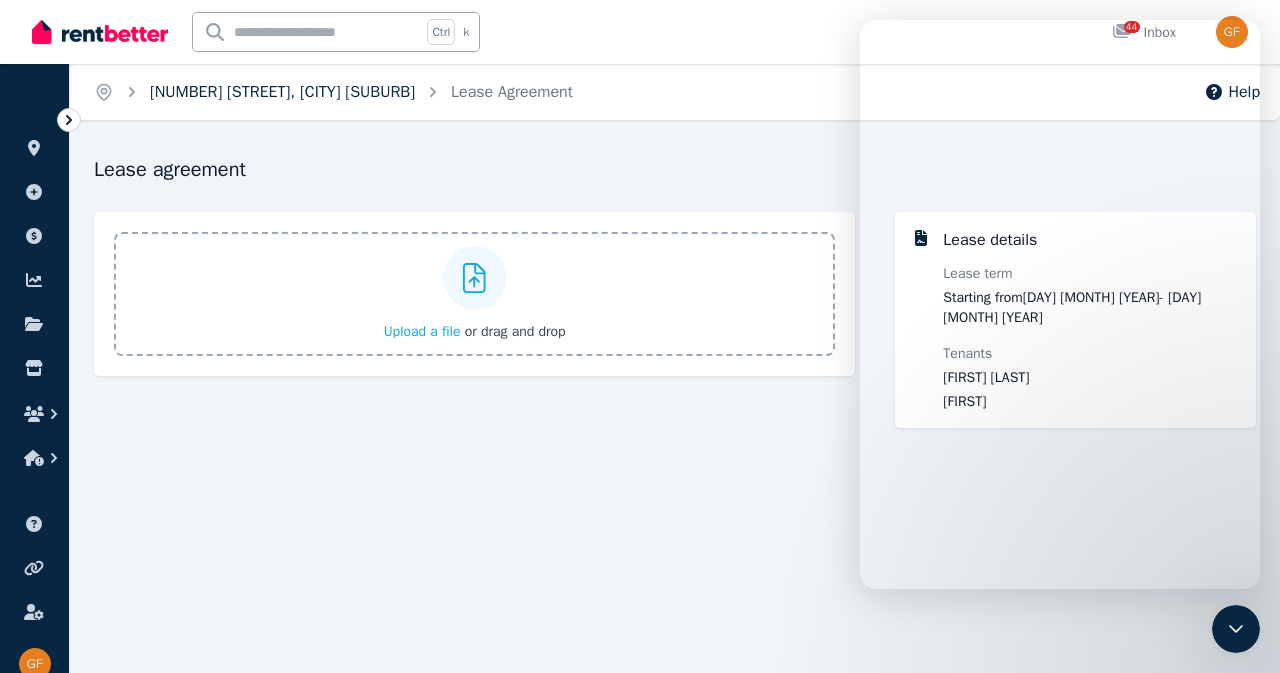 click on "[NUMBER] [STREET], [CITY] [SUBURB]" at bounding box center (282, 92) 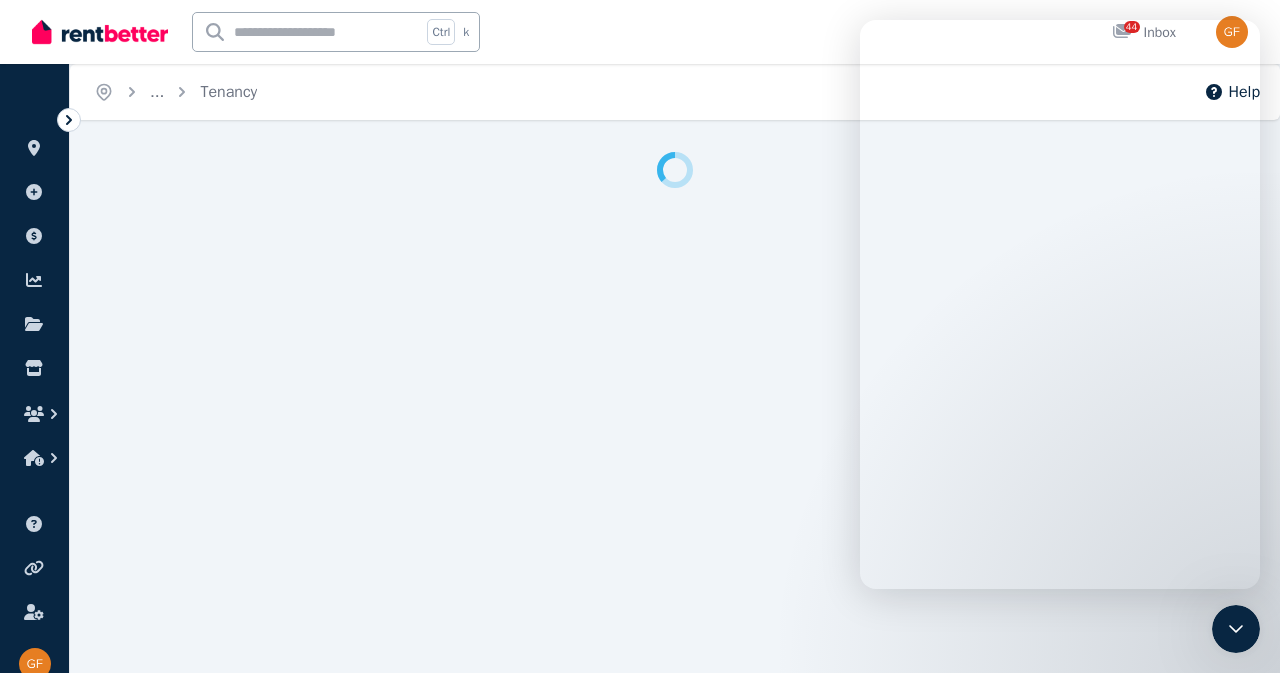 drag, startPoint x: 1266, startPoint y: 449, endPoint x: 1261, endPoint y: 489, distance: 40.311287 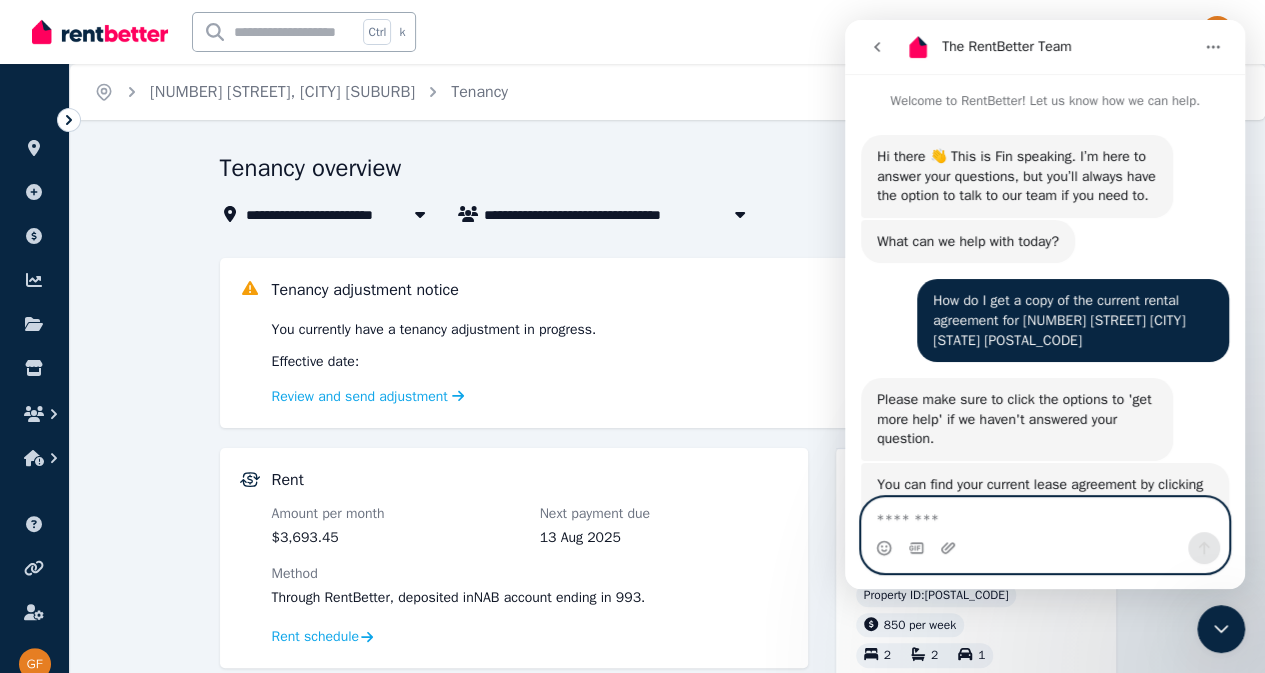scroll, scrollTop: 0, scrollLeft: 0, axis: both 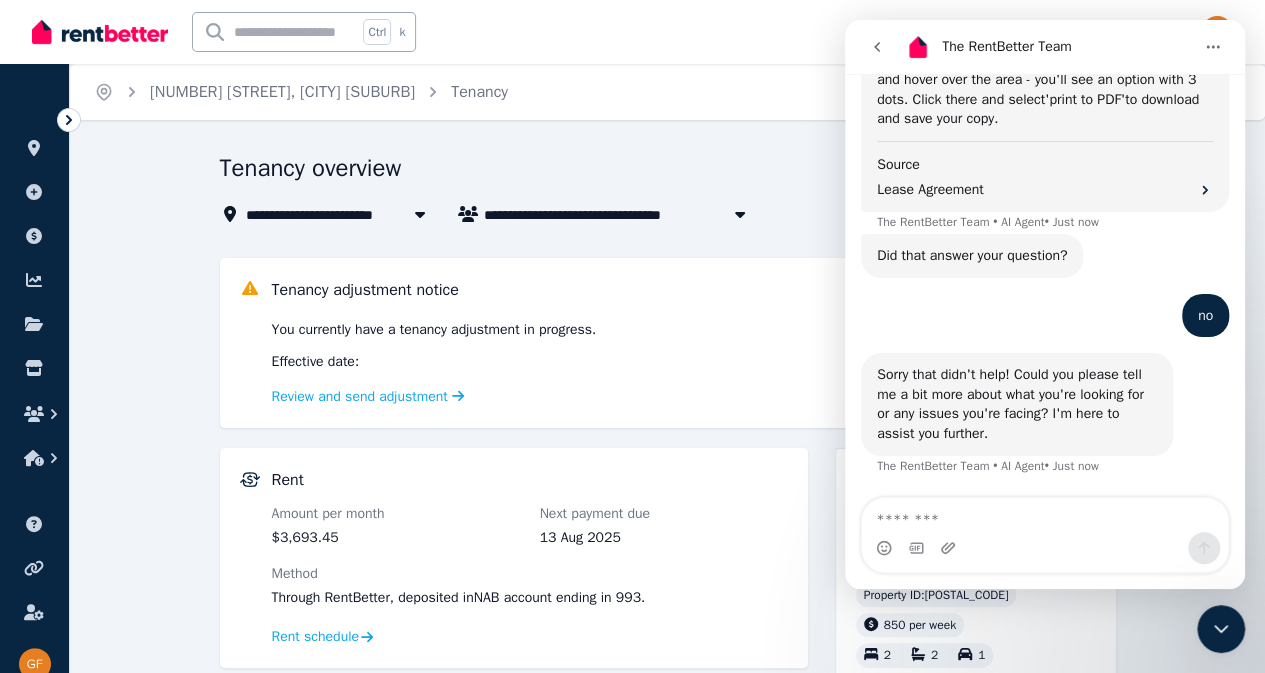 click on "Tenancy overview" at bounding box center (606, 171) 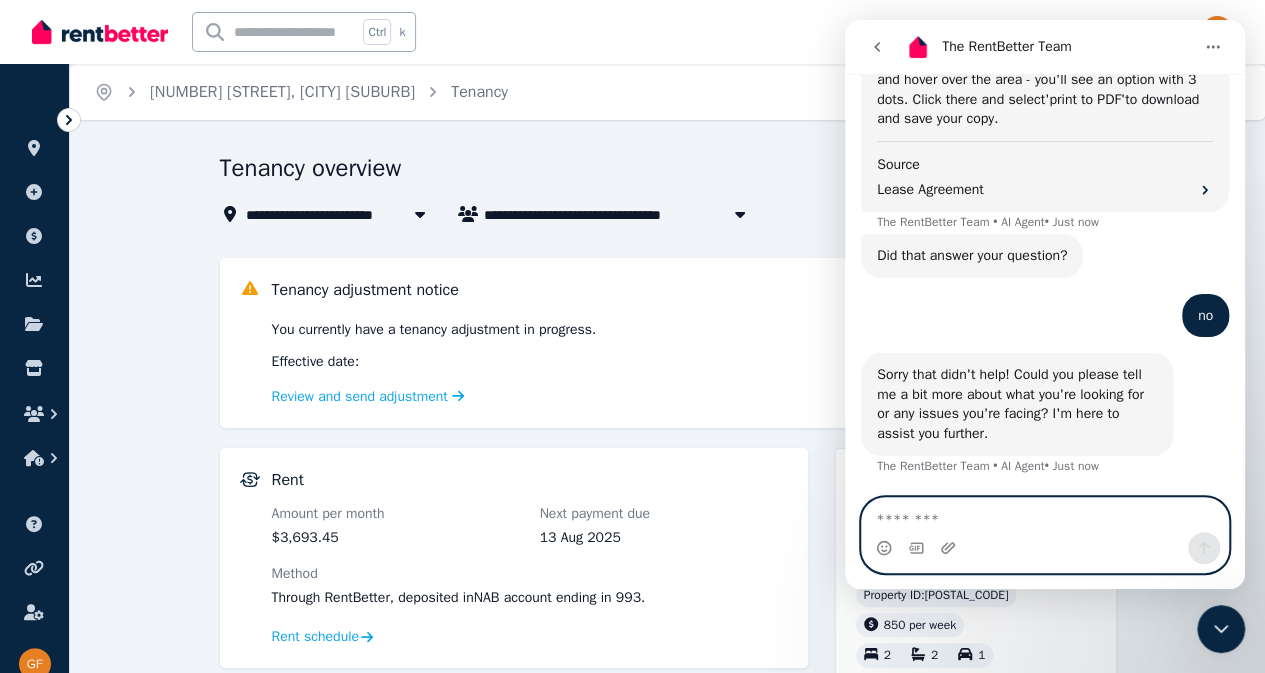 click at bounding box center (1045, 515) 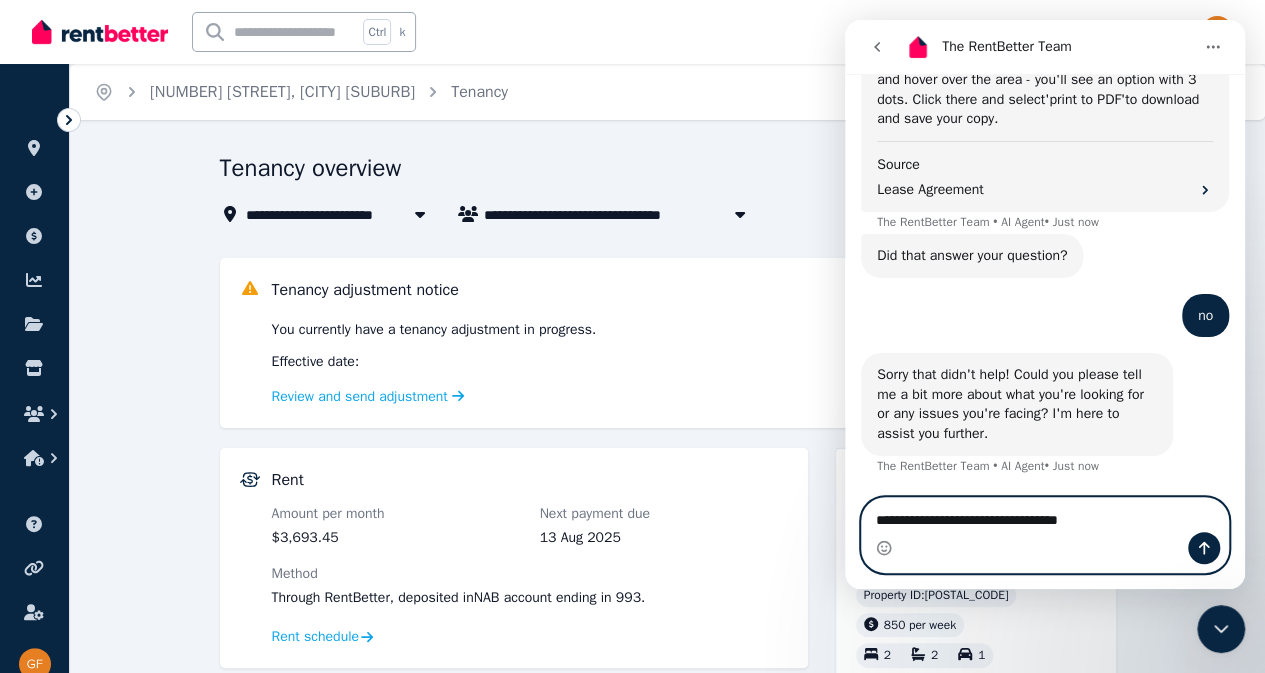 type on "**********" 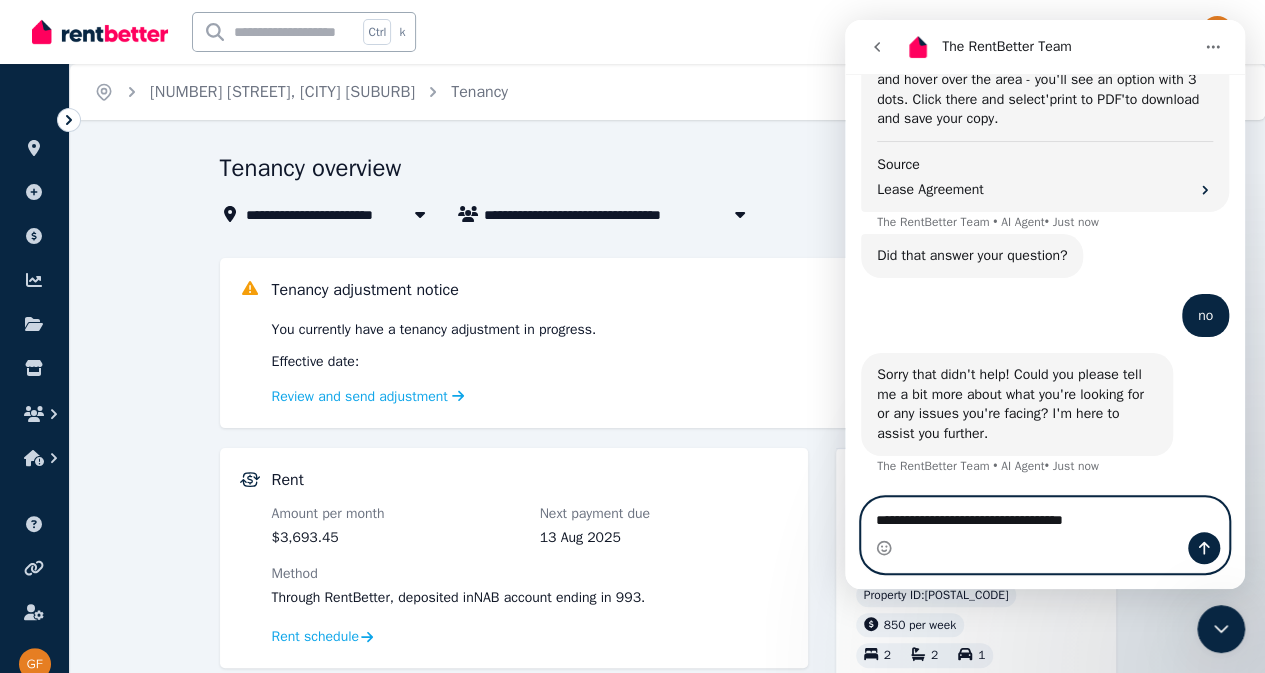 type 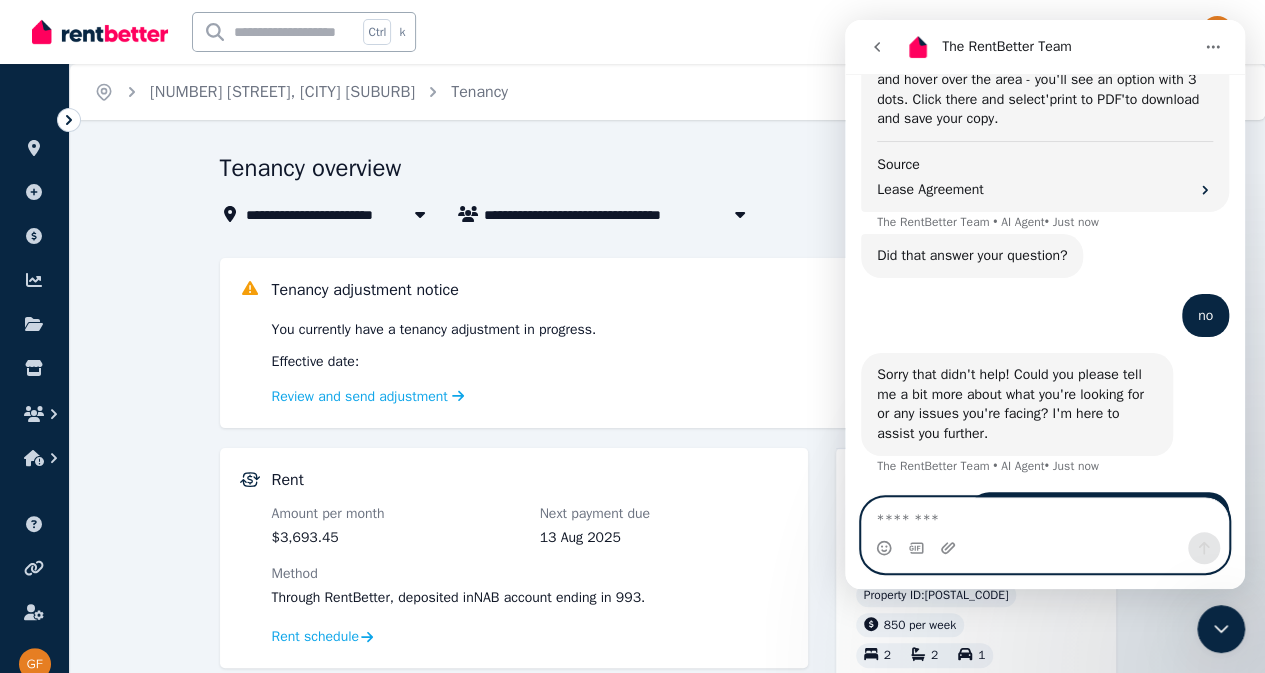scroll, scrollTop: 659, scrollLeft: 0, axis: vertical 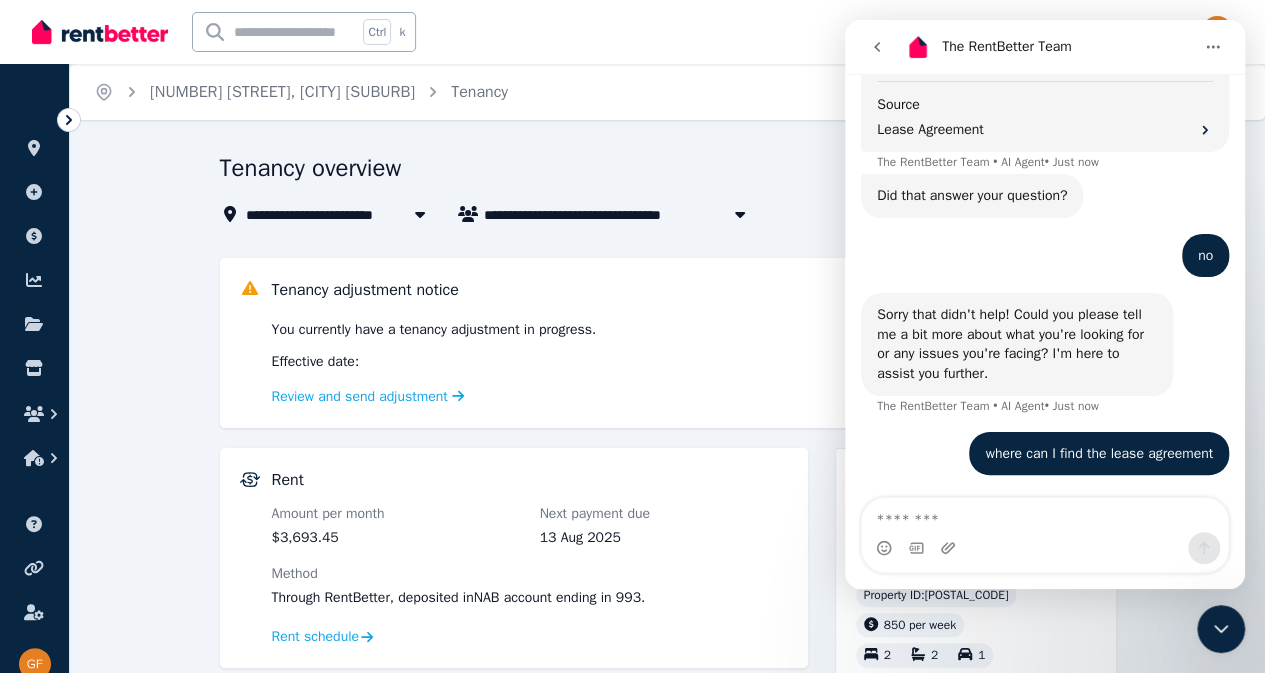 click on "**********" at bounding box center [667, 902] 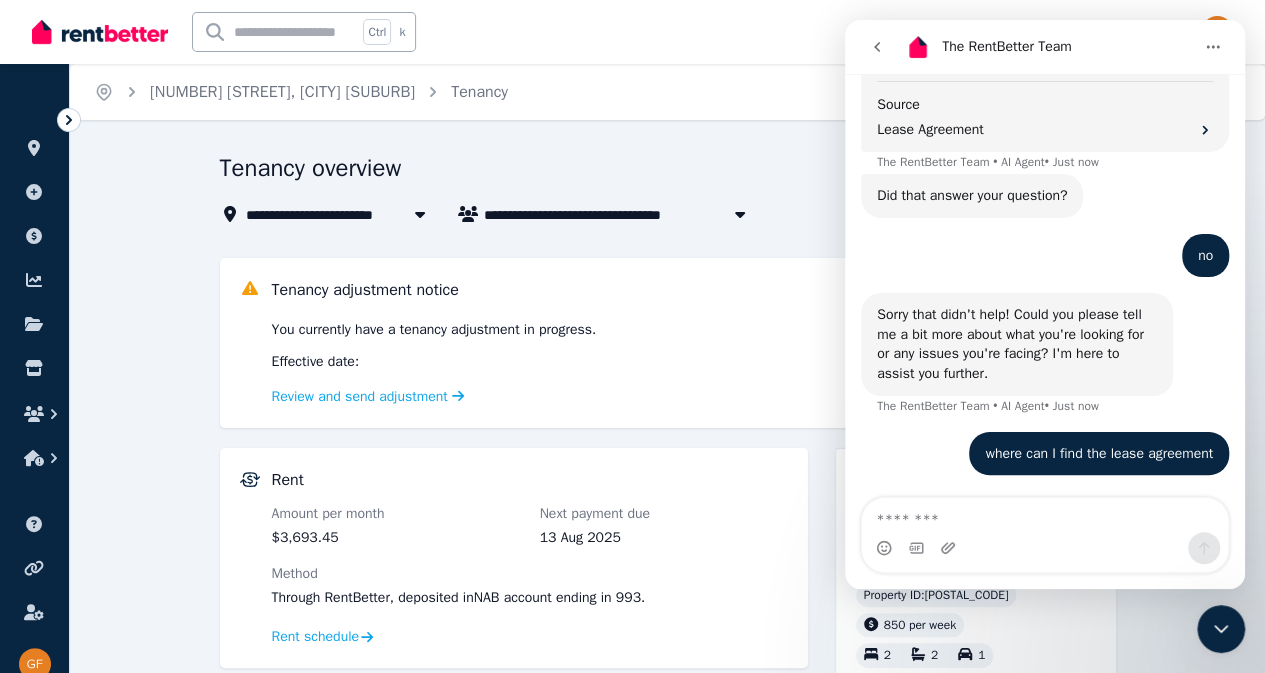 click on "You currently have a tenancy
adjustment in progress. Effective date : Review and send adjustment" at bounding box center [684, 364] 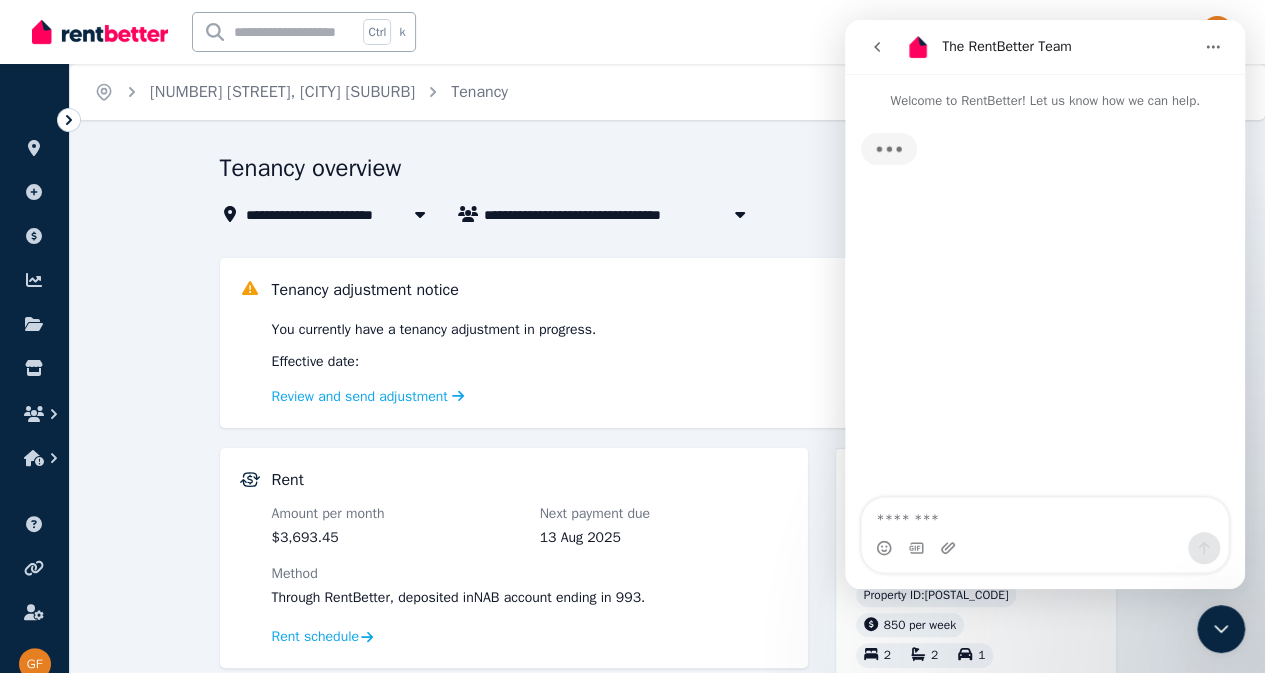 click 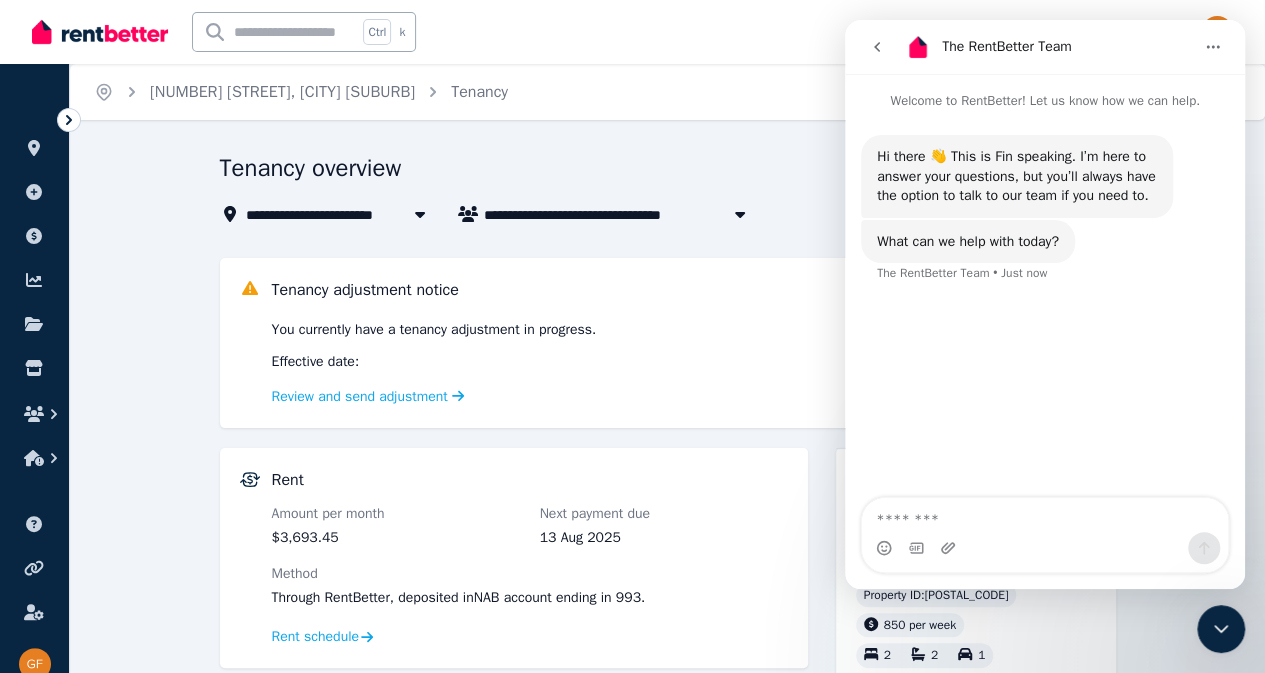click on "Home [NUMBER] [STREET], [CITY] Tenancy Help" at bounding box center [667, 92] 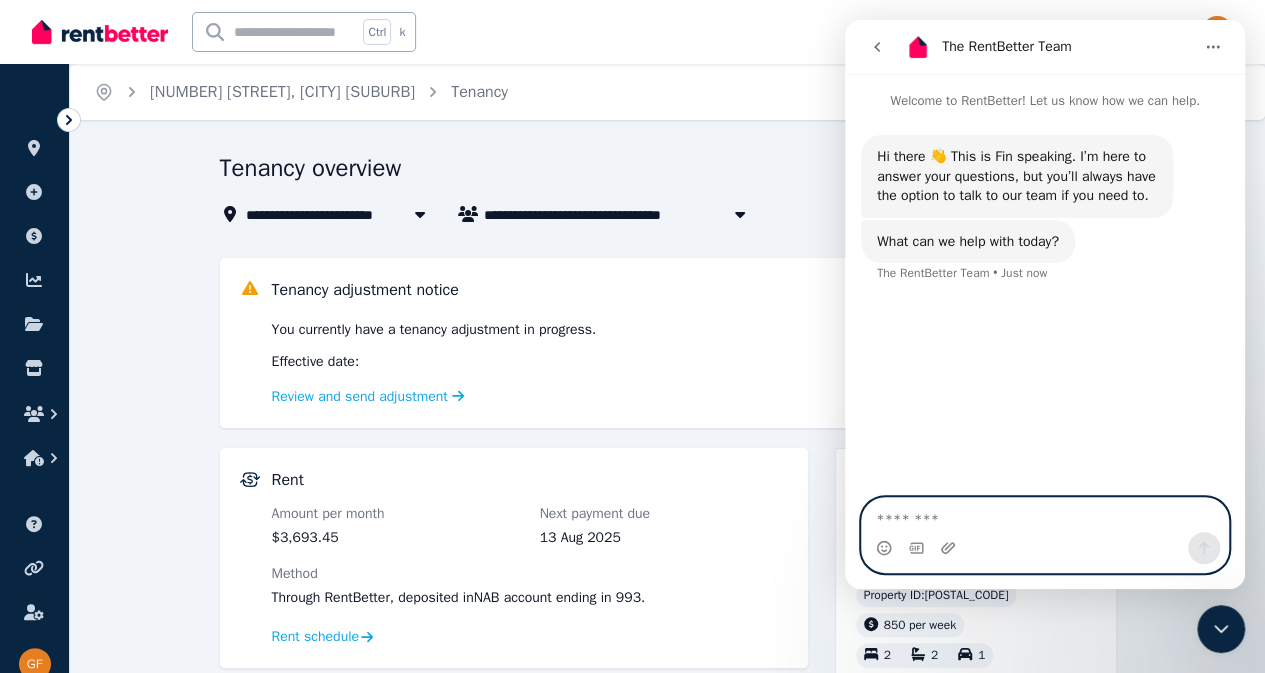 drag, startPoint x: 961, startPoint y: 513, endPoint x: 951, endPoint y: 525, distance: 15.6205 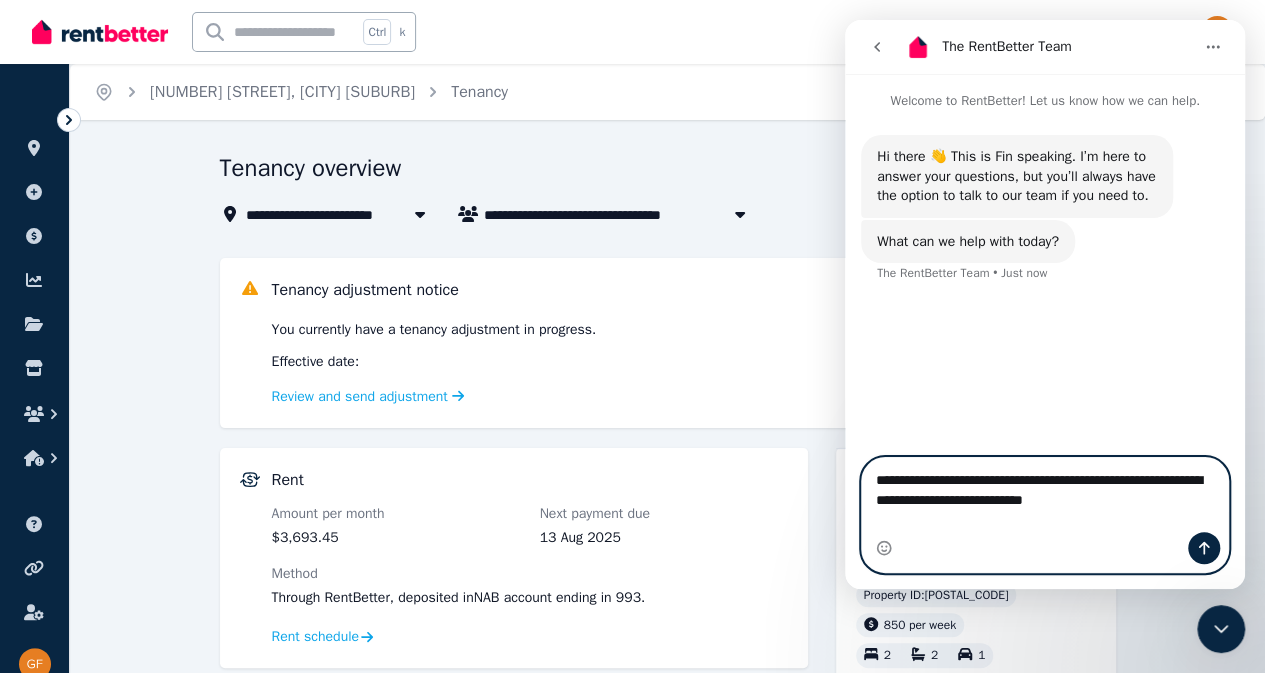 type on "**********" 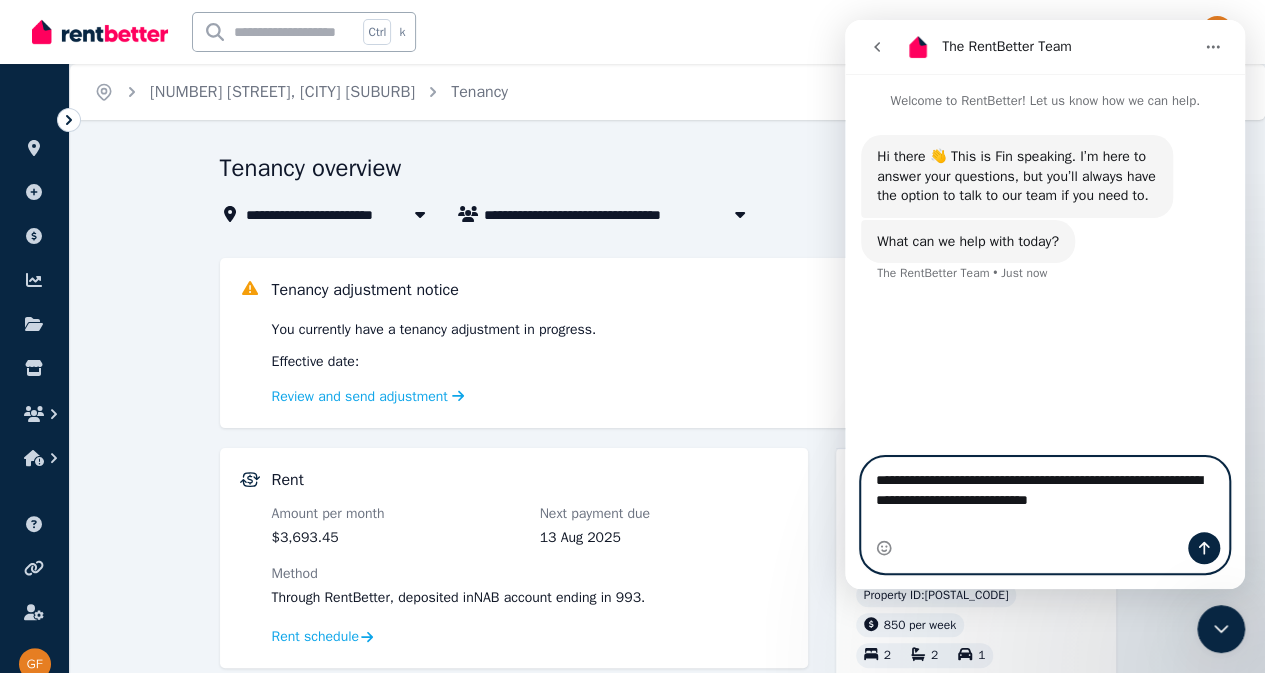 type 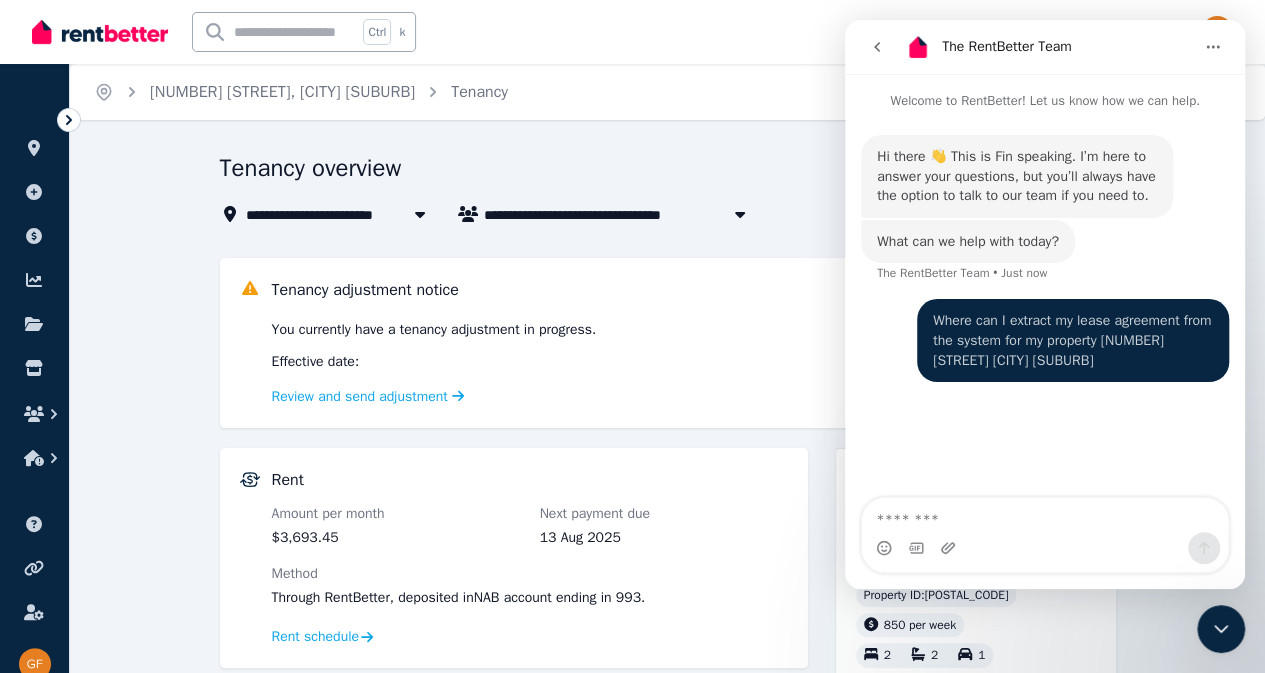 click on "**********" at bounding box center (667, 902) 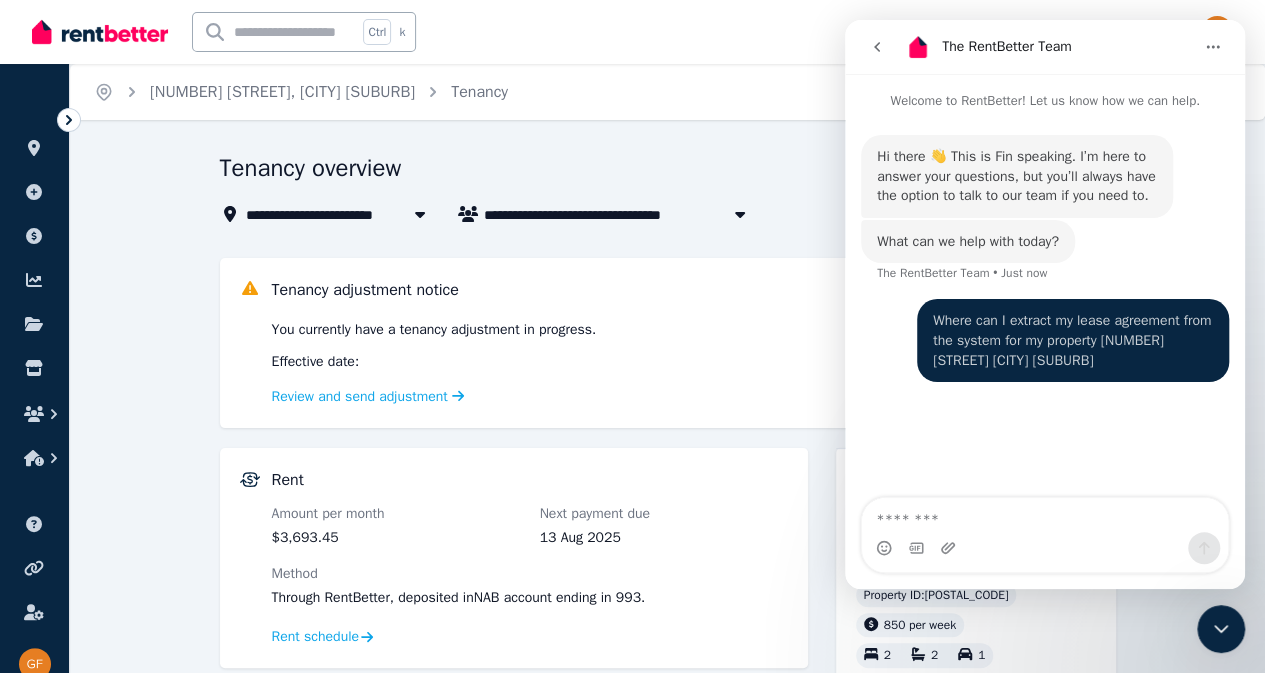 click on "**********" at bounding box center [668, 884] 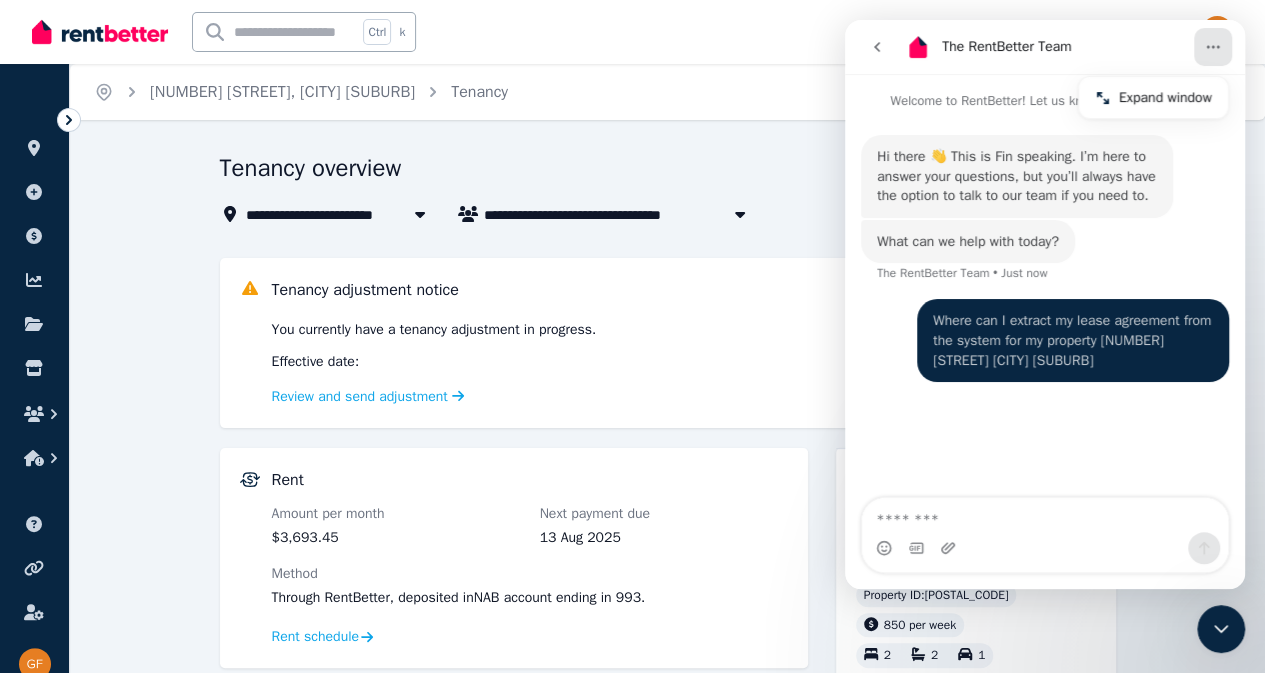 click on "Tenancy overview" at bounding box center [606, 171] 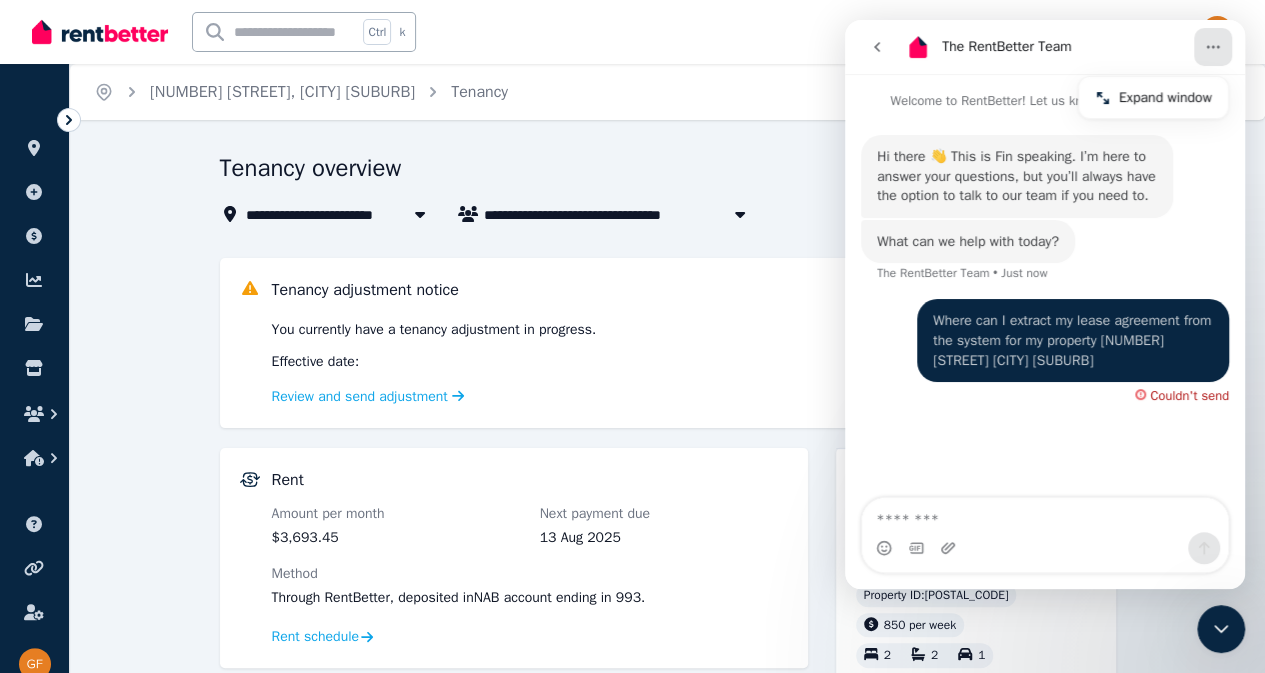 click 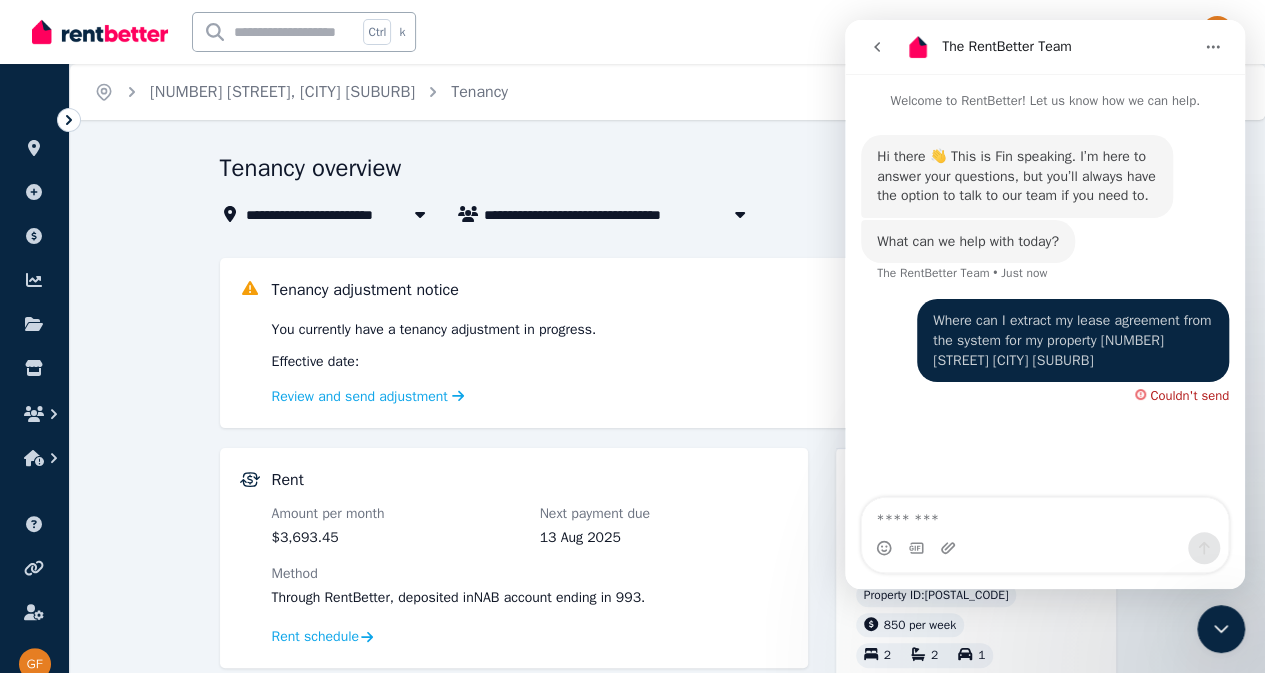click 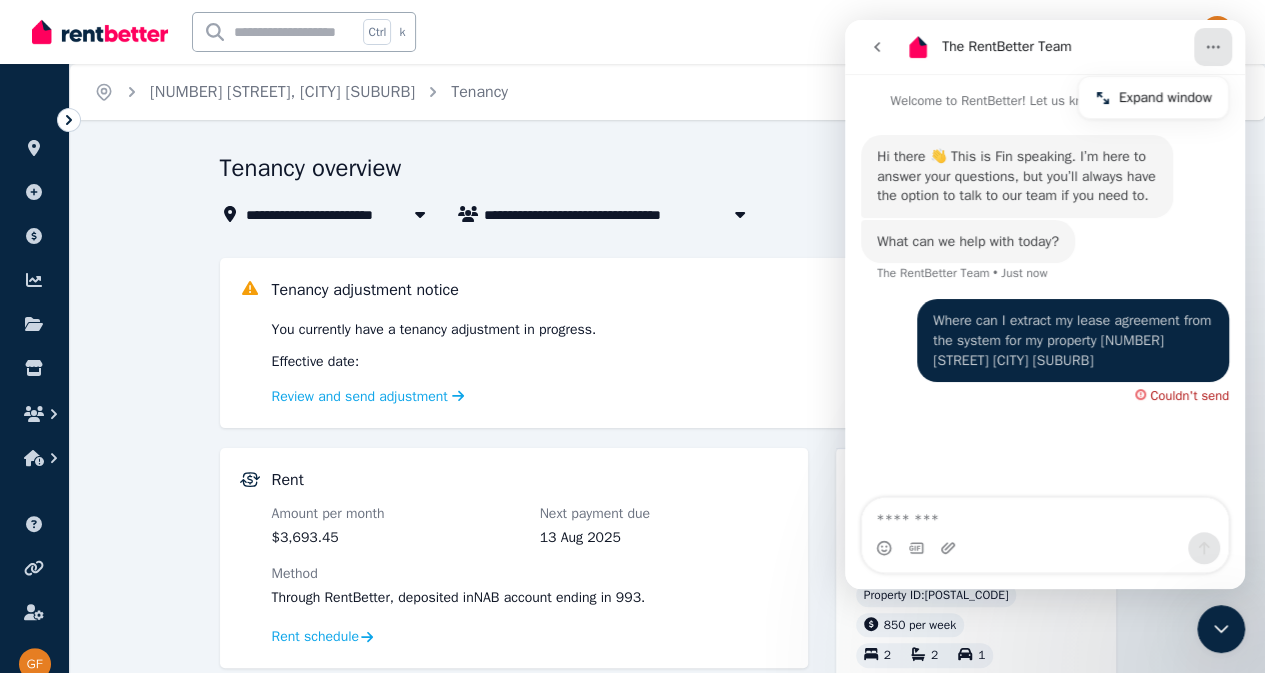 click 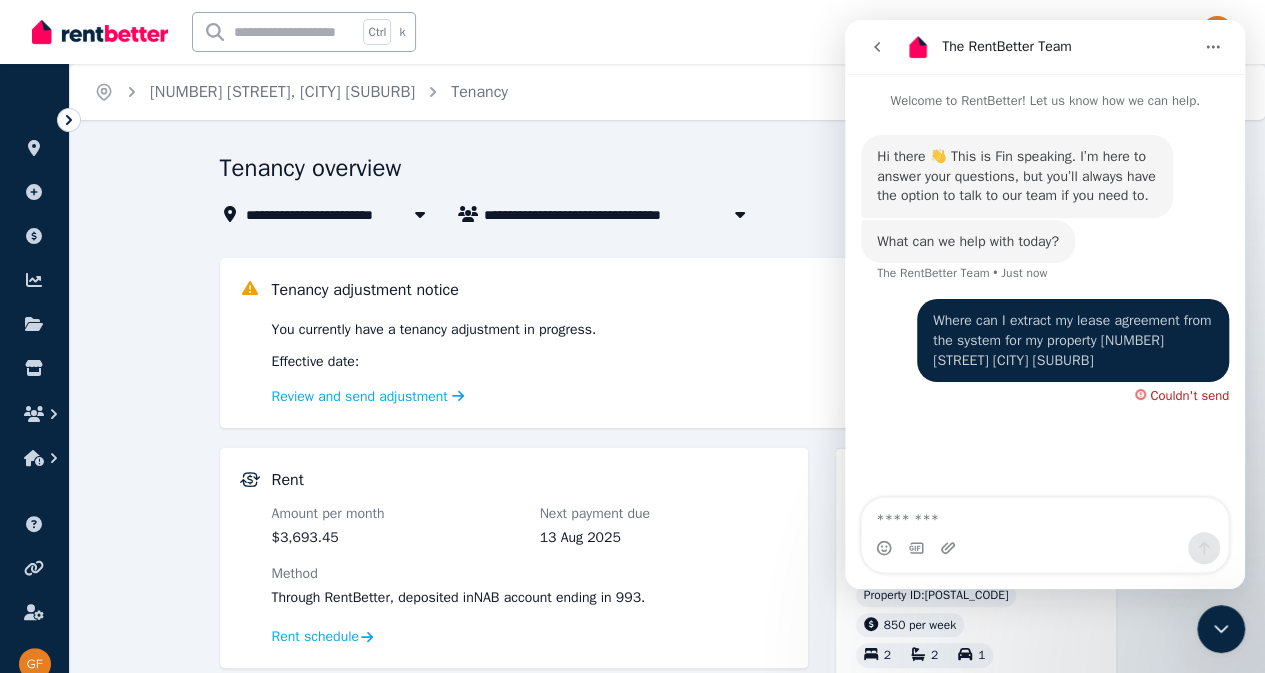 click 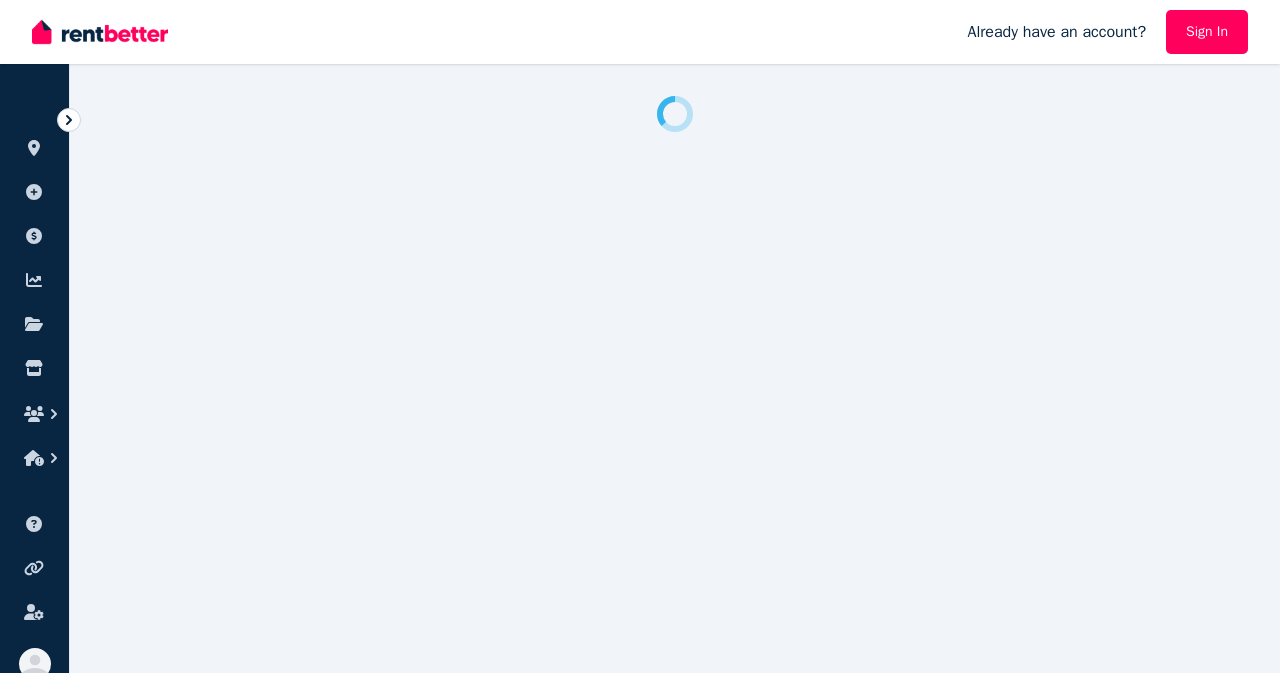 scroll, scrollTop: 0, scrollLeft: 0, axis: both 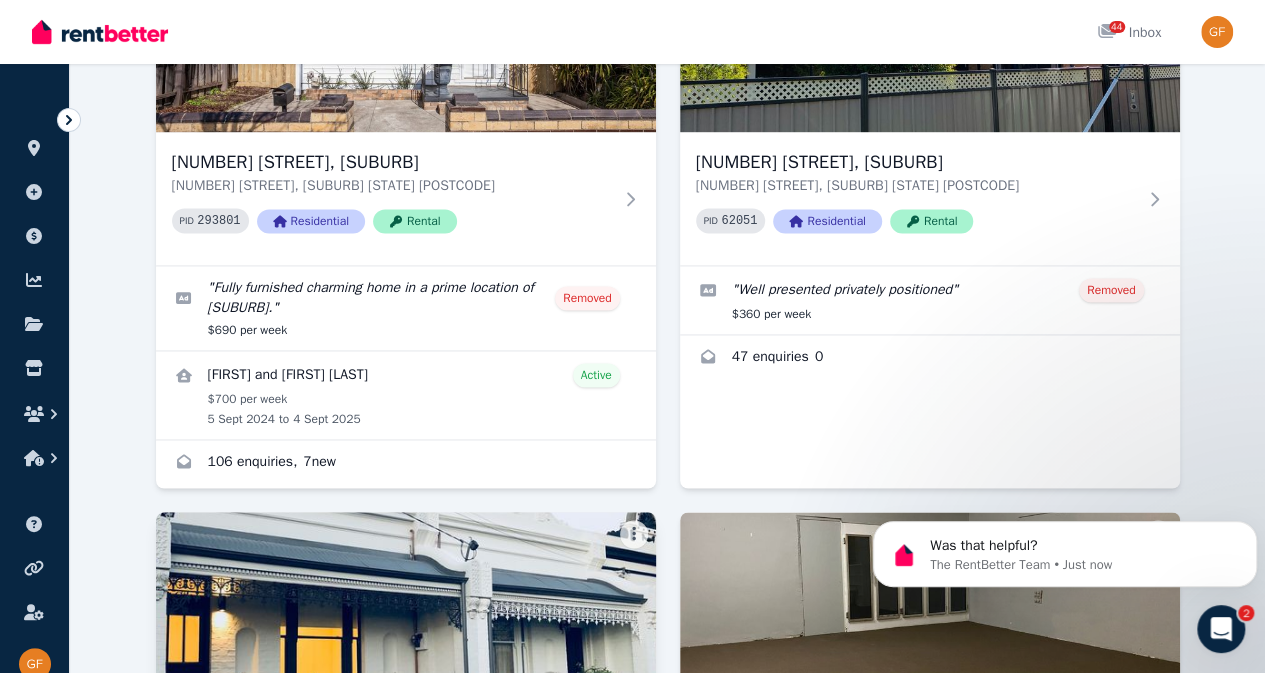 click on "112 Willson St, Brunswick 112 Willson St, Brunswick VIC 3056 PID   89074 Residential Rental" at bounding box center (406, 770) 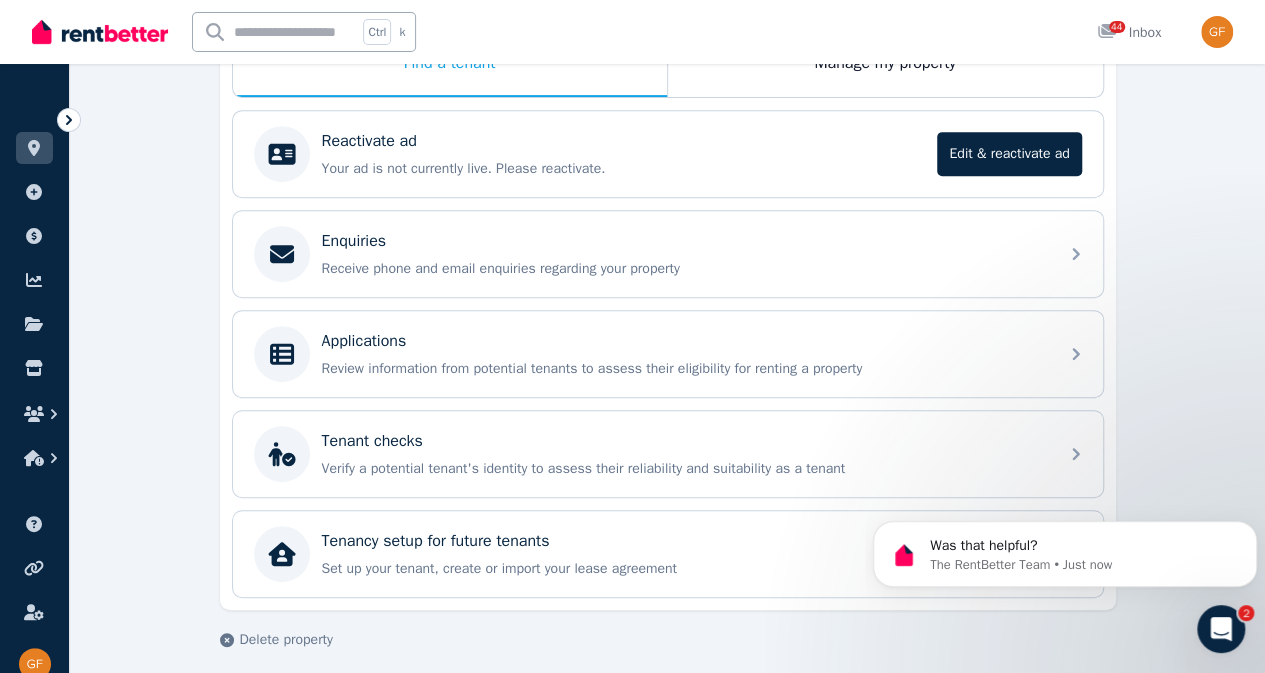 scroll, scrollTop: 370, scrollLeft: 0, axis: vertical 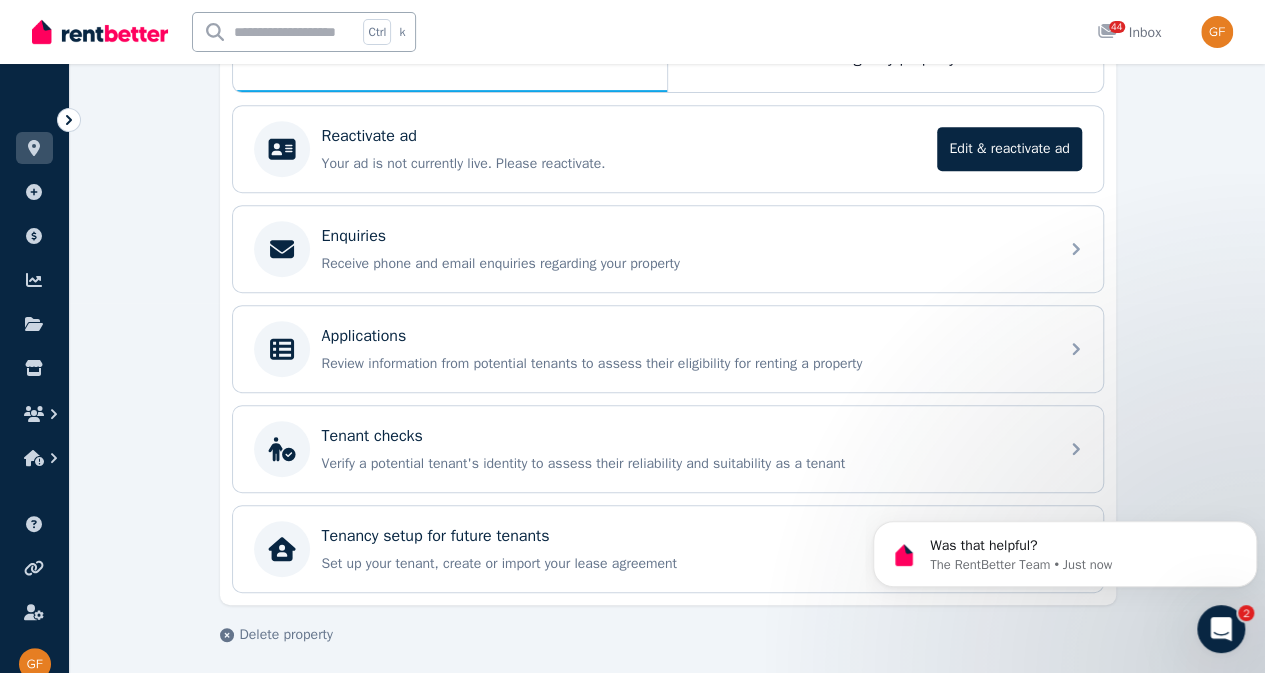 click 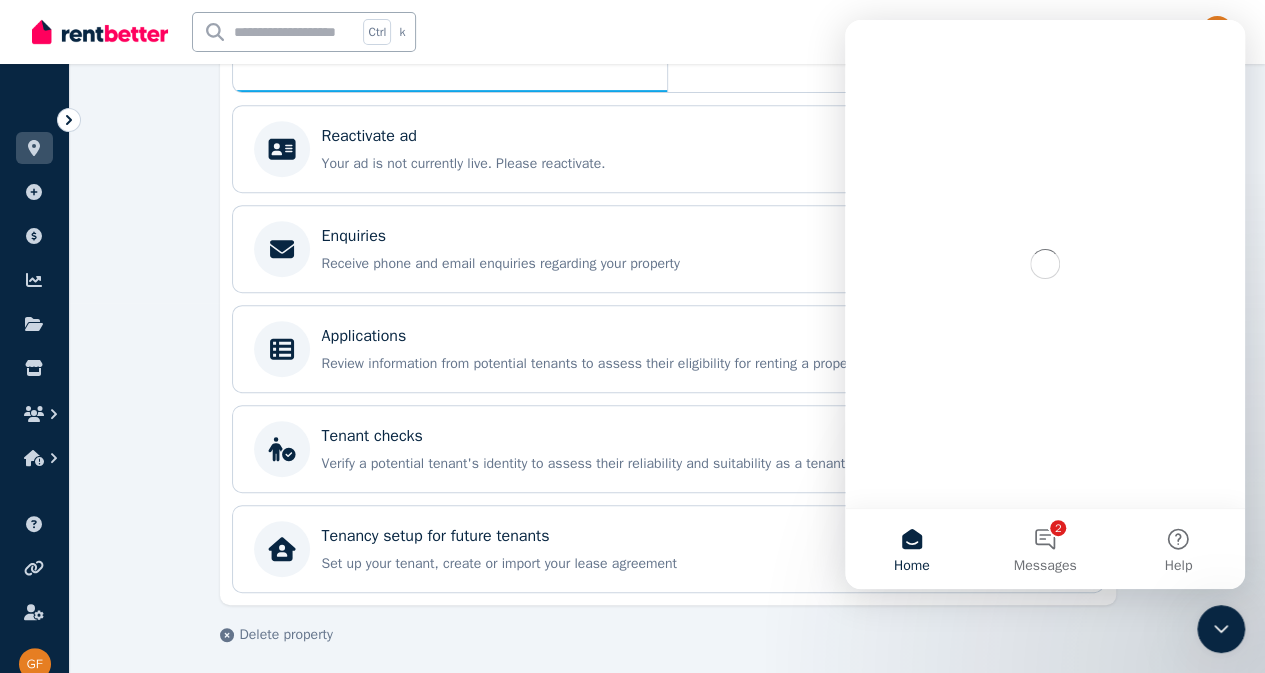 scroll, scrollTop: 0, scrollLeft: 0, axis: both 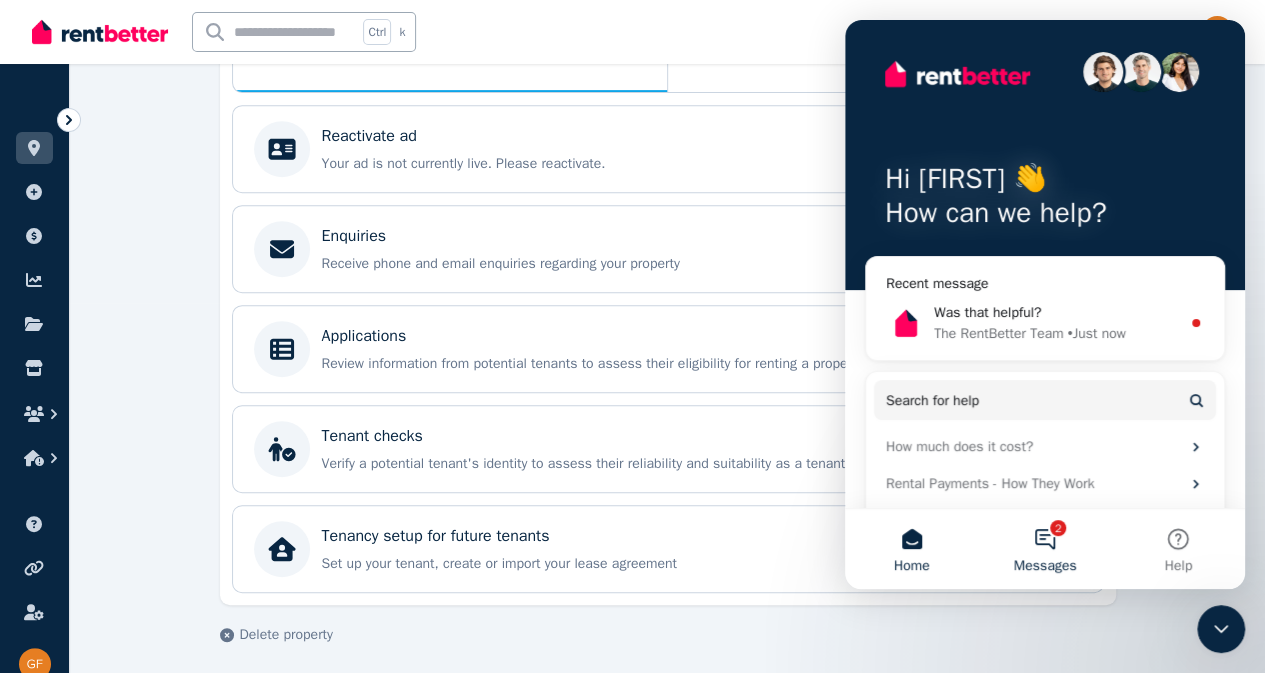 click on "2 Messages" at bounding box center [1044, 549] 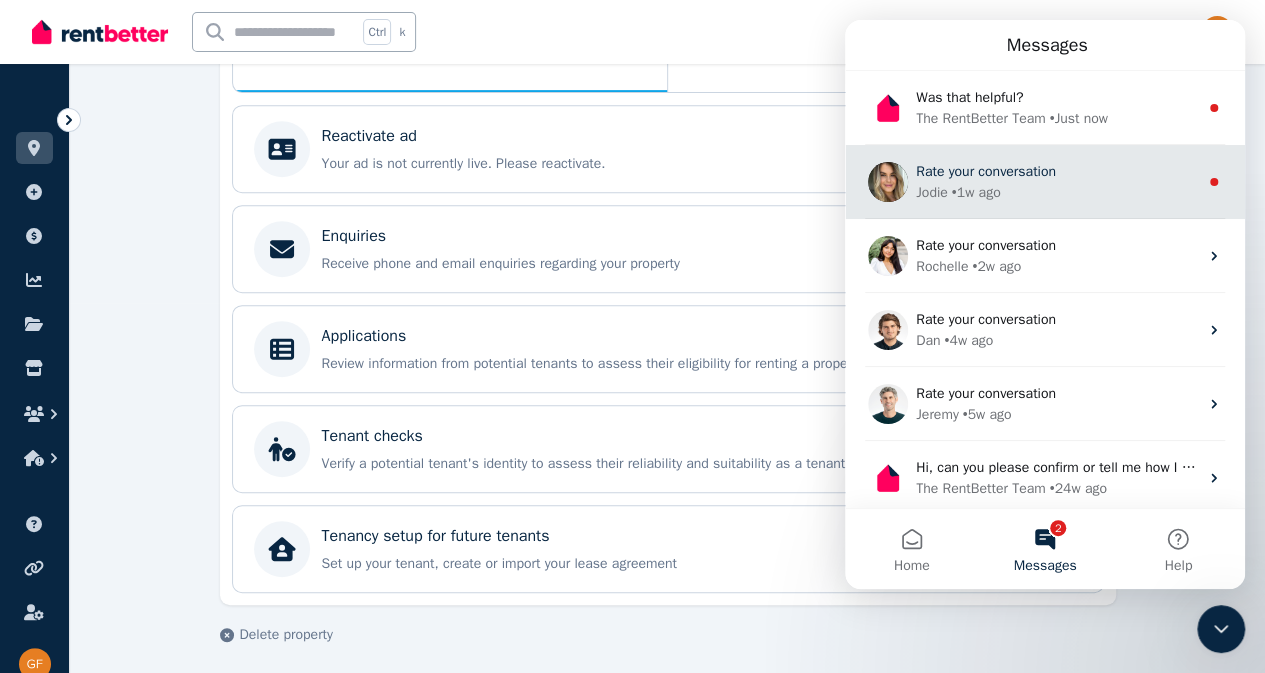 click on "Jodie •  1w ago" at bounding box center (1057, 192) 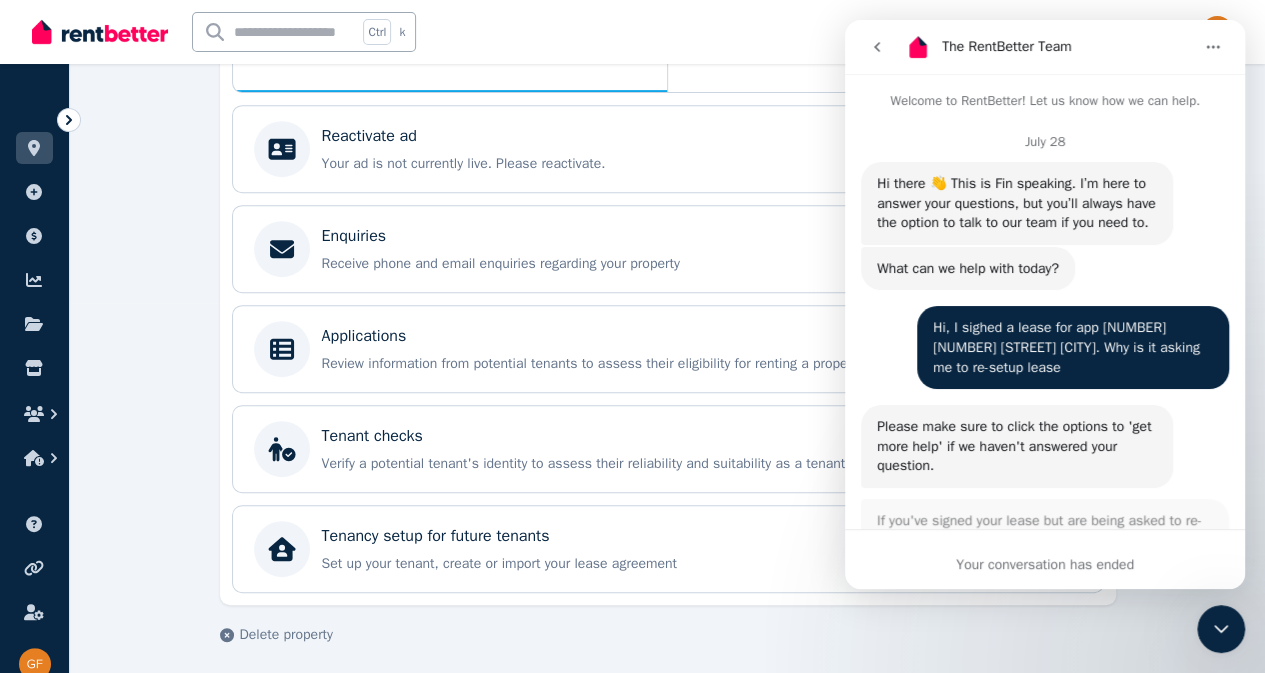 scroll, scrollTop: 2, scrollLeft: 0, axis: vertical 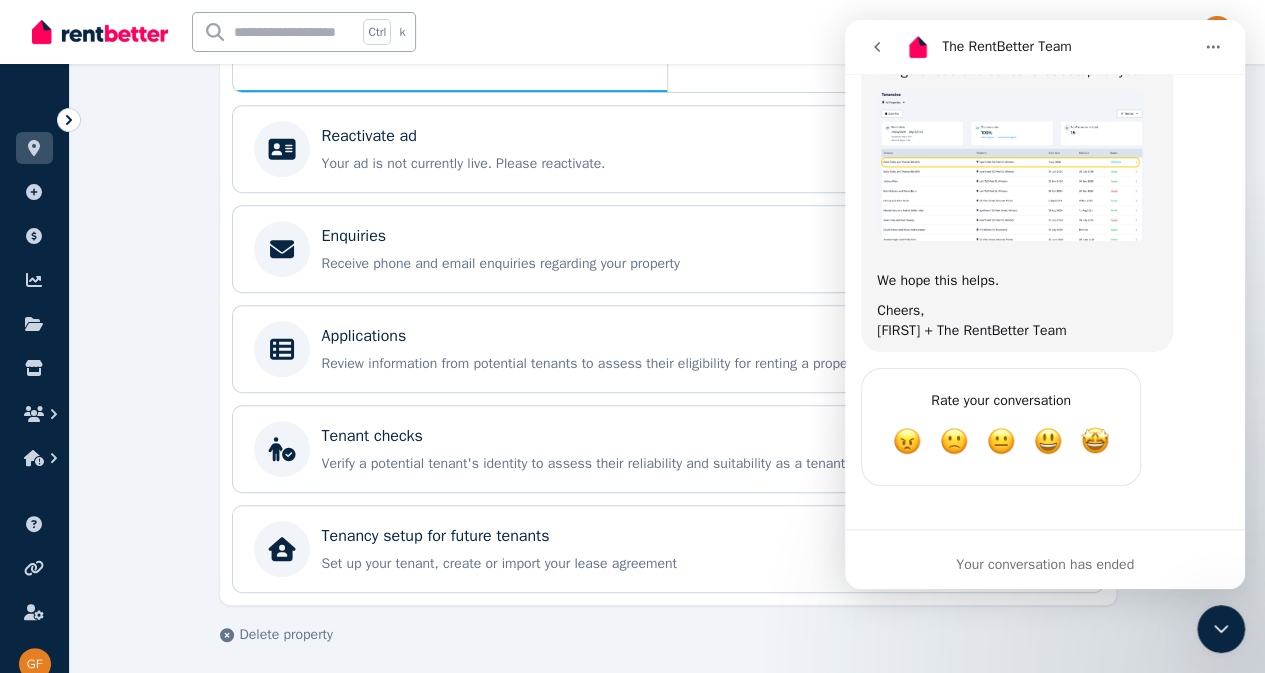 click on "We hope this helps." at bounding box center [1017, 281] 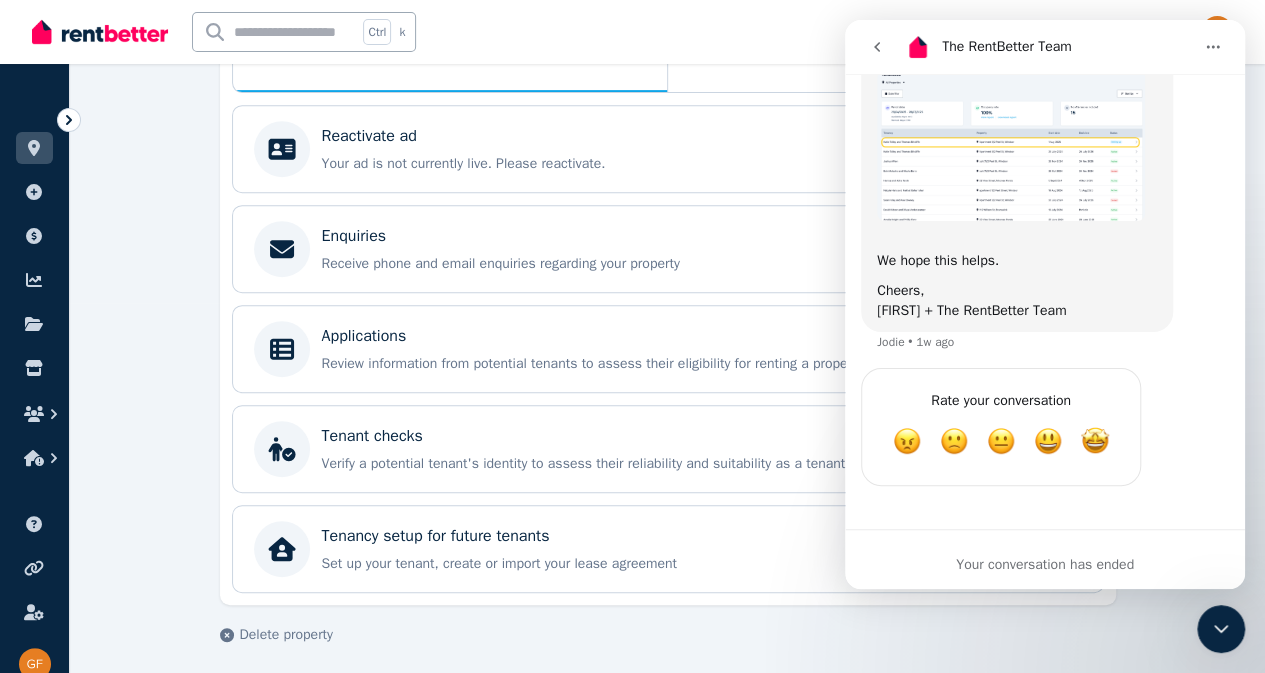 click at bounding box center [1011, 145] 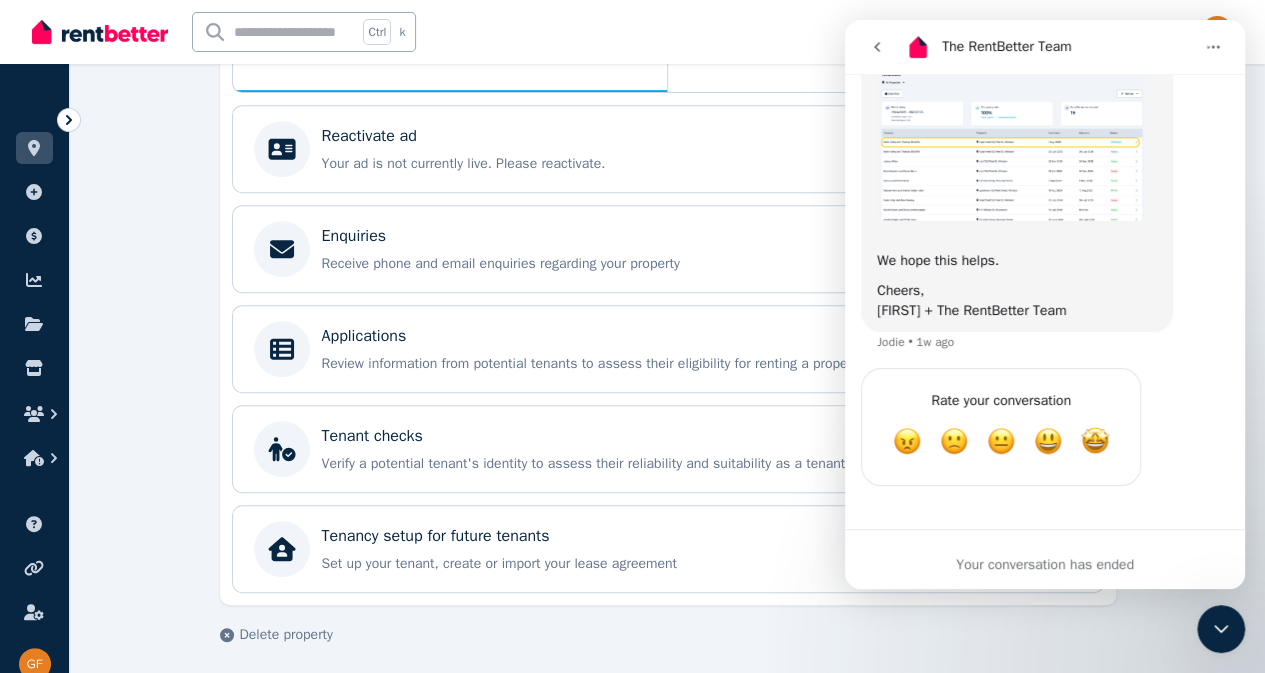 scroll, scrollTop: 0, scrollLeft: 0, axis: both 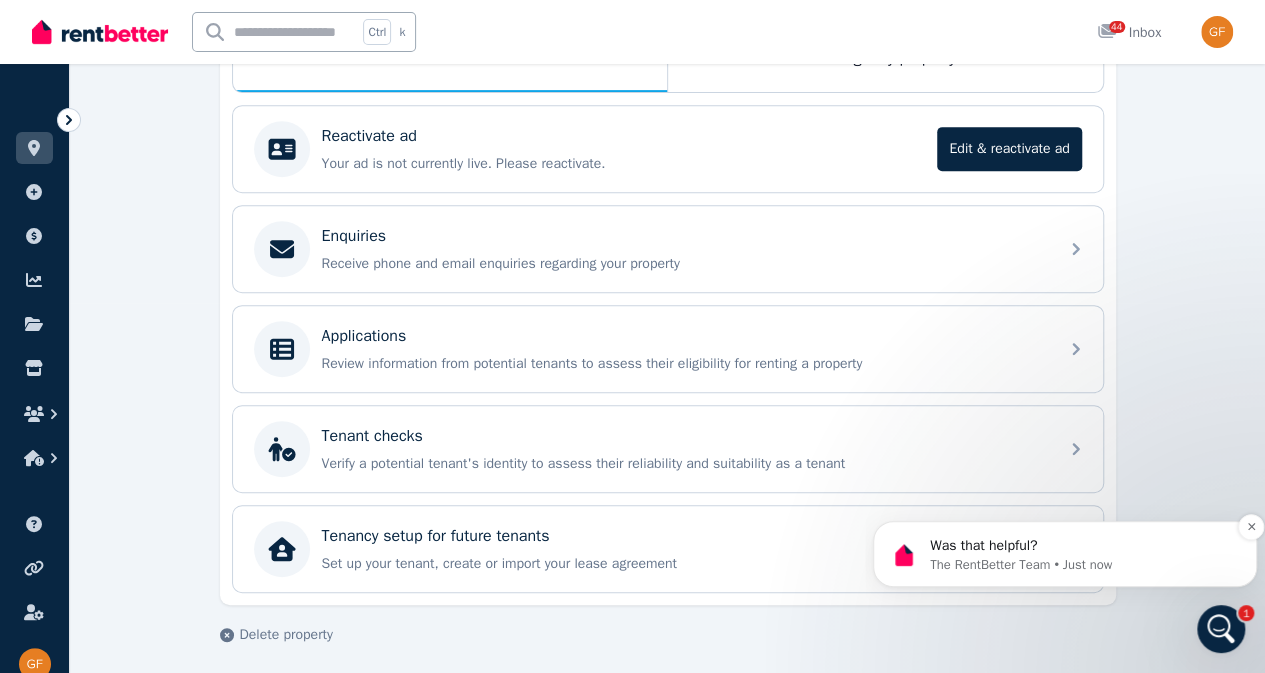 click on "The RentBetter Team • Just now" at bounding box center [1081, 565] 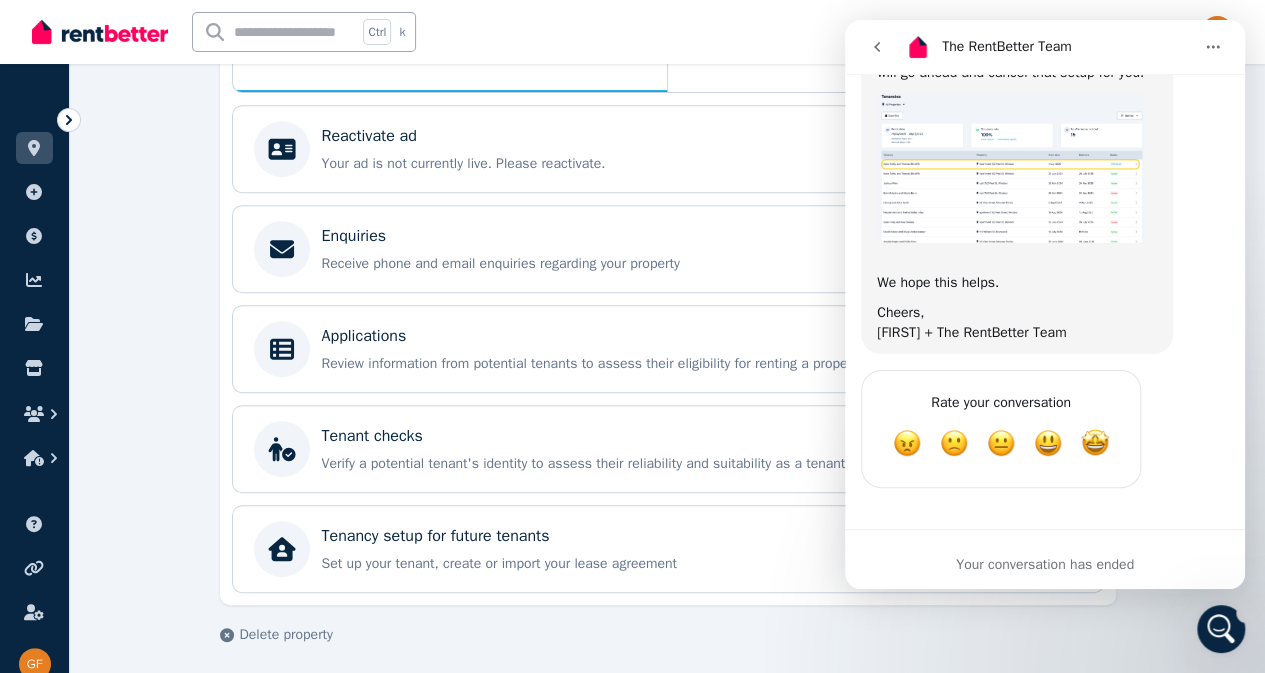 scroll, scrollTop: 0, scrollLeft: 0, axis: both 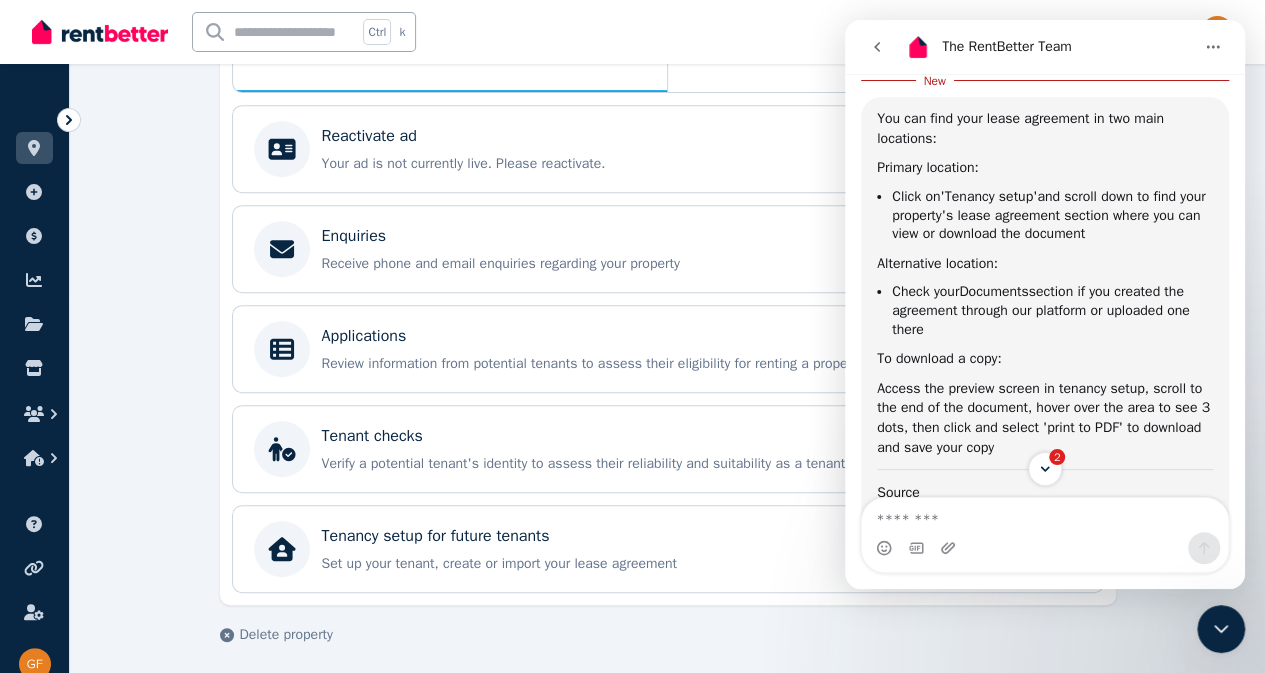 click on "**********" at bounding box center [667, 231] 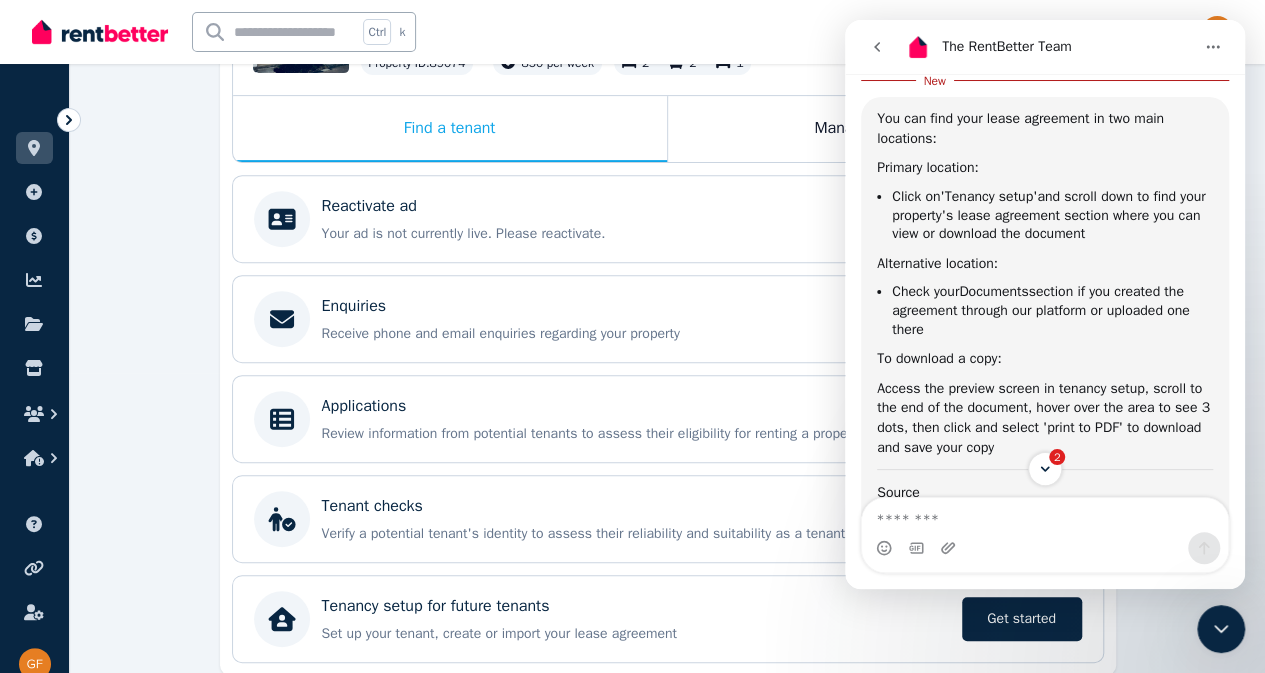 scroll, scrollTop: 283, scrollLeft: 0, axis: vertical 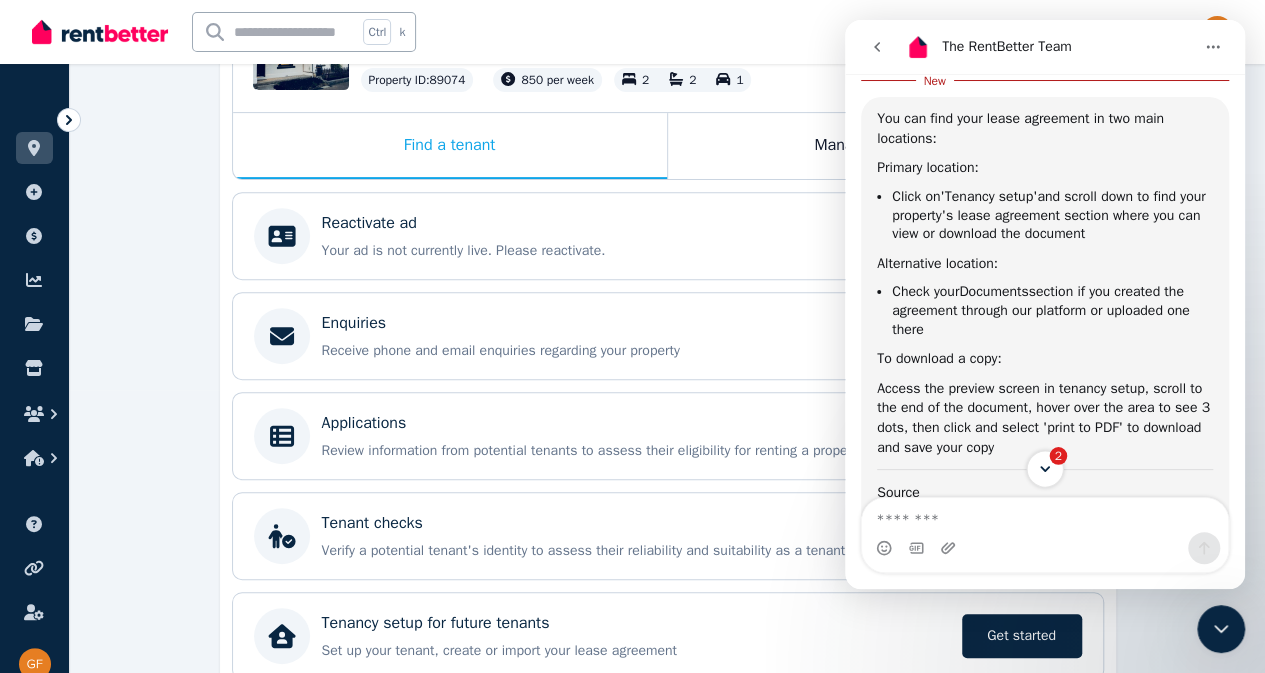 click 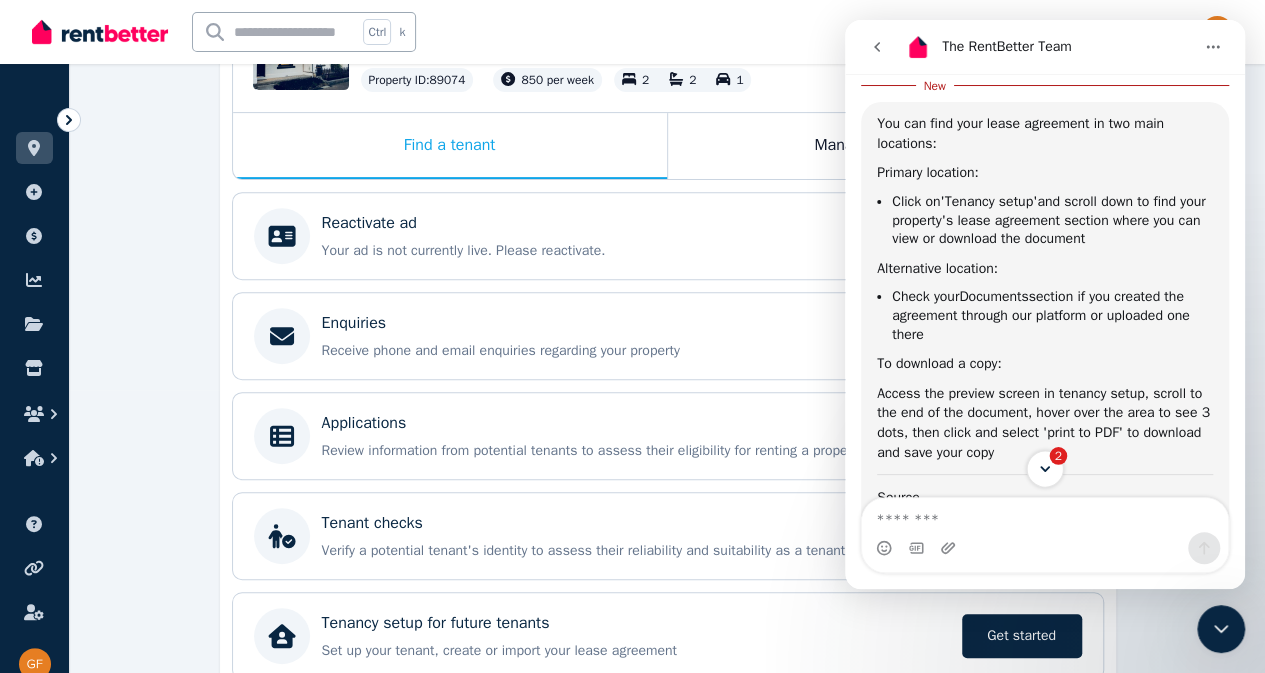 click 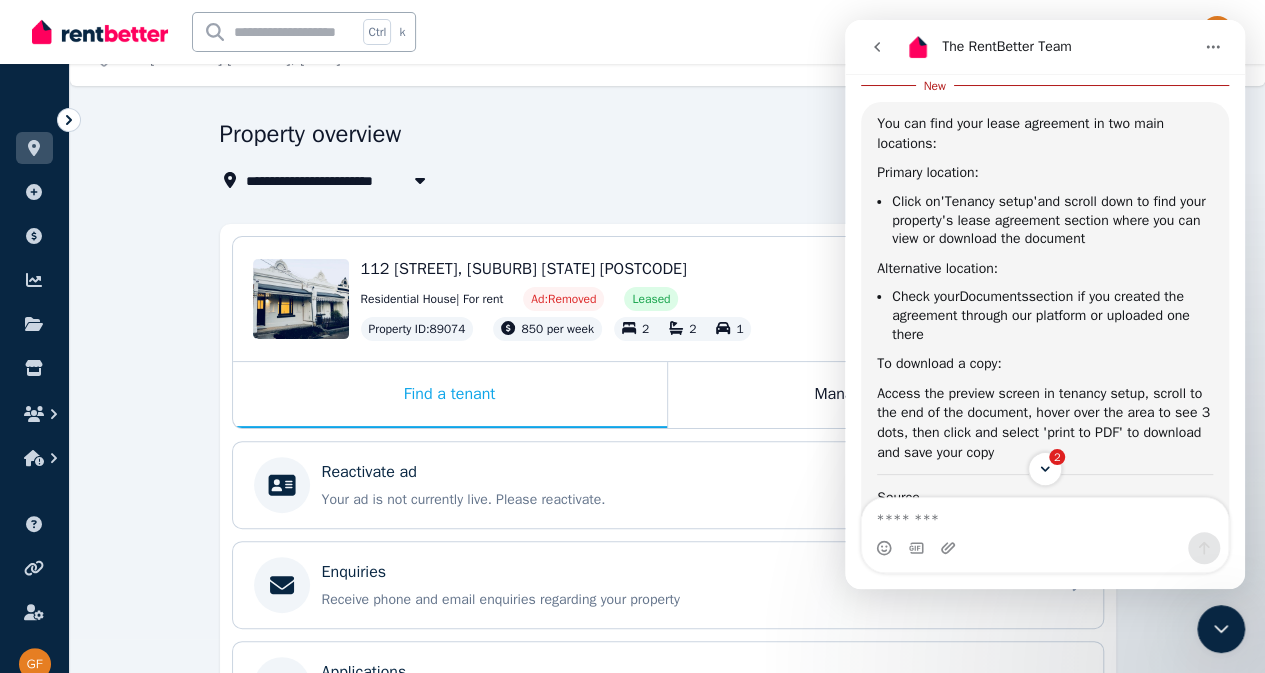 scroll, scrollTop: 0, scrollLeft: 0, axis: both 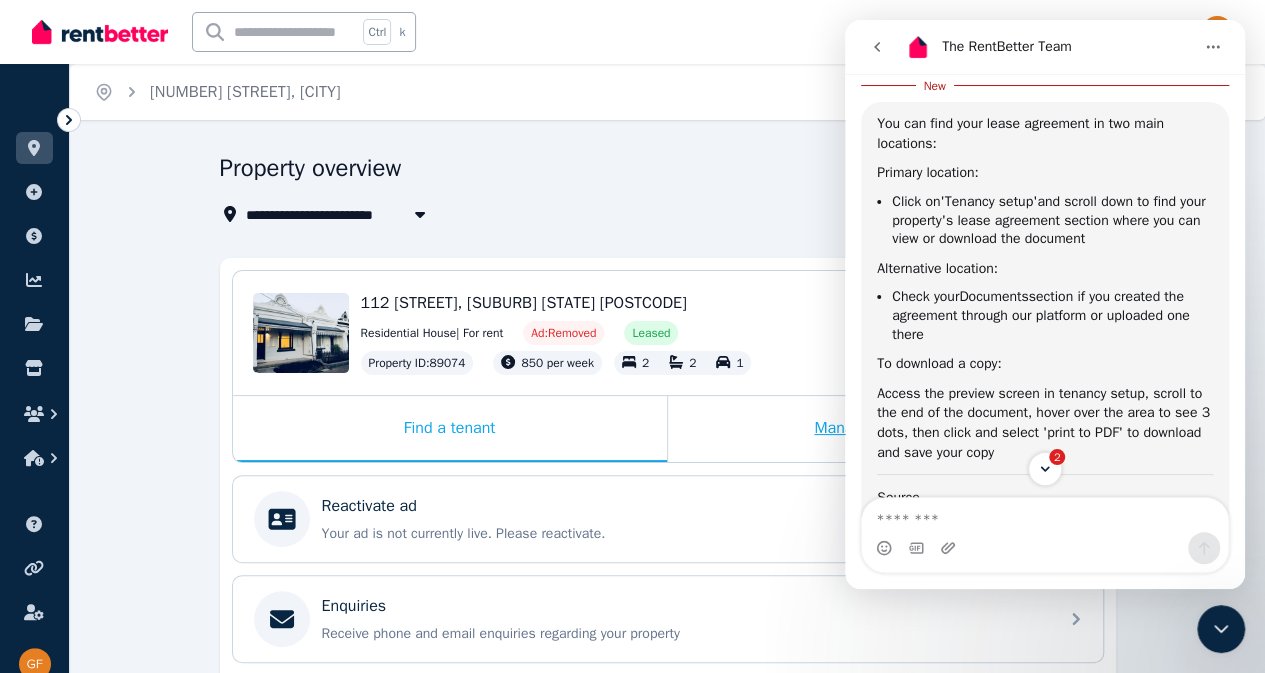 click on "Manage my property" at bounding box center [885, 429] 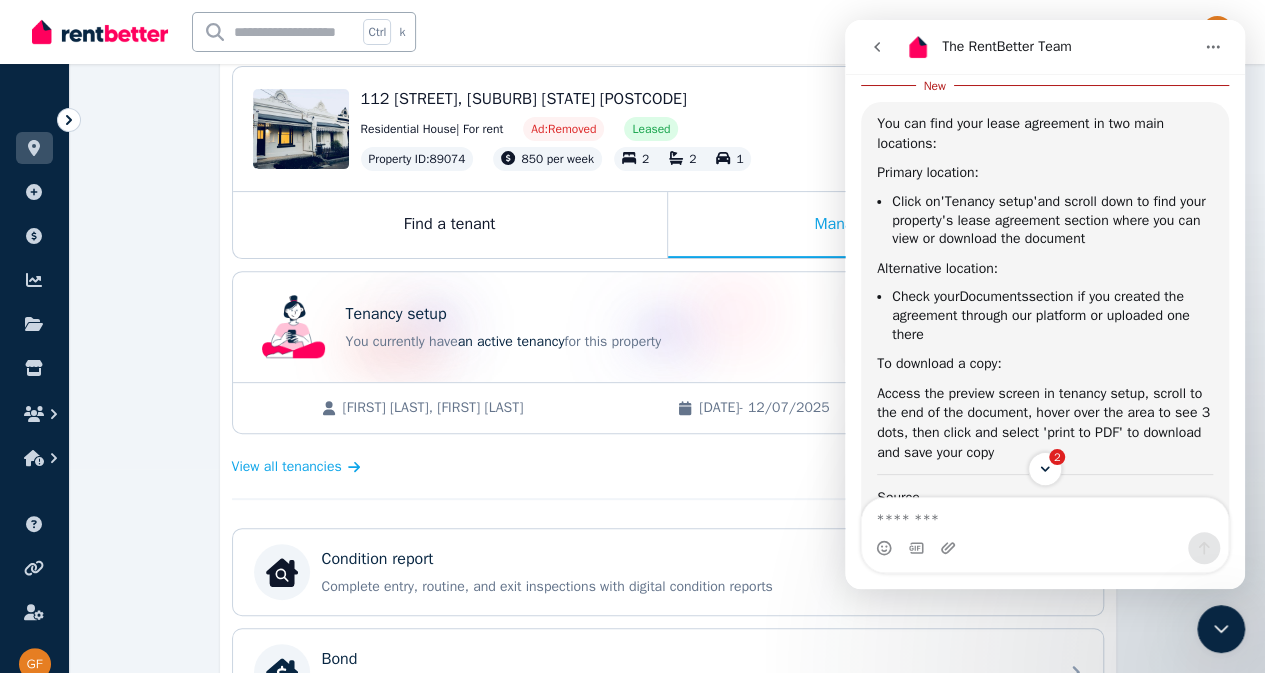 scroll, scrollTop: 220, scrollLeft: 0, axis: vertical 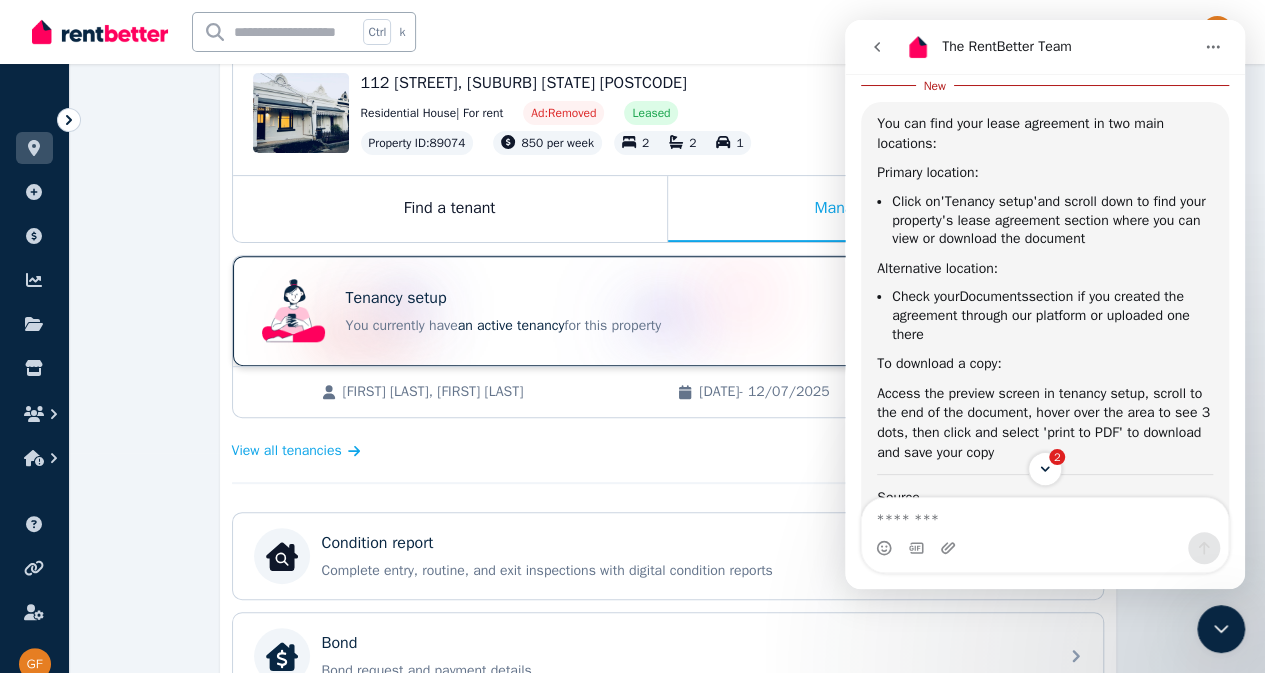 click on "an active tenancy" at bounding box center (511, 325) 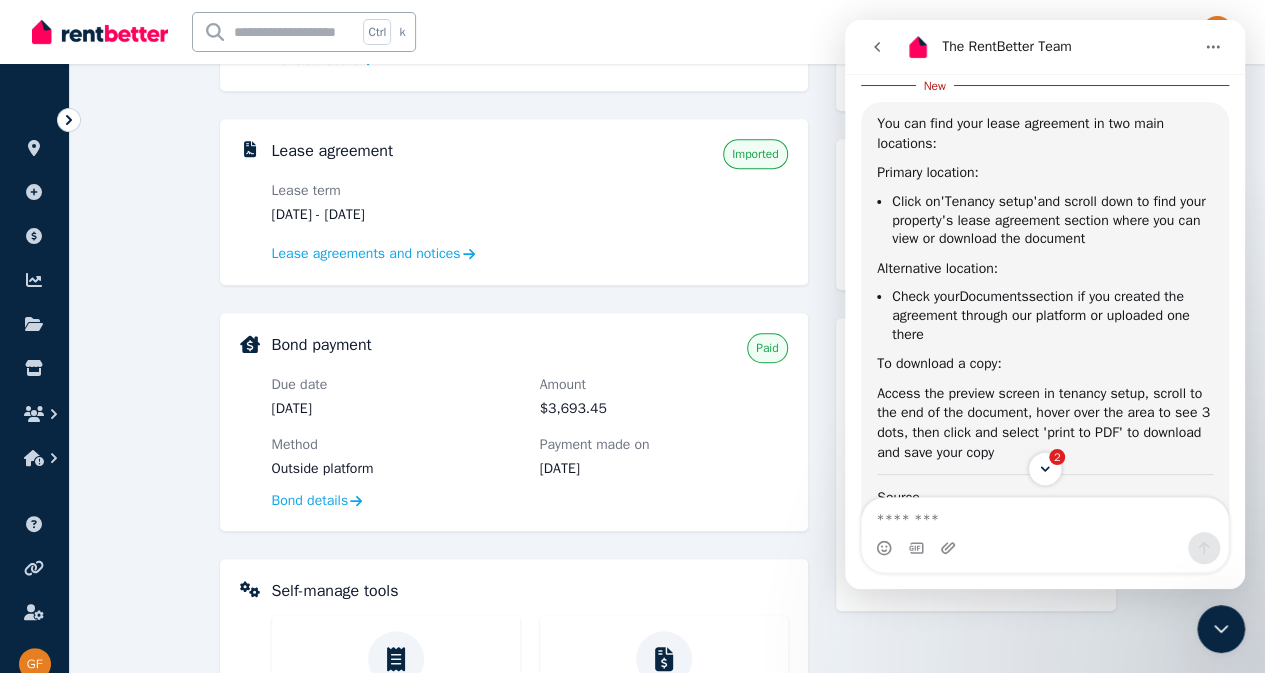 scroll, scrollTop: 568, scrollLeft: 0, axis: vertical 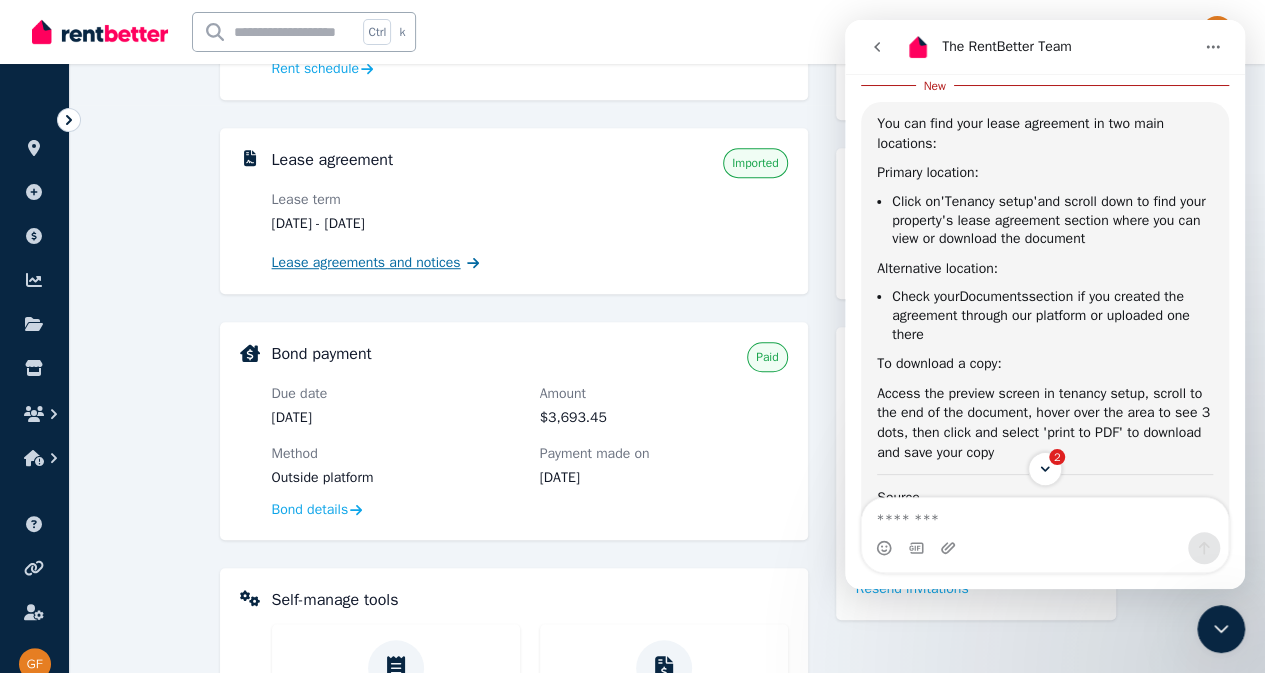 click on "Lease agreements and notices" at bounding box center (366, 263) 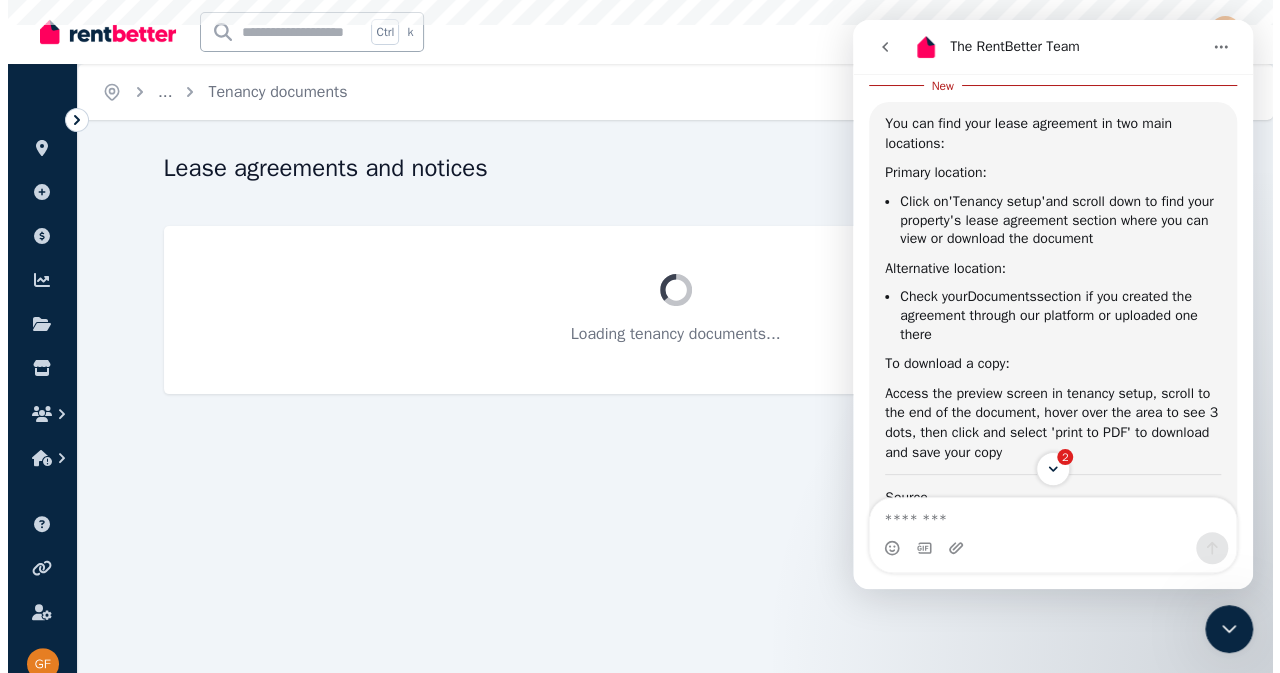 scroll, scrollTop: 0, scrollLeft: 0, axis: both 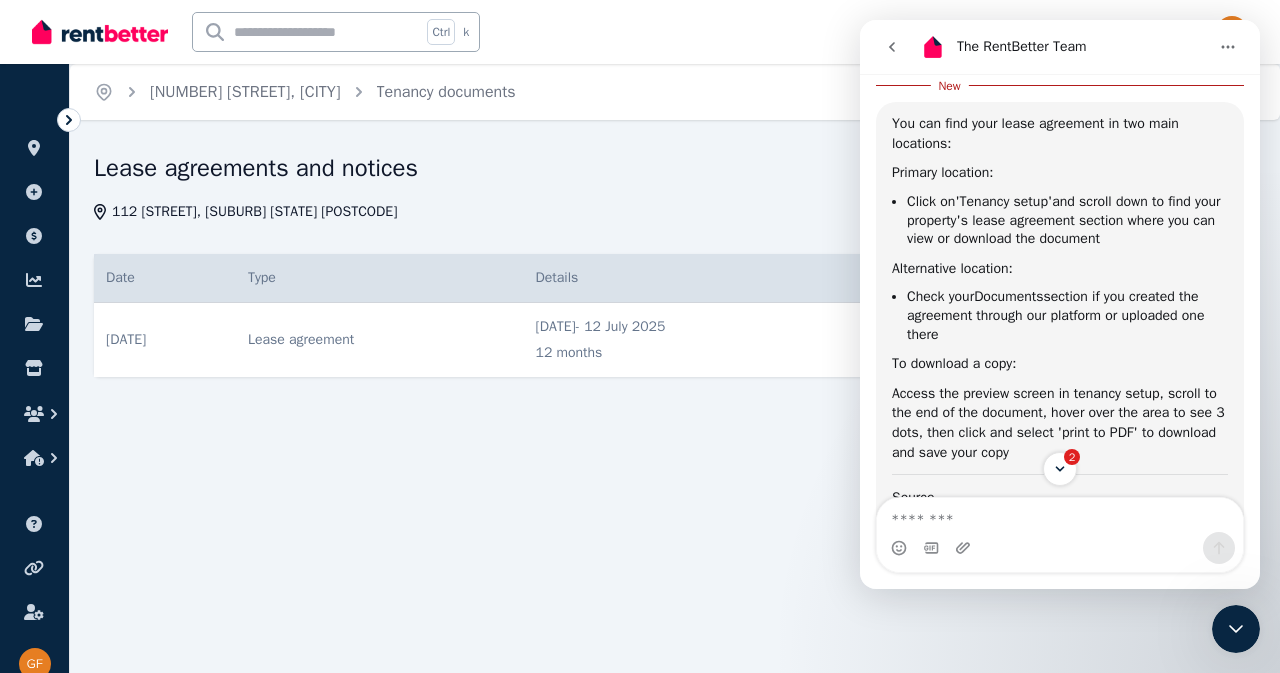 click 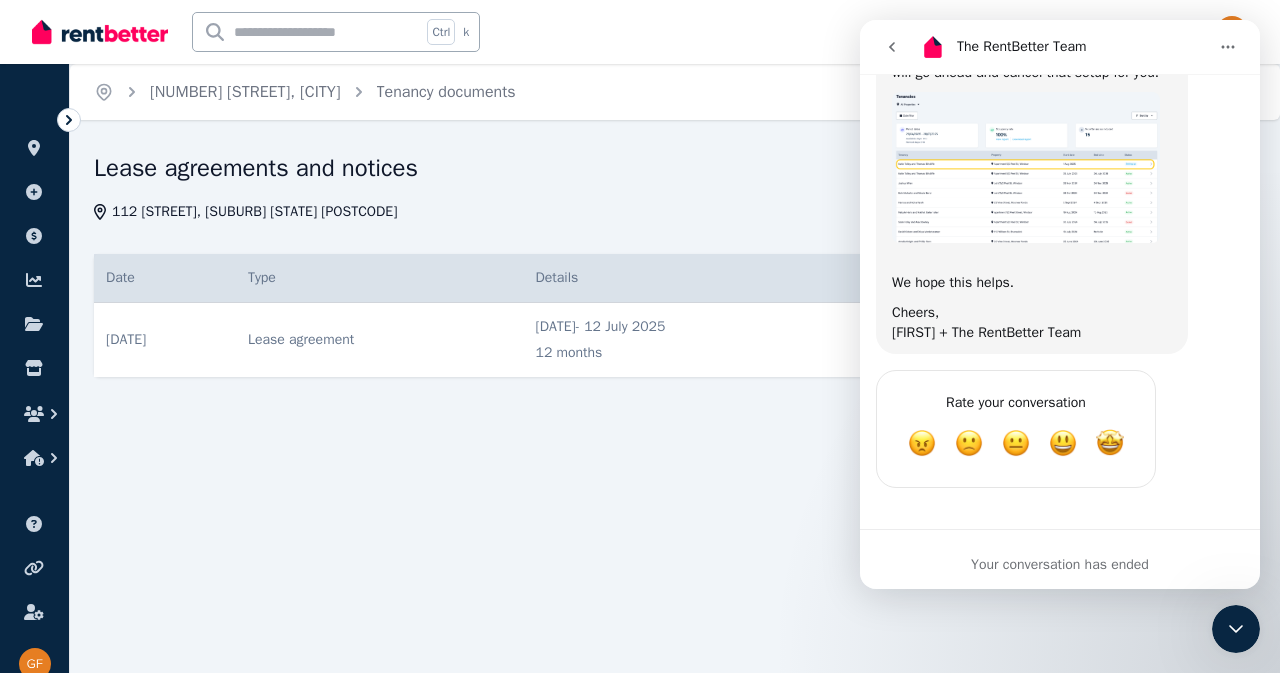 scroll, scrollTop: 1090, scrollLeft: 0, axis: vertical 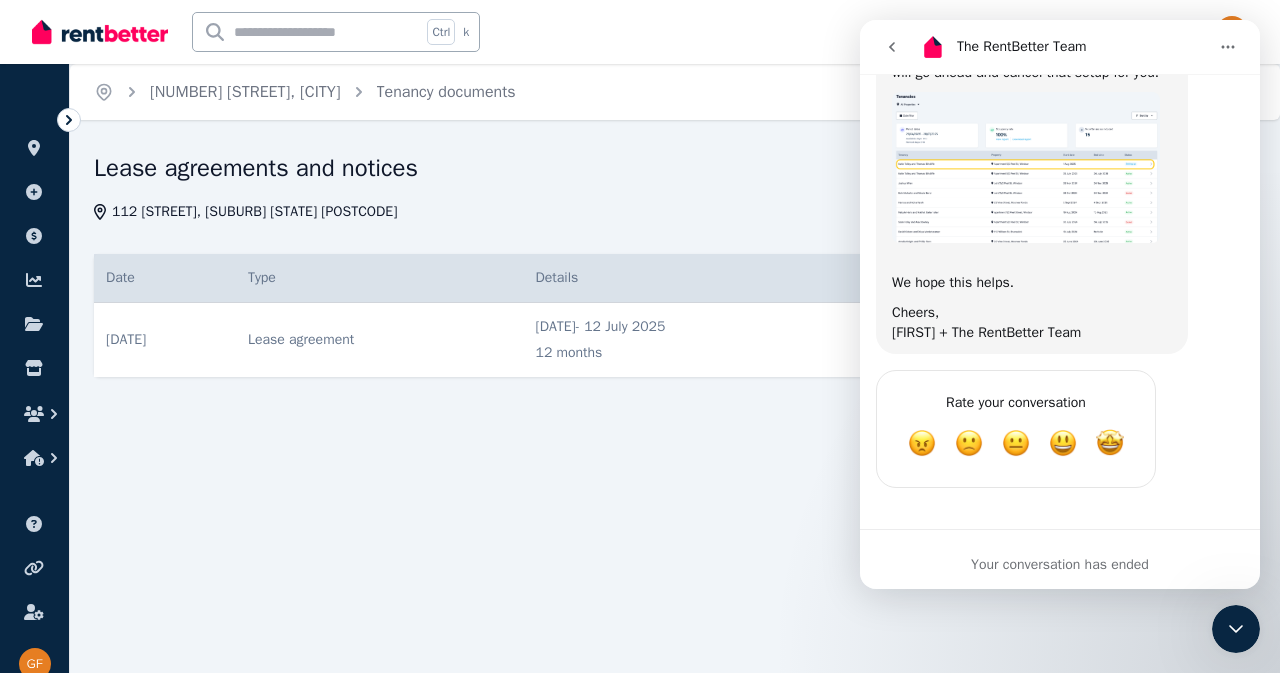 click 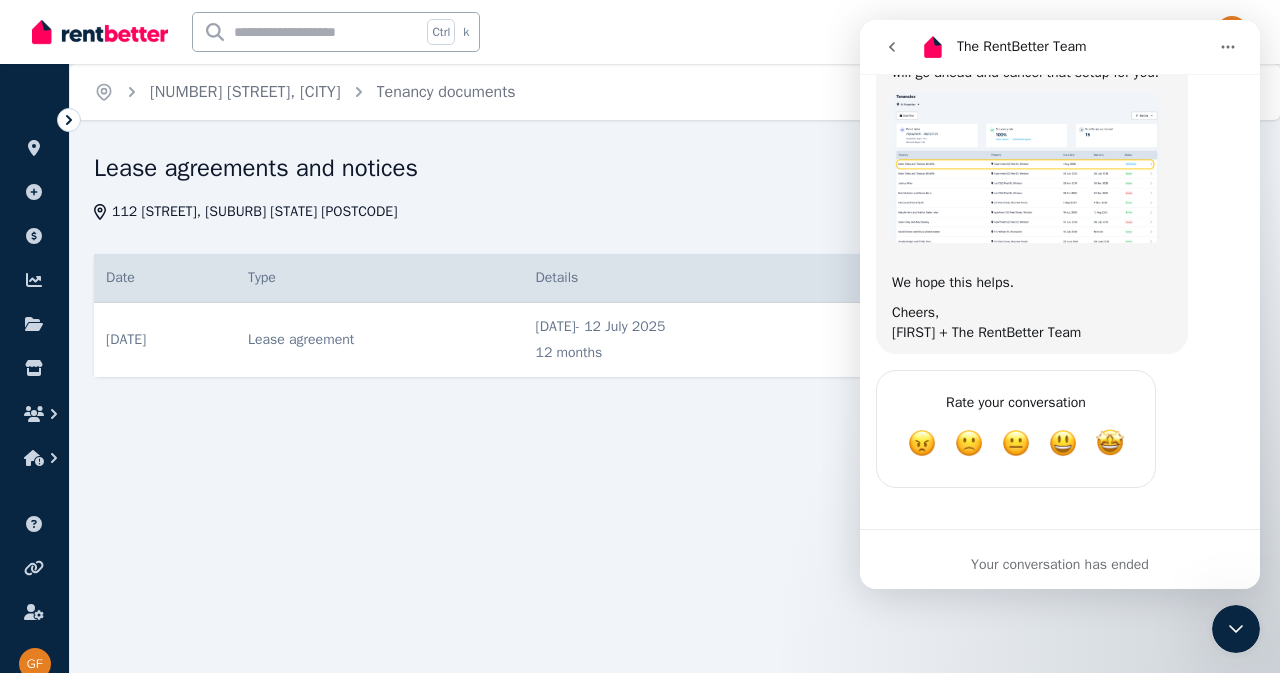 scroll, scrollTop: 0, scrollLeft: 0, axis: both 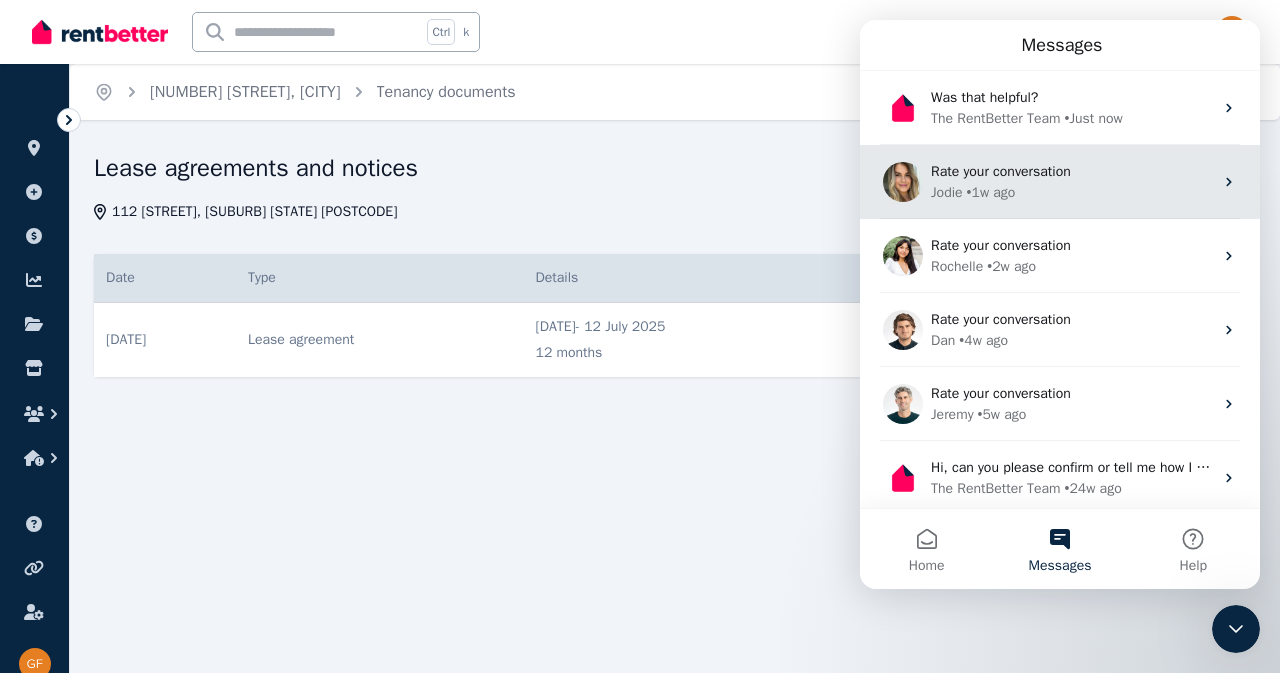 click on "Rate your conversation" at bounding box center [1072, 171] 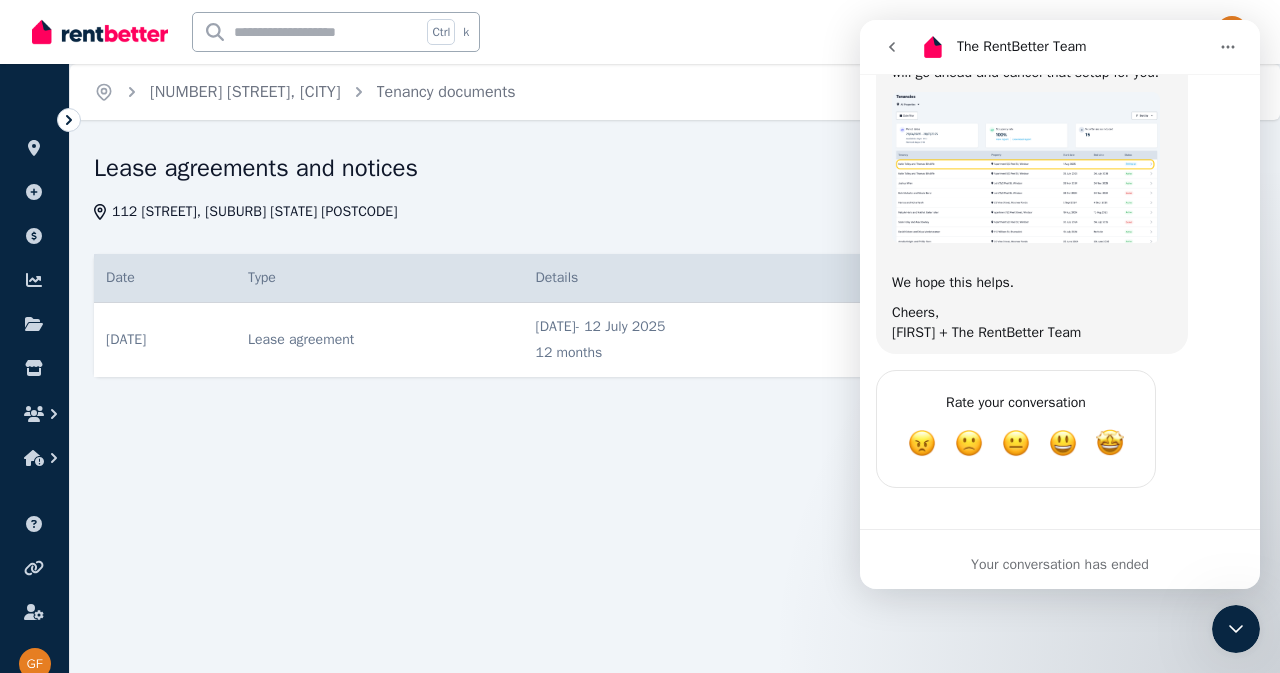 scroll, scrollTop: 1090, scrollLeft: 0, axis: vertical 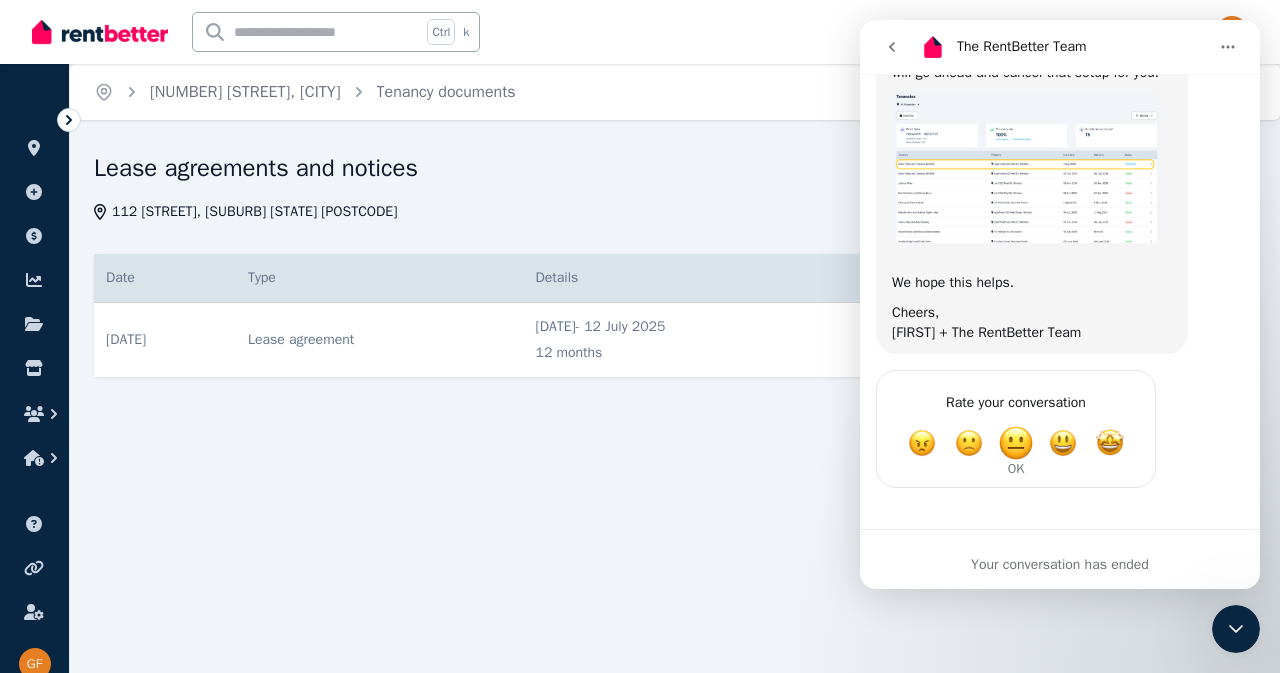 click at bounding box center [1016, 443] 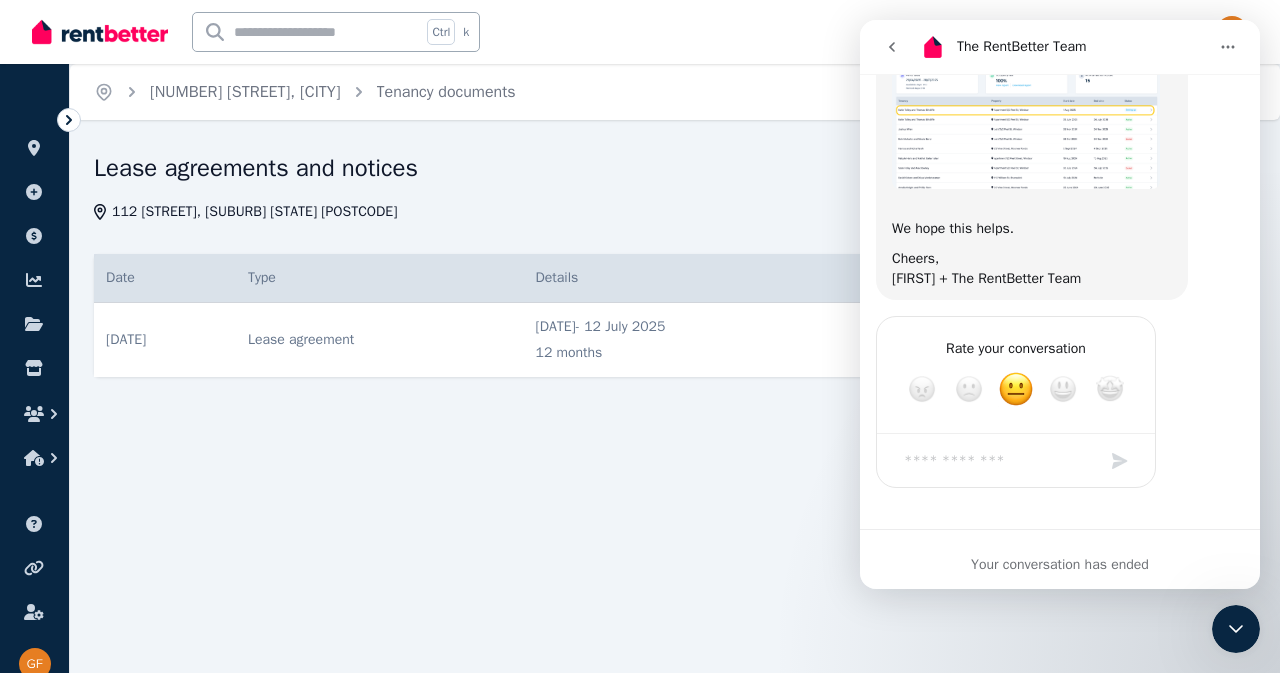 scroll, scrollTop: 1143, scrollLeft: 0, axis: vertical 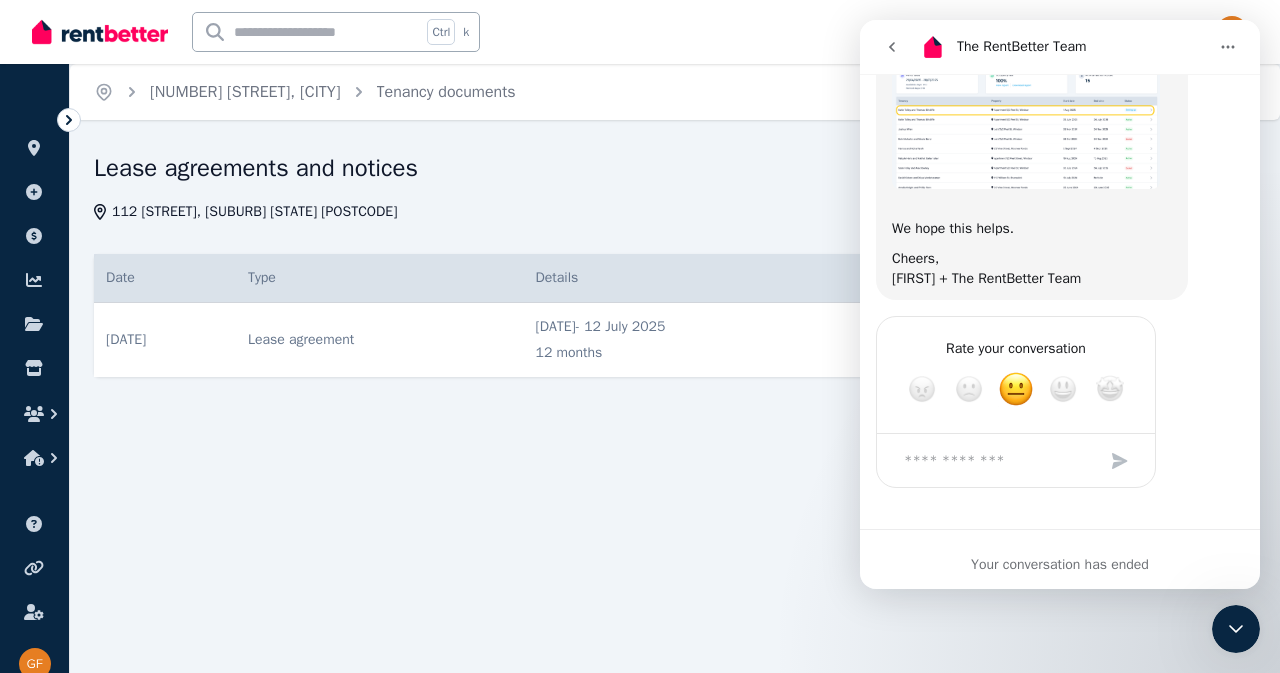click on "Home 112 Willson St, Brunswick Tenancy documents Lease agreements and notices 112 Willson St, Brunswick VIC 3056 Actions Date Type Details Status 13 July 2024 # 1   Lease agreement Imported Date 13 July 2024 Details 13 July 2024  -   12 July 2025 12 months View lease Lease agreement 13 July 2024  -   12 July 2025 12 months Imported View lease" at bounding box center [640, 336] 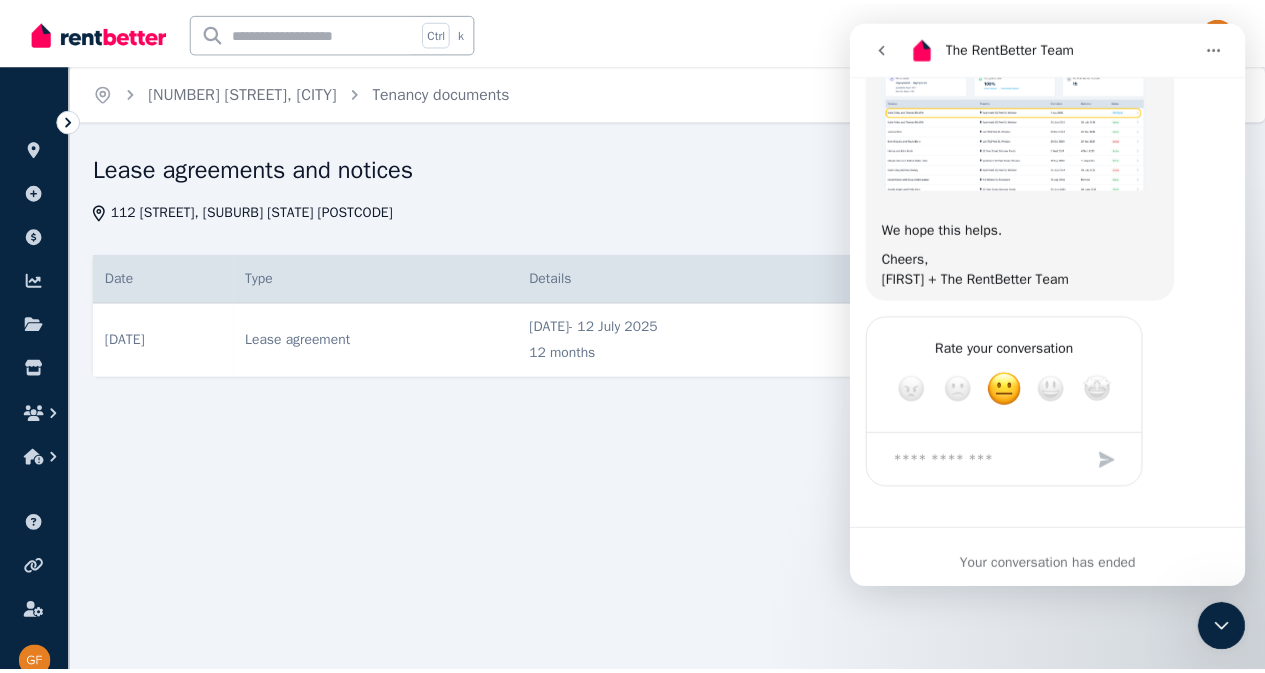scroll, scrollTop: 0, scrollLeft: 0, axis: both 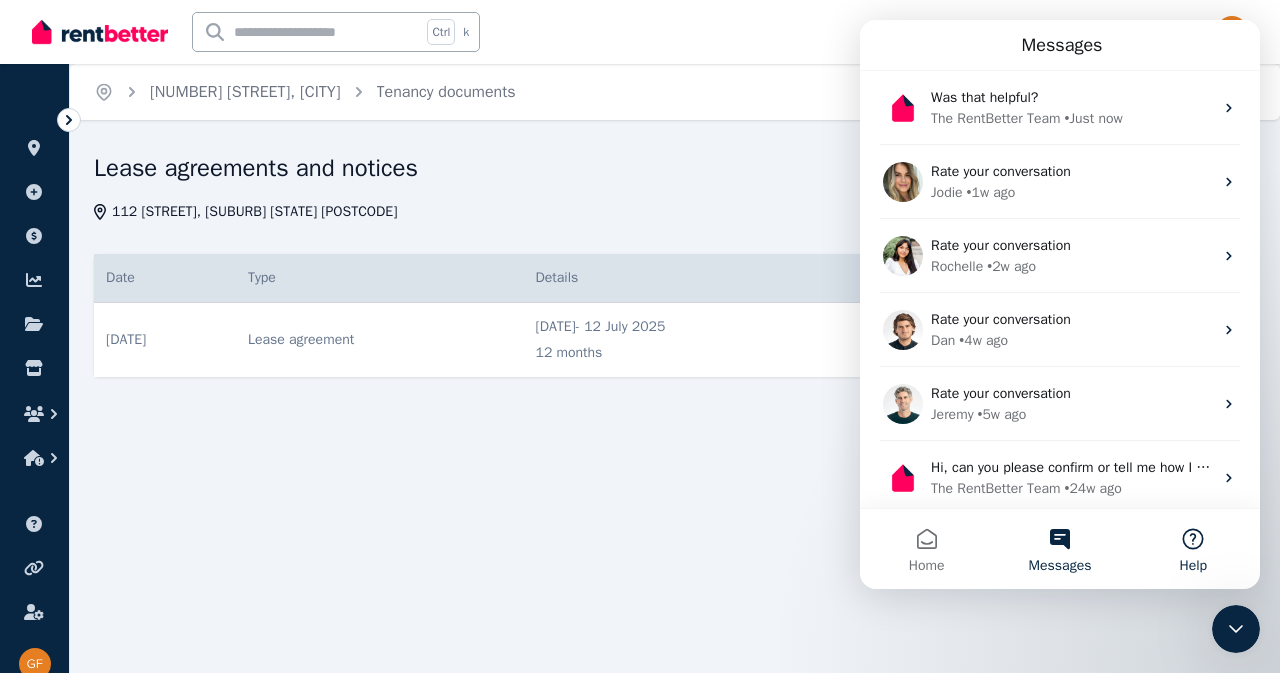 click on "Help" at bounding box center [1193, 566] 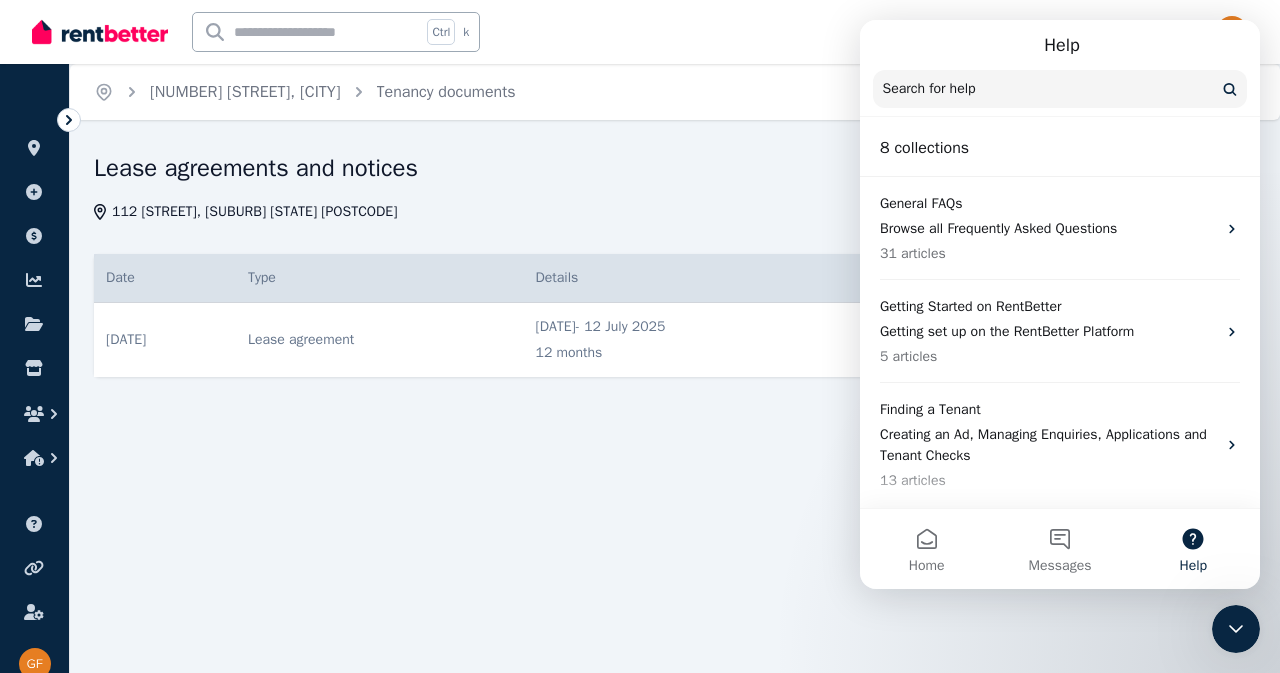 click on "8 collections" at bounding box center (1060, 148) 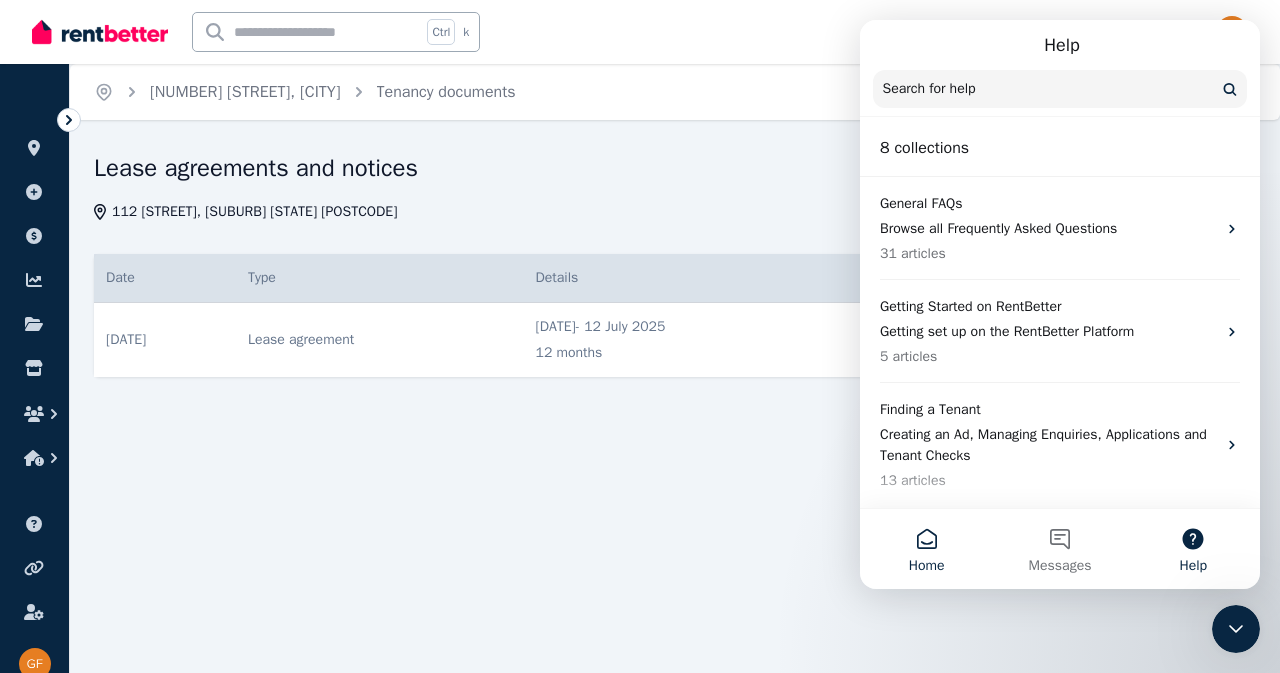click on "Home" at bounding box center [927, 566] 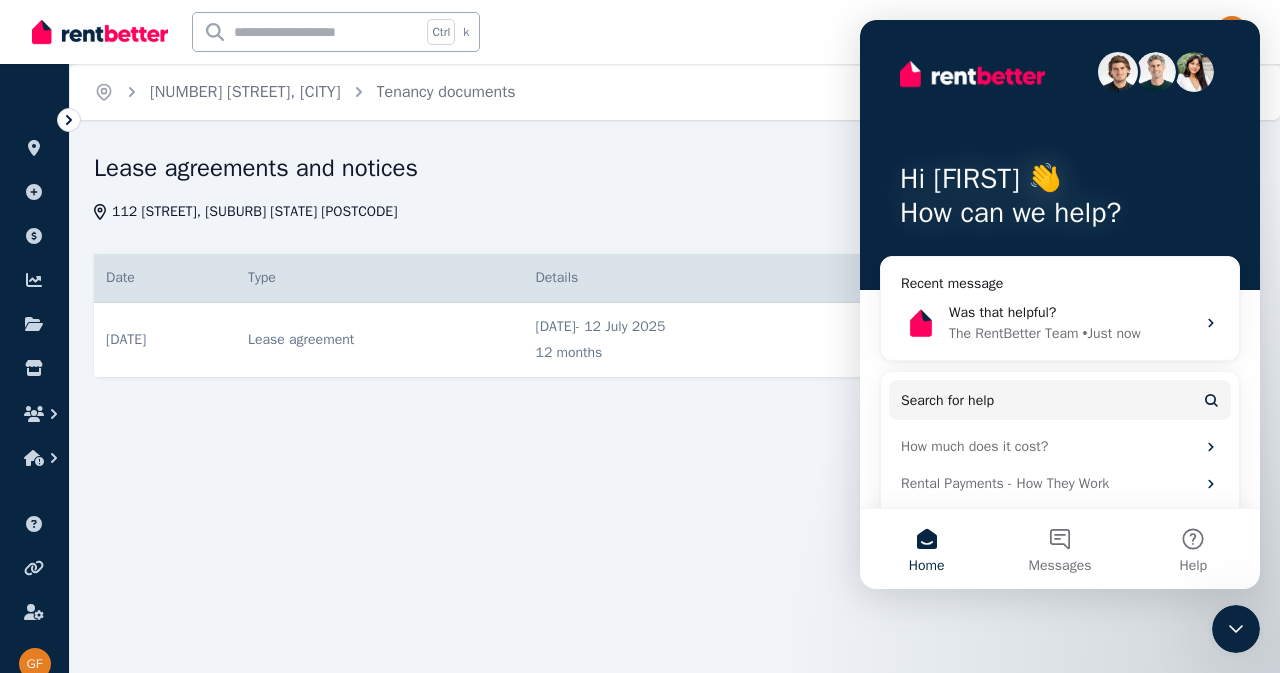 click on "Home" at bounding box center (927, 566) 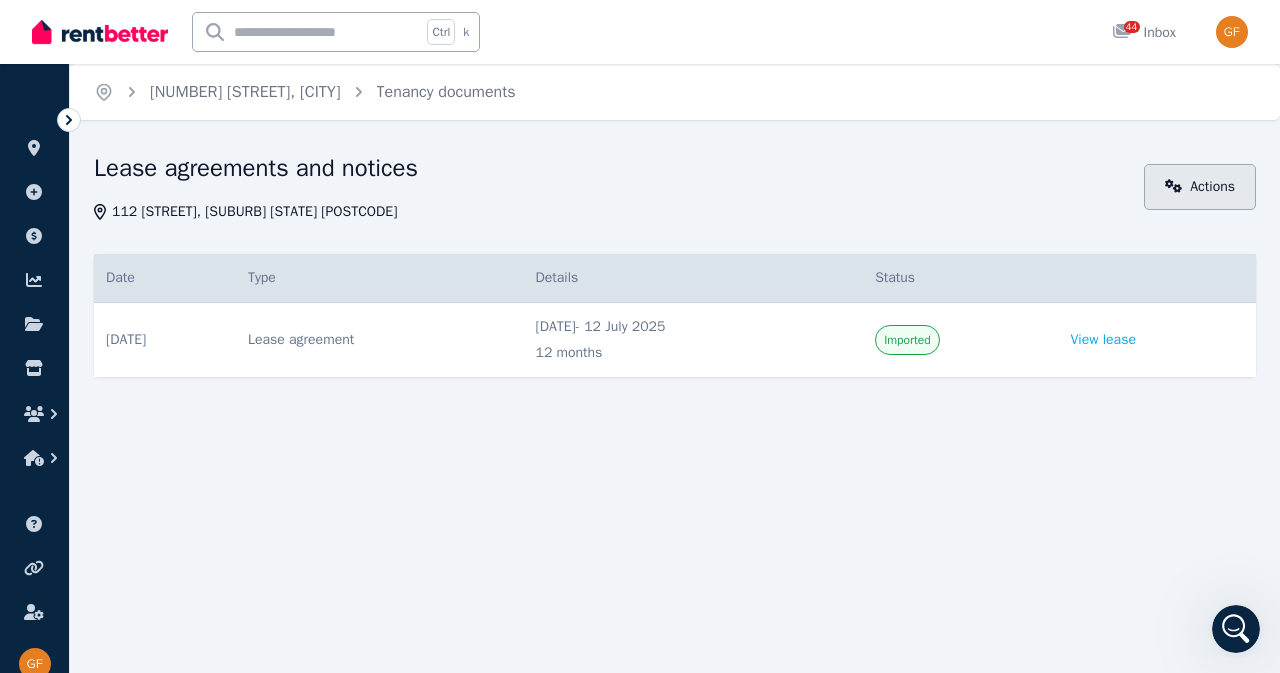 click on "Actions" at bounding box center (1200, 187) 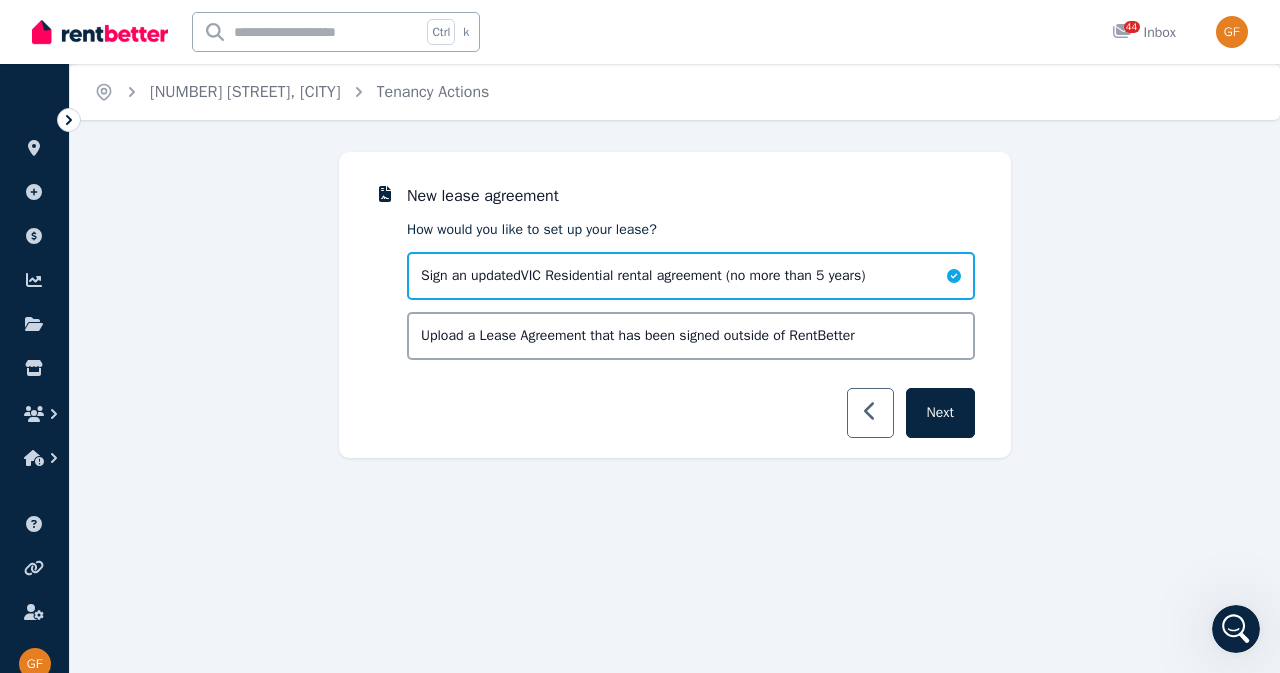click 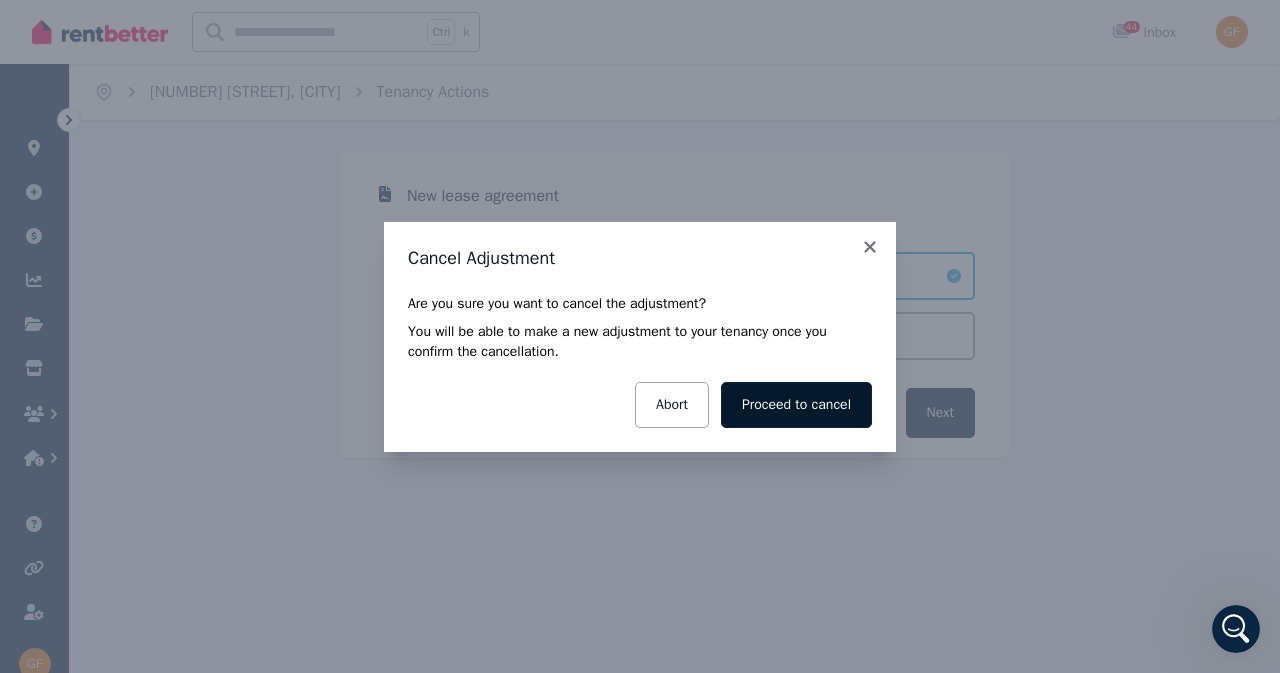 click on "Proceed to cancel" at bounding box center (796, 405) 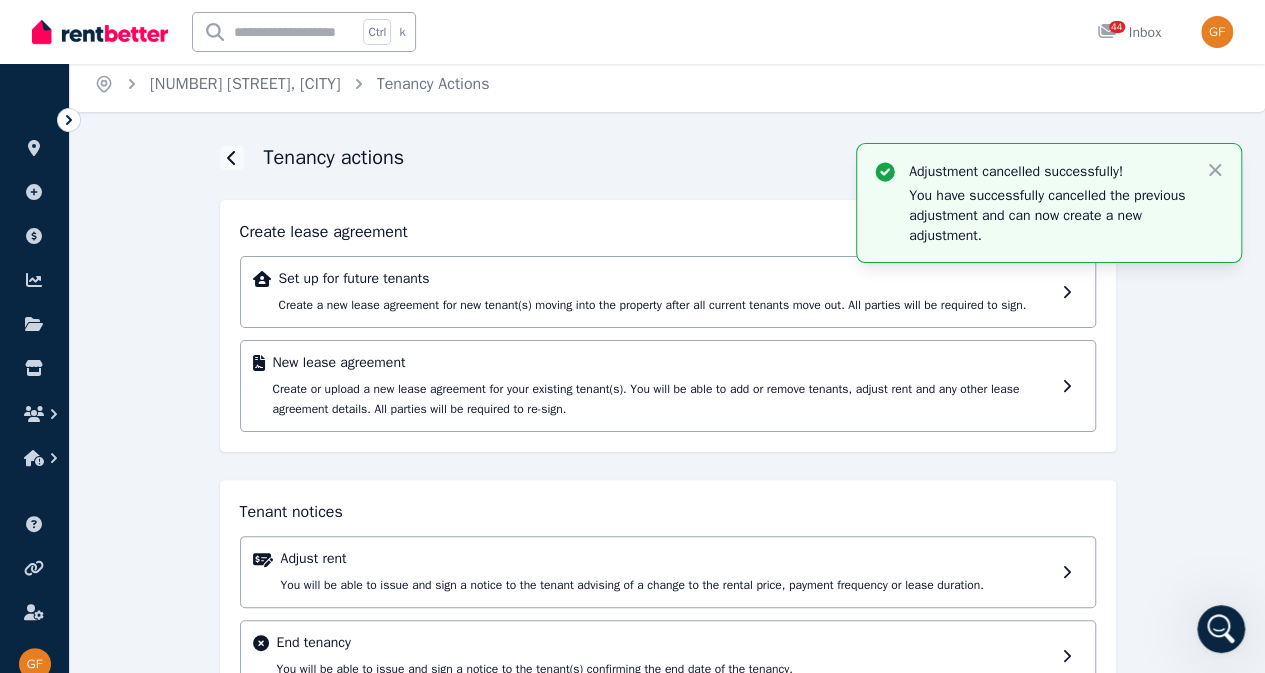 scroll, scrollTop: 0, scrollLeft: 0, axis: both 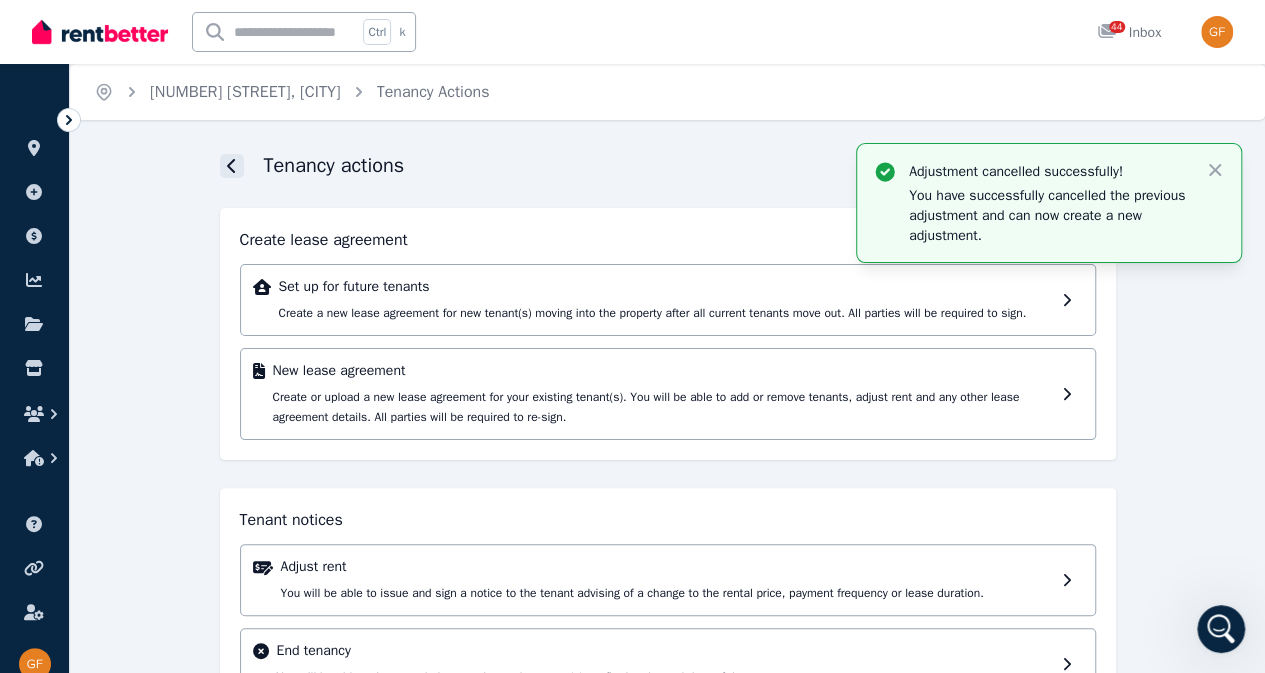 click at bounding box center [232, 166] 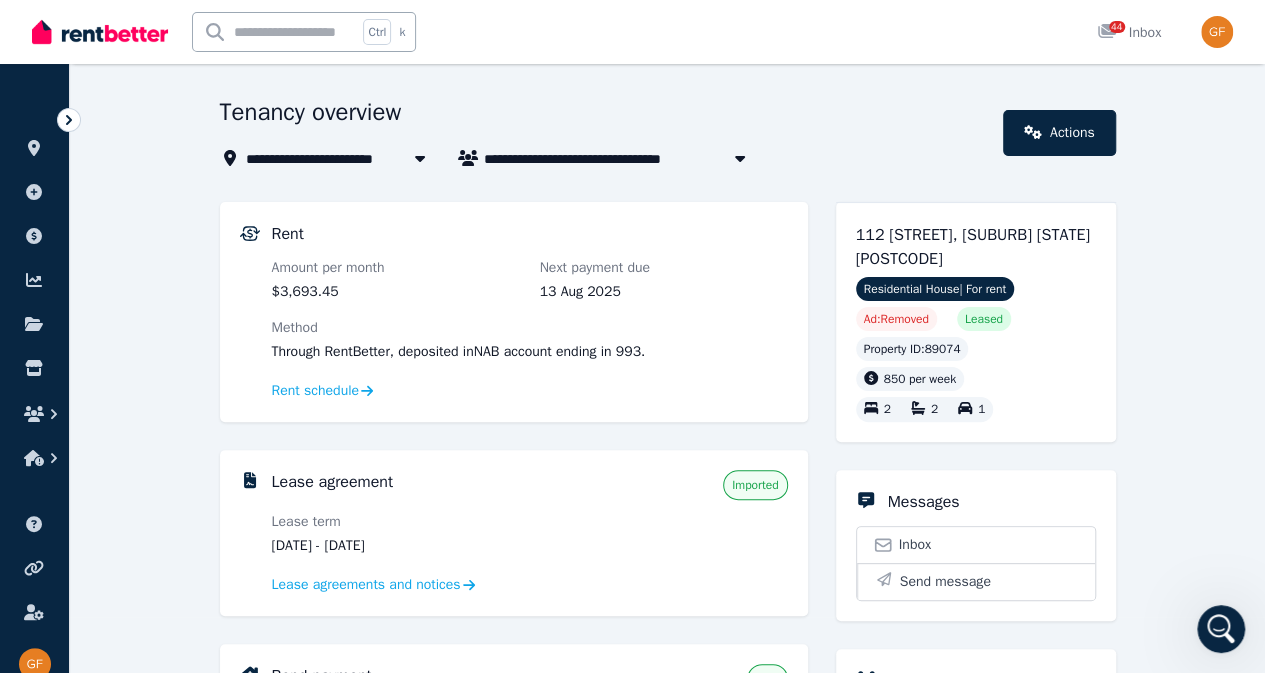 scroll, scrollTop: 58, scrollLeft: 0, axis: vertical 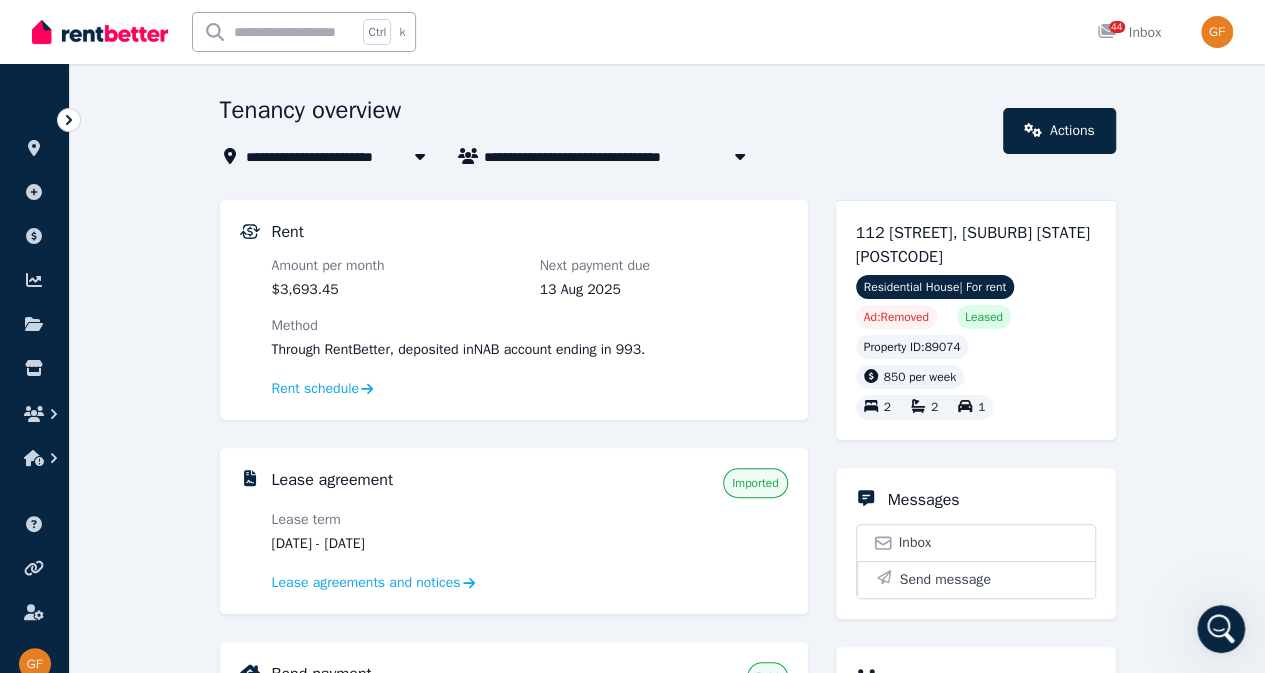 click 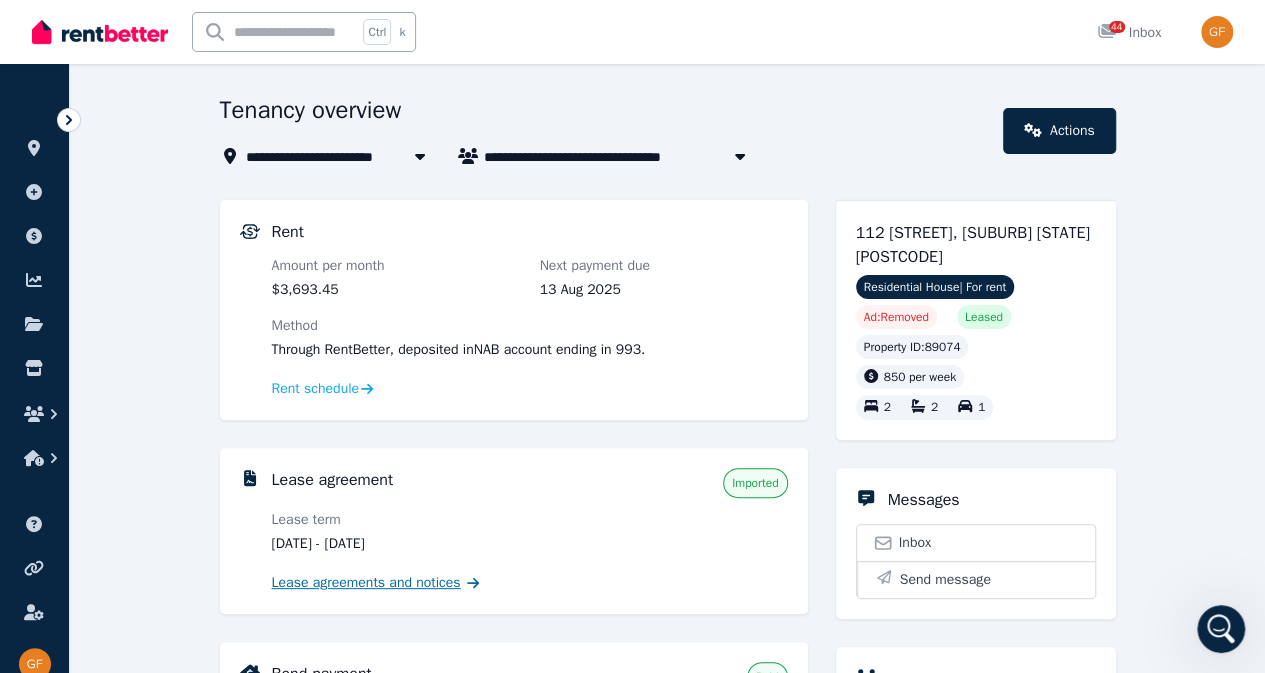 click on "Lease agreements and notices" at bounding box center (366, 583) 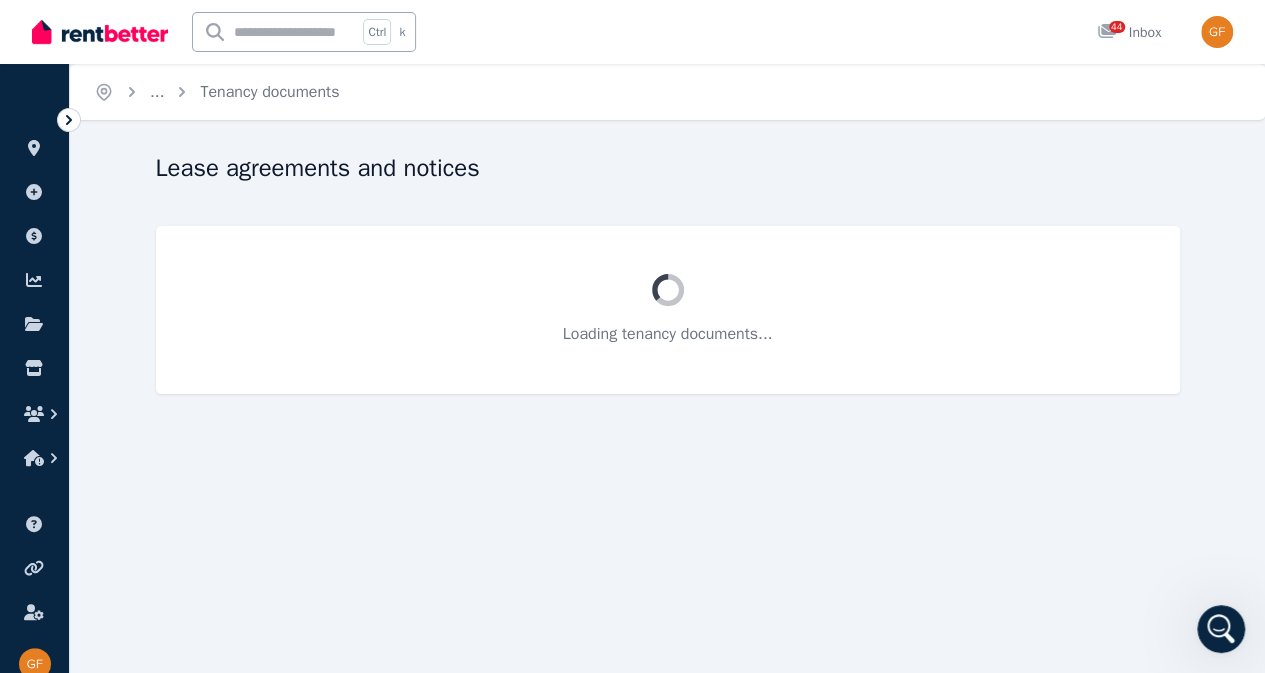 scroll, scrollTop: 0, scrollLeft: 0, axis: both 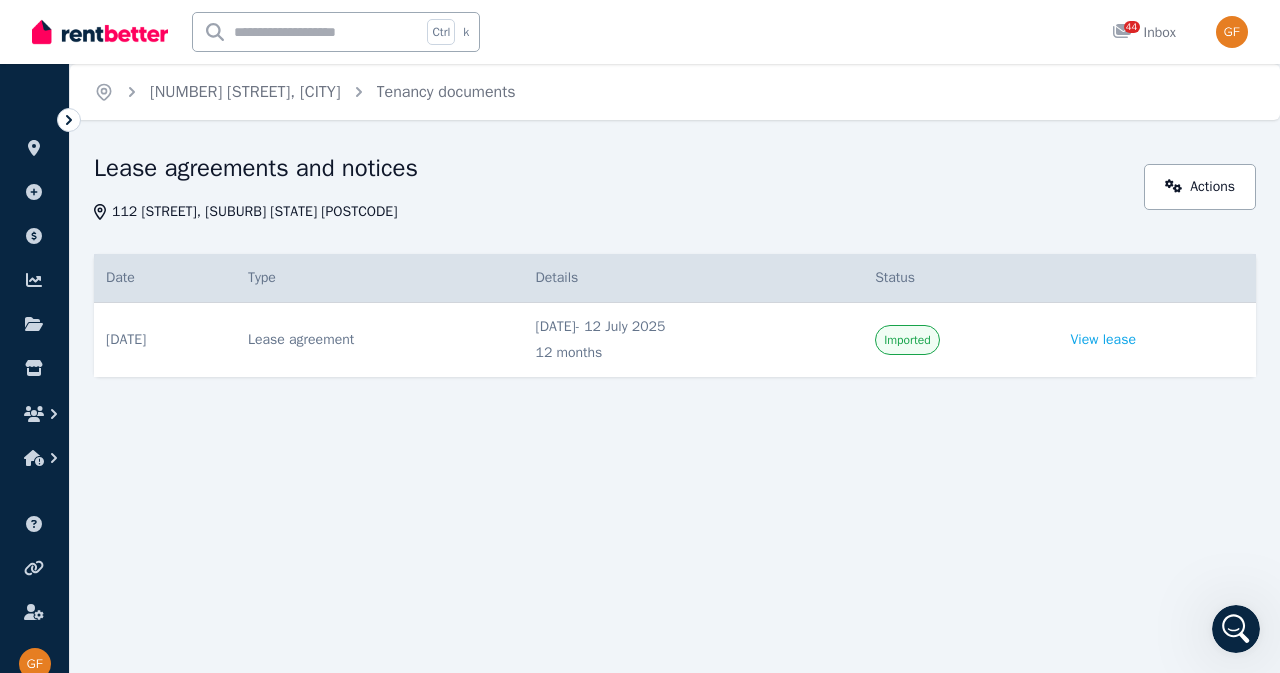 click on "View lease" at bounding box center (1157, 340) 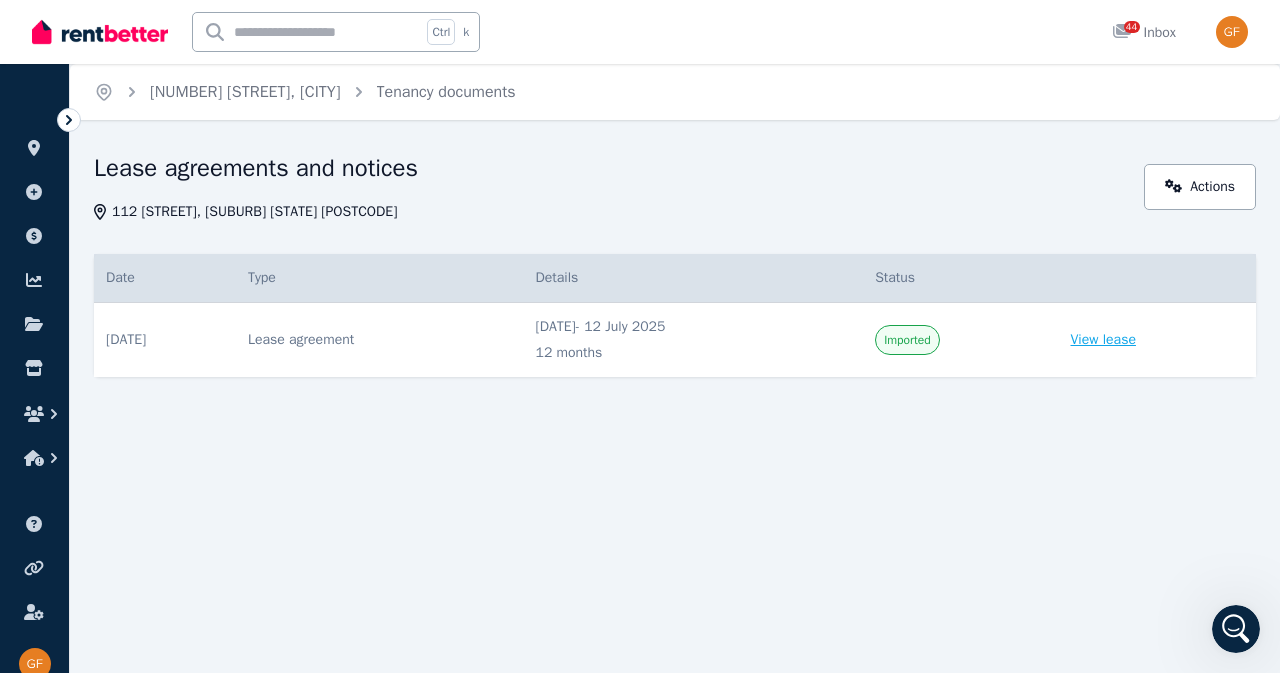 click on "View lease" at bounding box center (1103, 340) 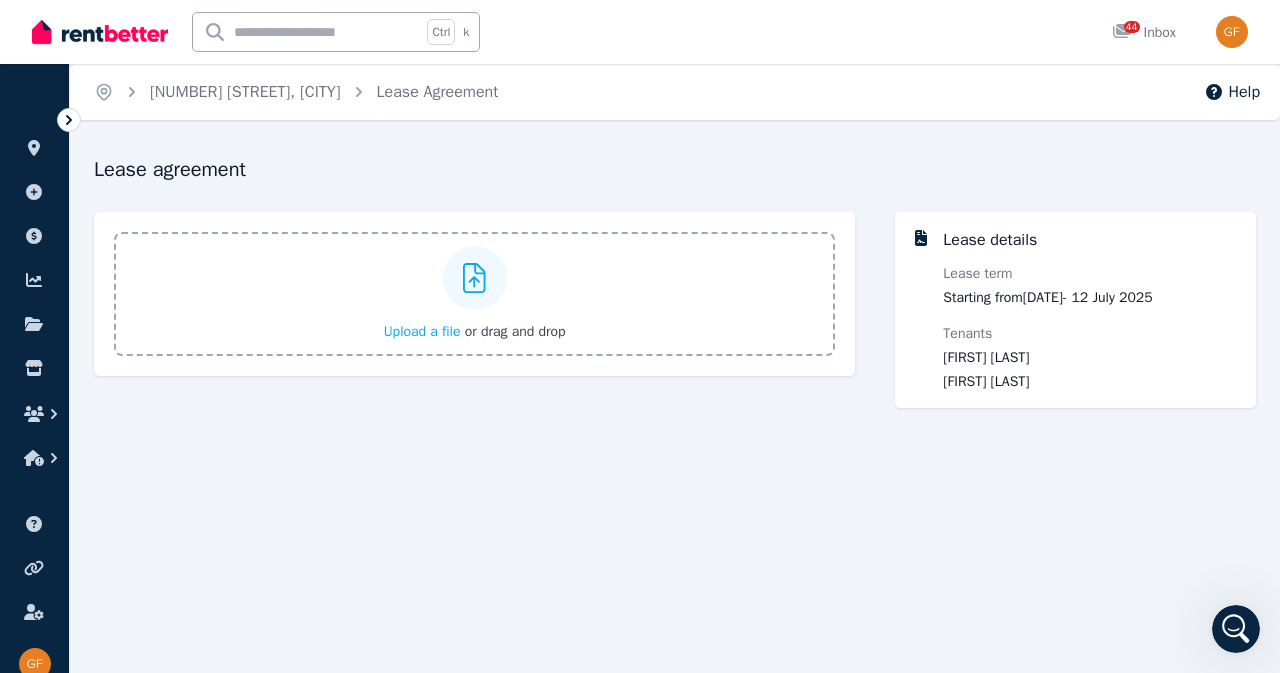 click on "Lease details Lease term Starting from  13 July 2024  -   12 July 2025 Tenants David Kidson Divya Venkataraman" at bounding box center (1075, 310) 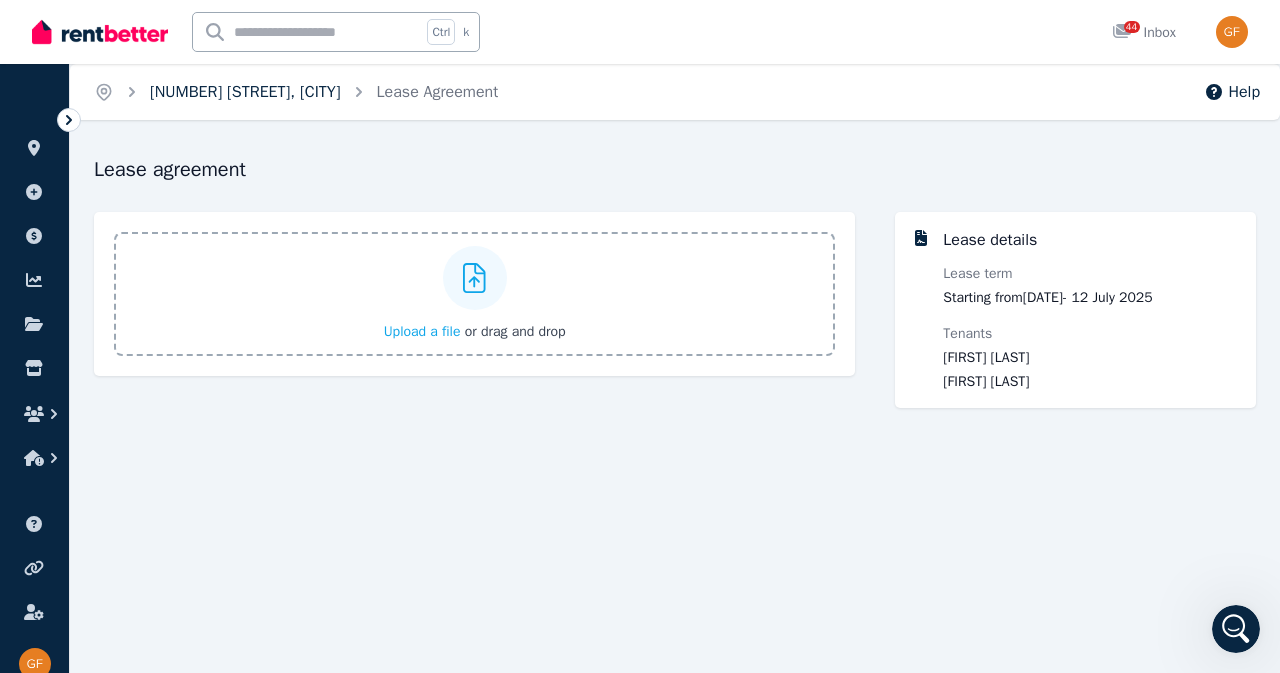 click on "[NUMBER] [STREET], [CITY] [SUBURB]" at bounding box center [245, 92] 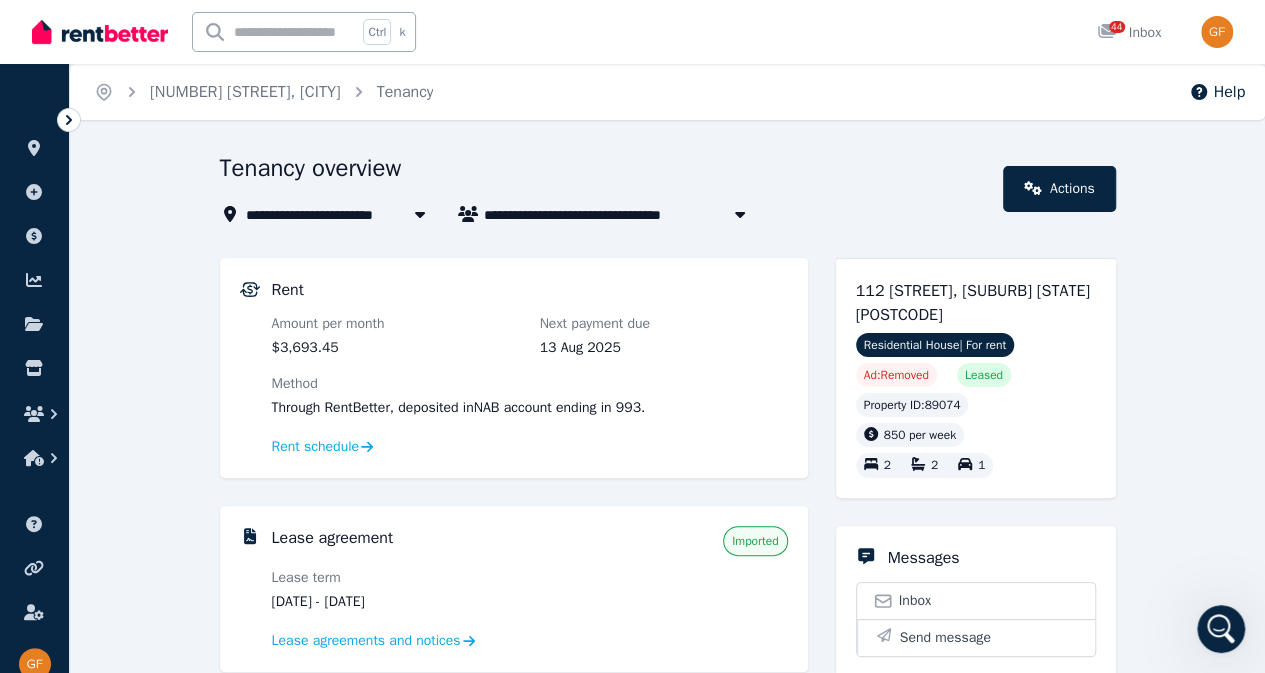 click at bounding box center (1221, 629) 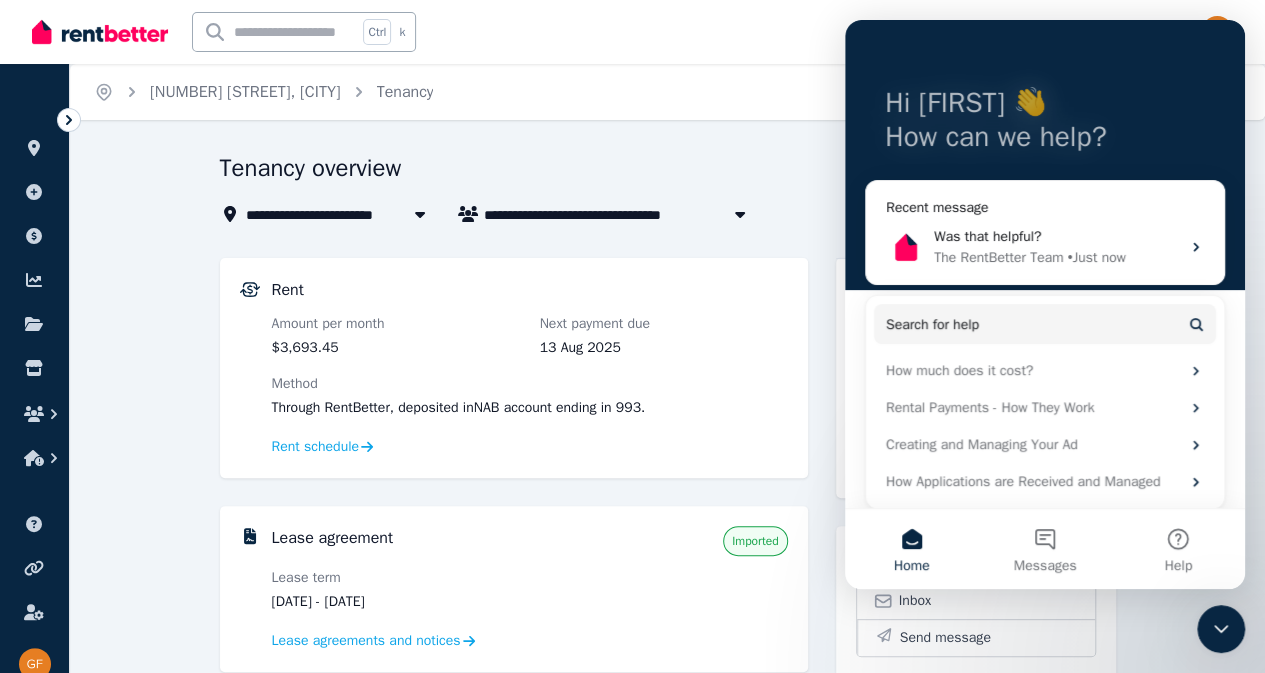 scroll, scrollTop: 85, scrollLeft: 0, axis: vertical 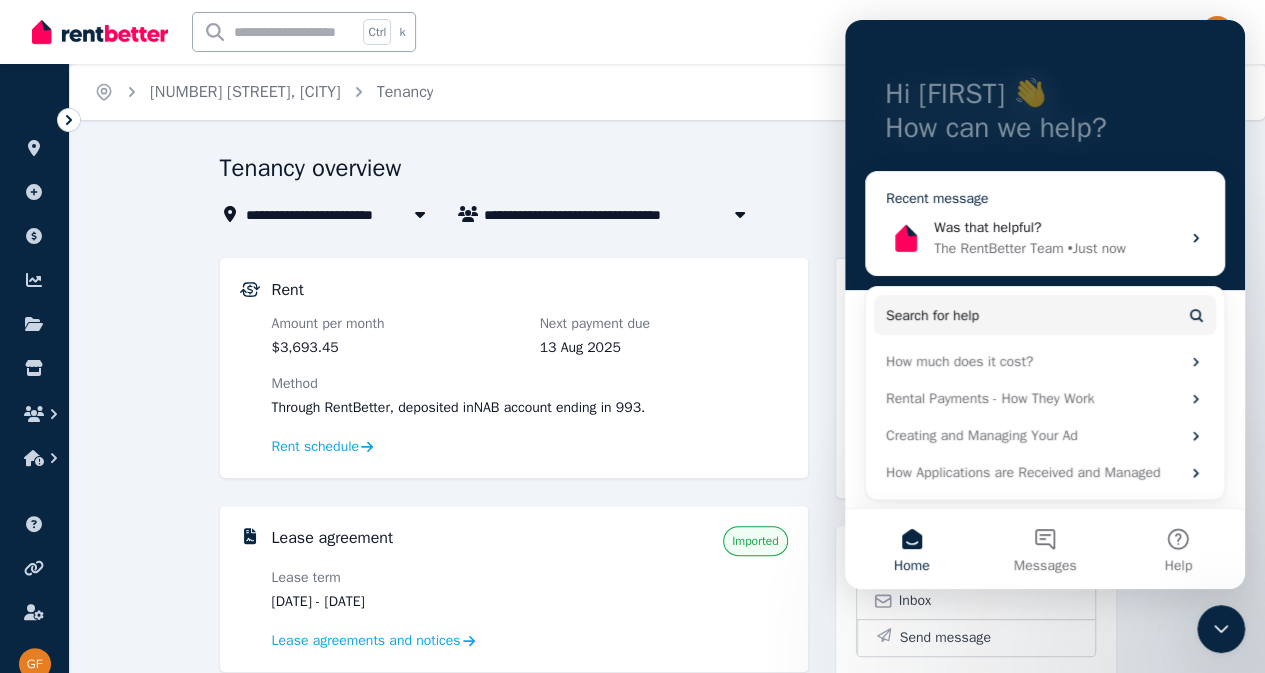 click on "Was that helpful?" at bounding box center [987, 227] 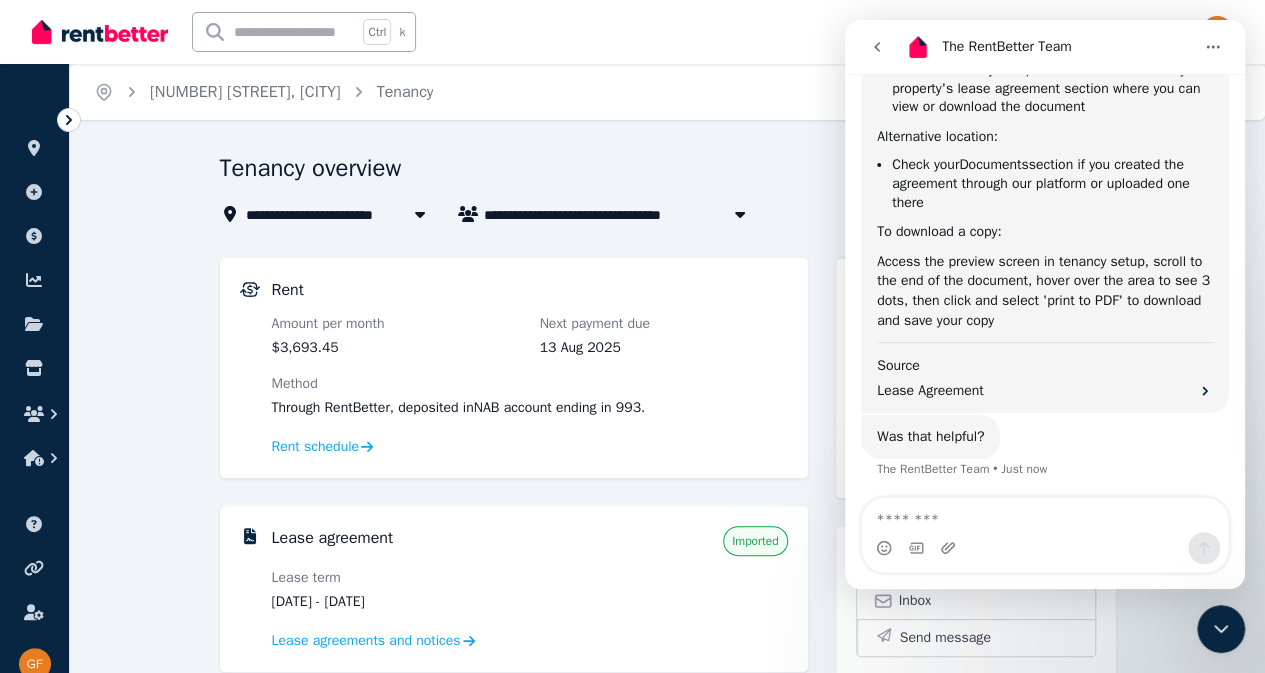 scroll, scrollTop: 1144, scrollLeft: 0, axis: vertical 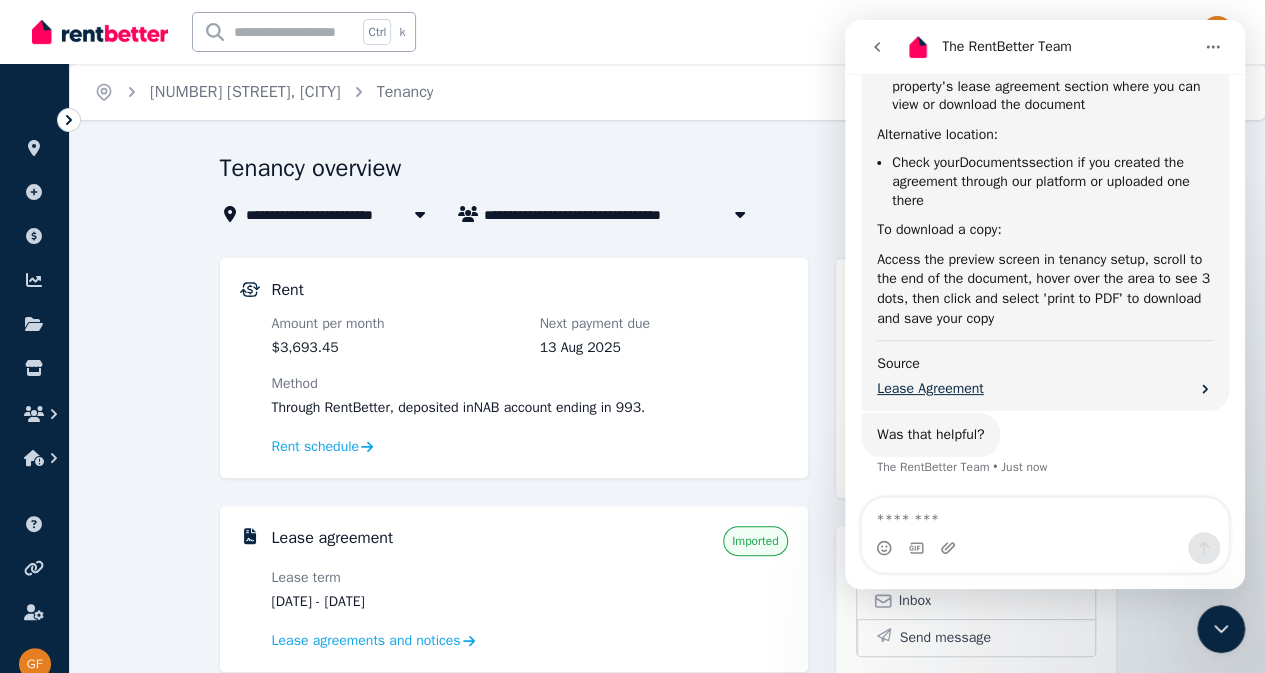 click on "Lease Agreement" at bounding box center (1045, 388) 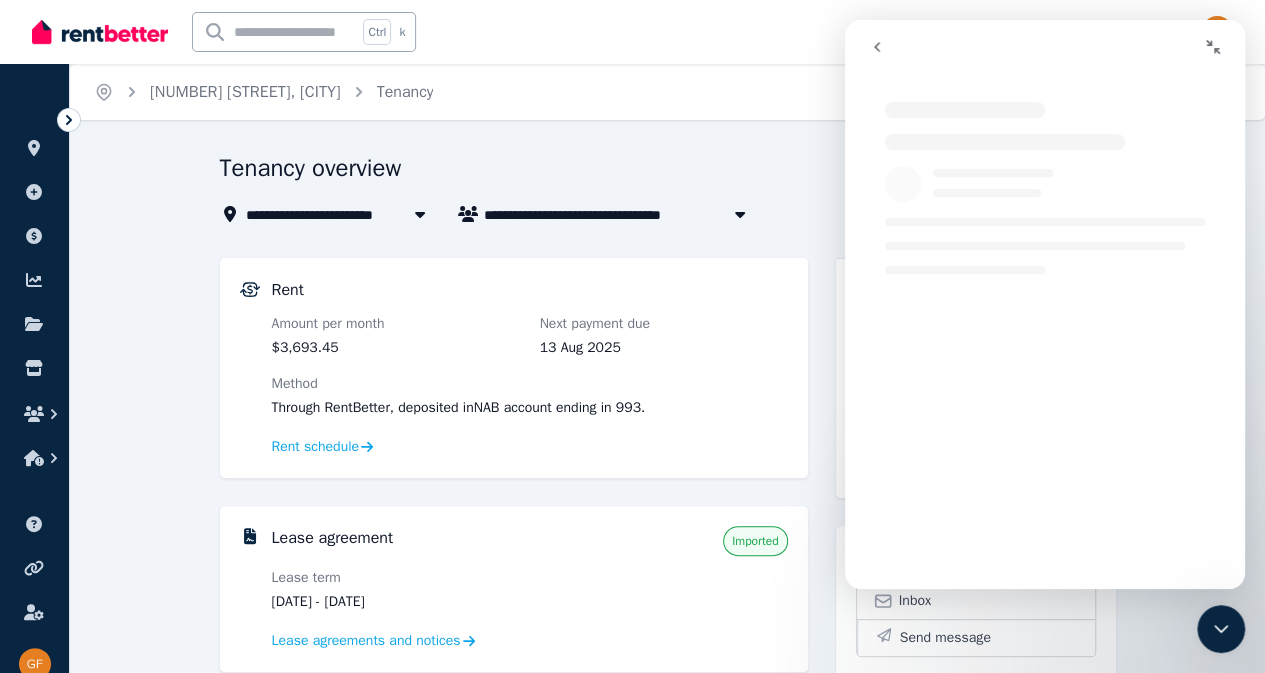 scroll, scrollTop: 0, scrollLeft: 0, axis: both 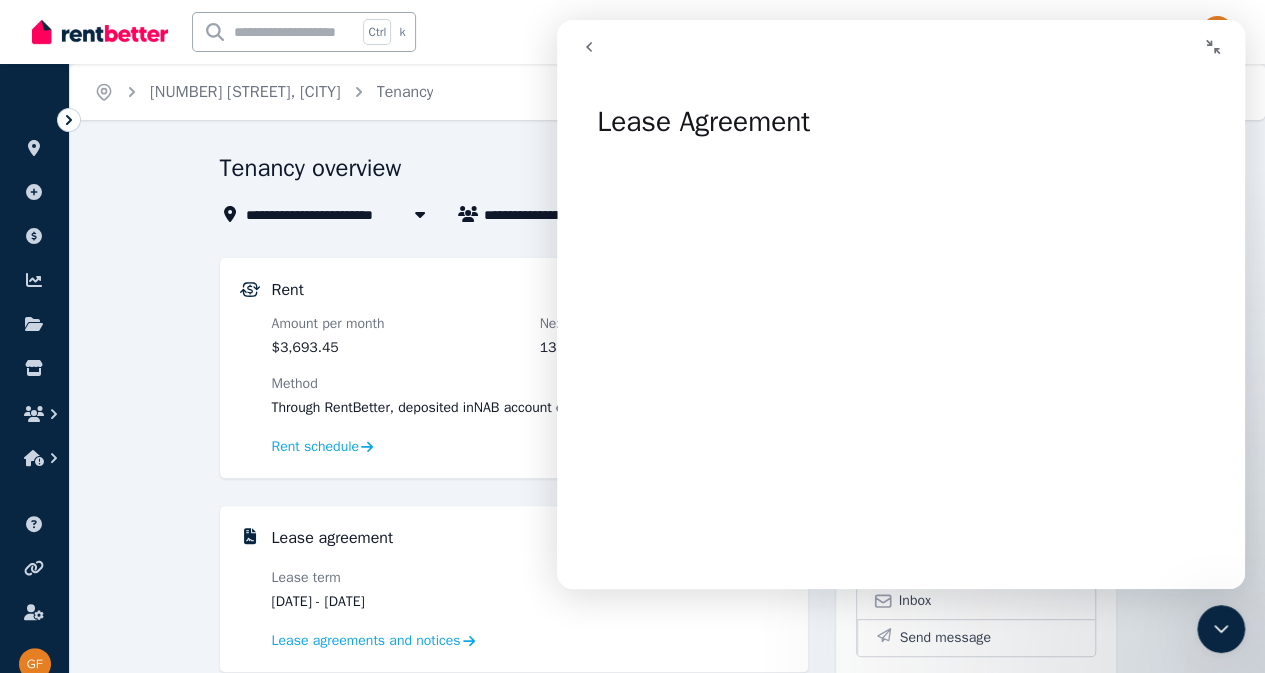 click on "**********" at bounding box center (667, 797) 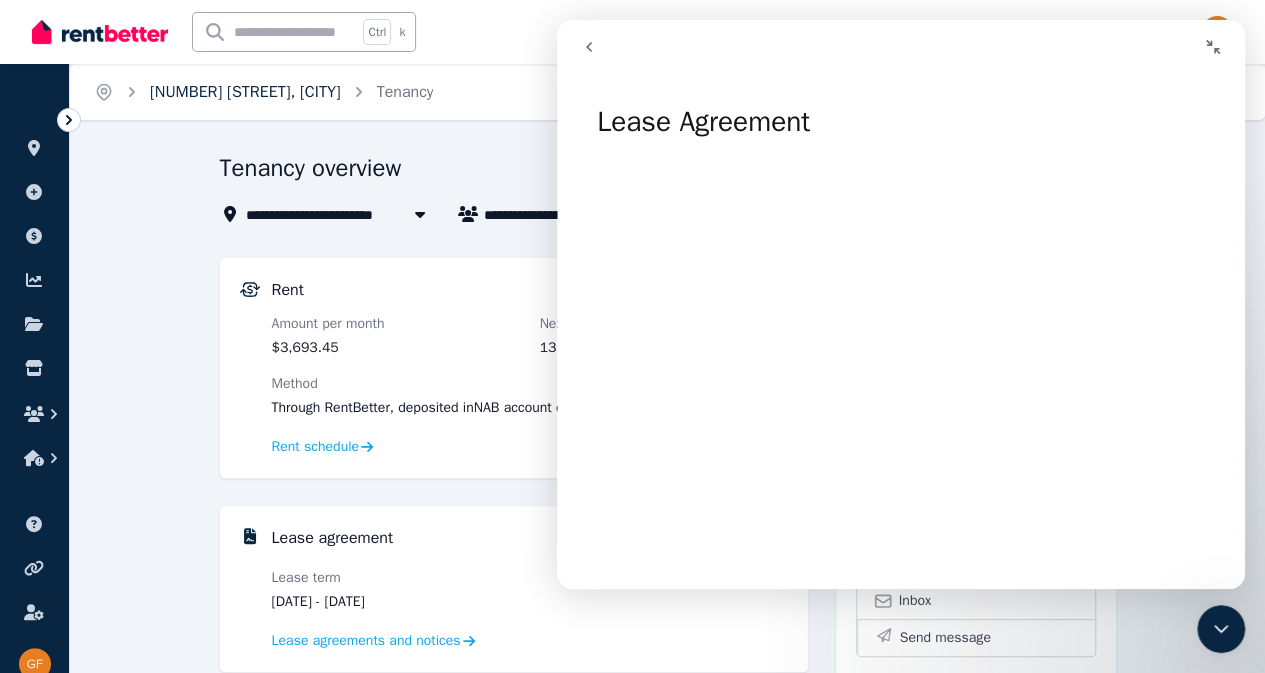 click on "[NUMBER] [STREET], [CITY] [SUBURB]" at bounding box center [245, 92] 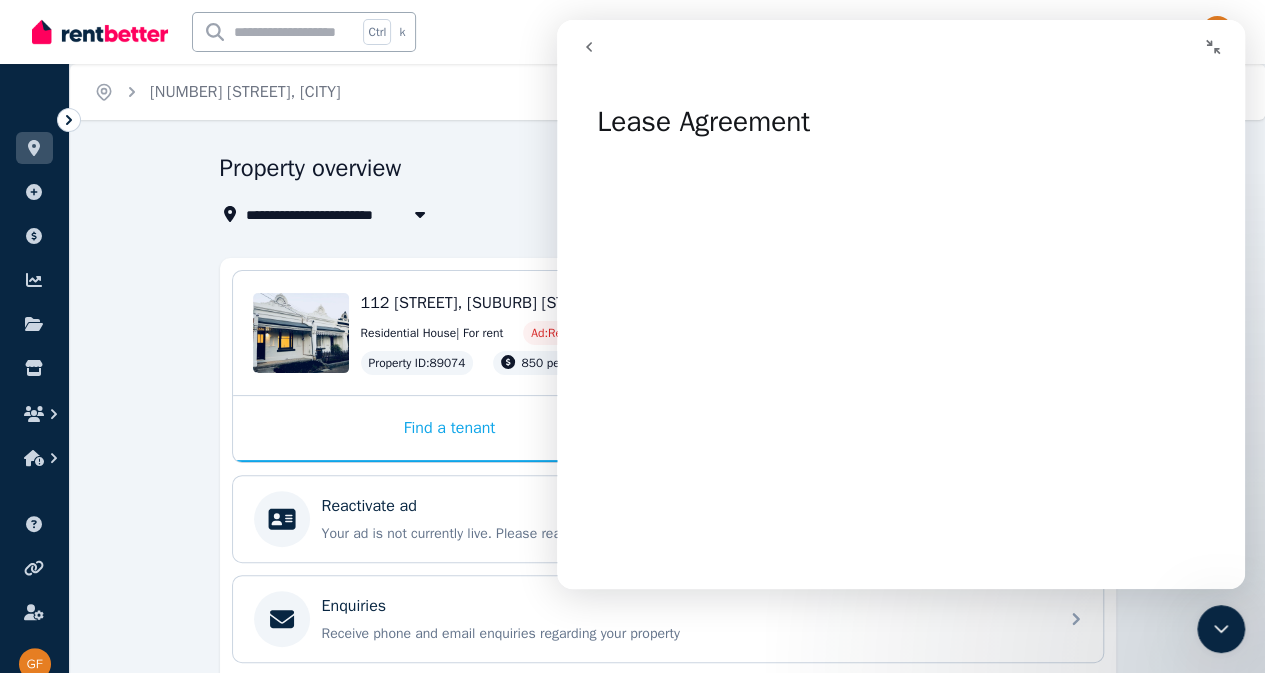 click 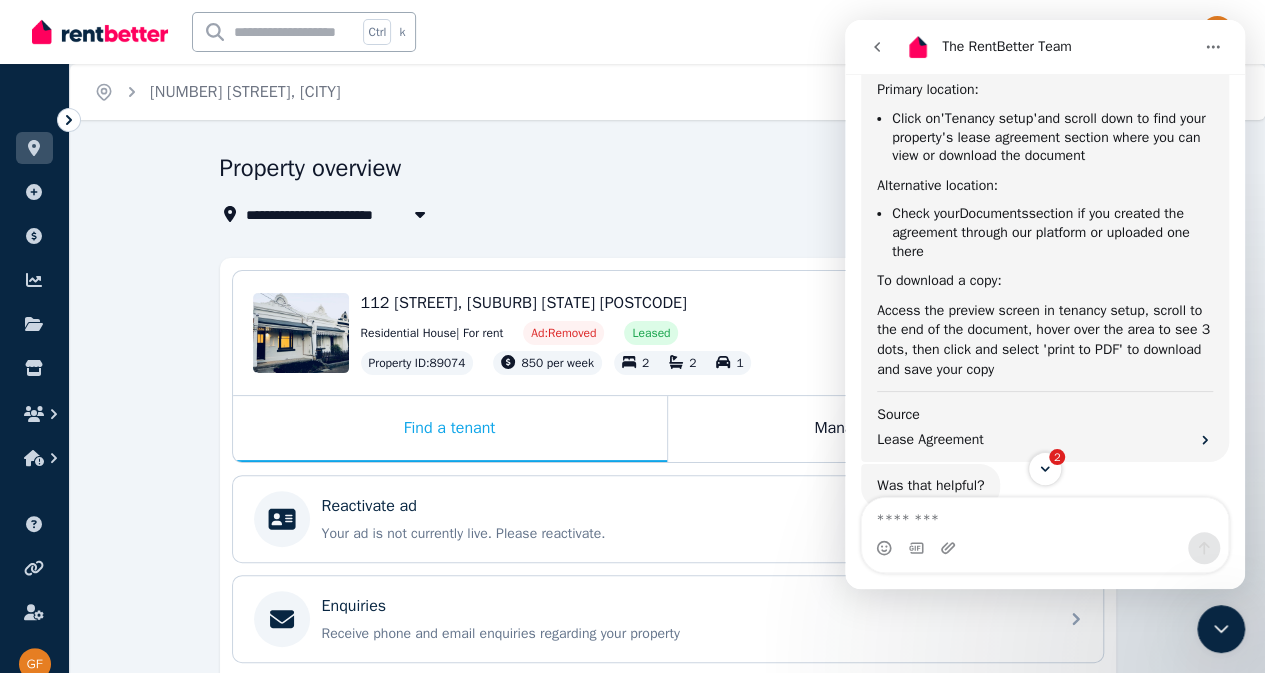 scroll, scrollTop: 1092, scrollLeft: 0, axis: vertical 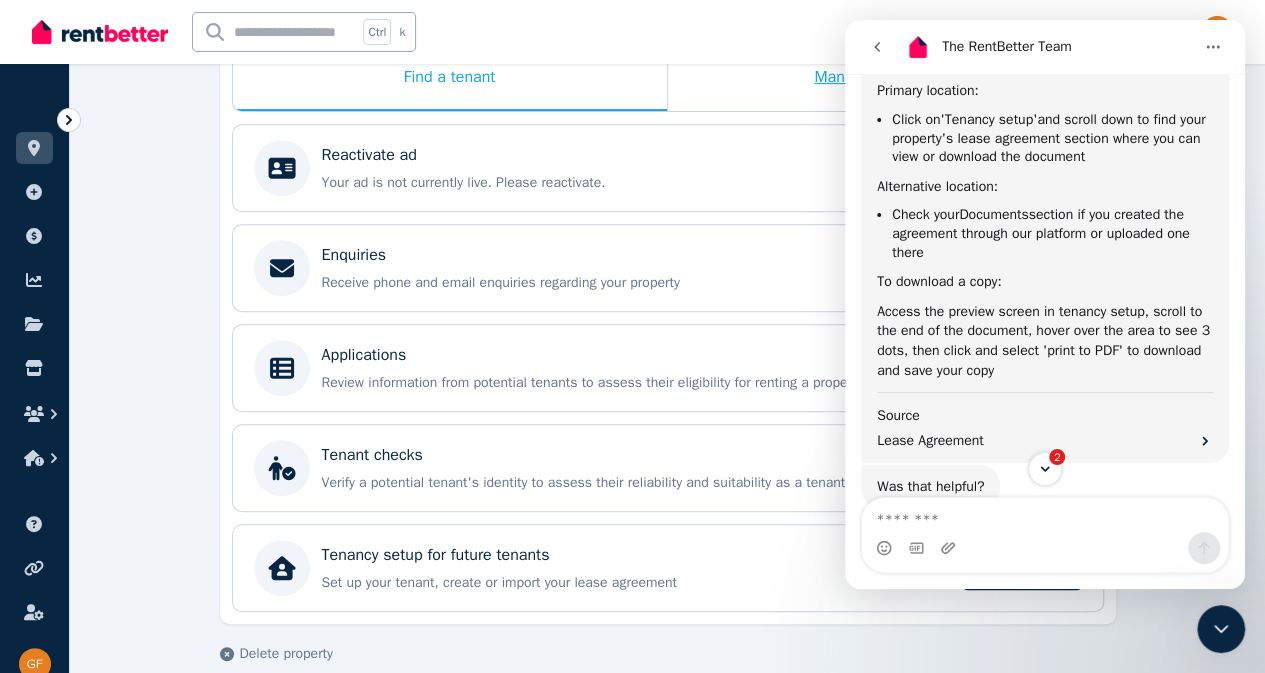 click on "Manage my property" at bounding box center [885, 78] 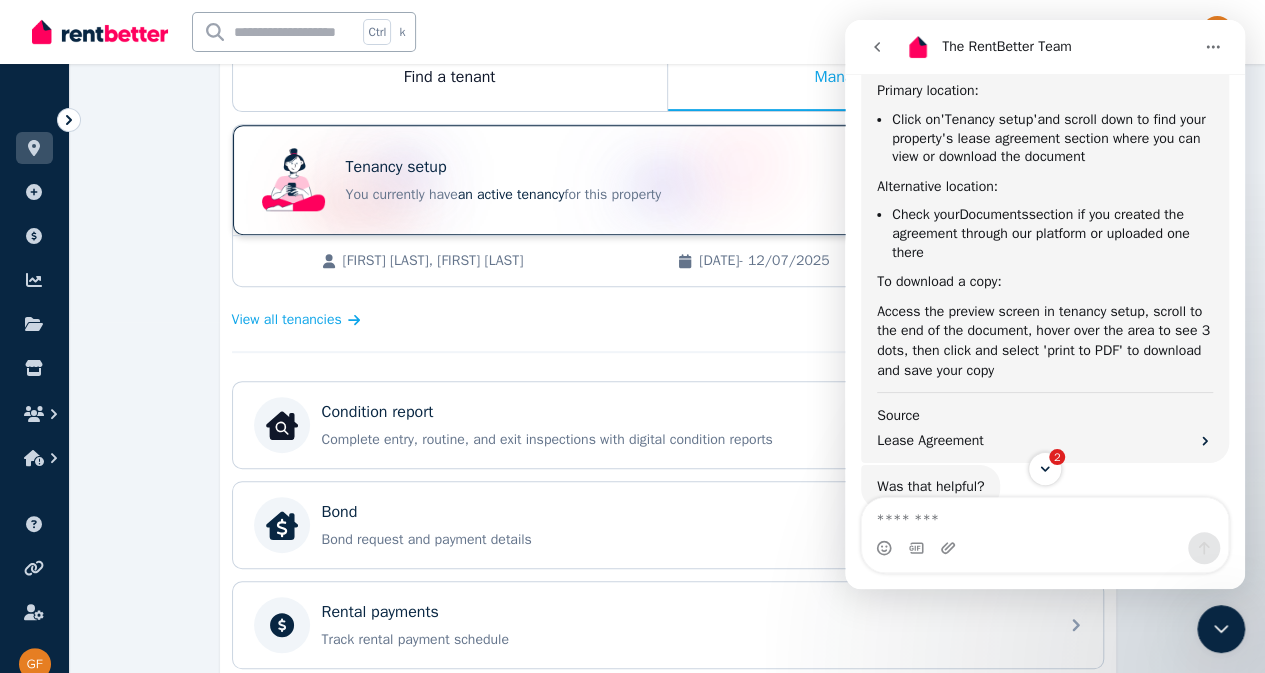 click on "an active tenancy" at bounding box center [511, 194] 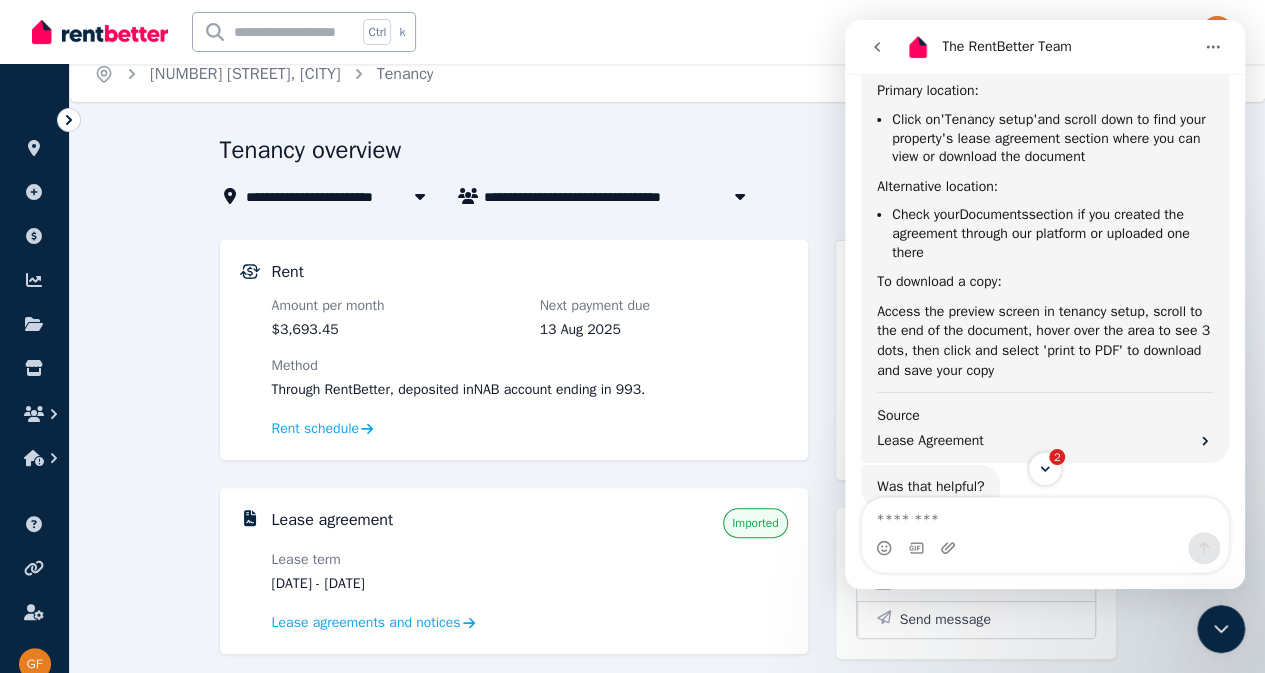 scroll, scrollTop: 0, scrollLeft: 0, axis: both 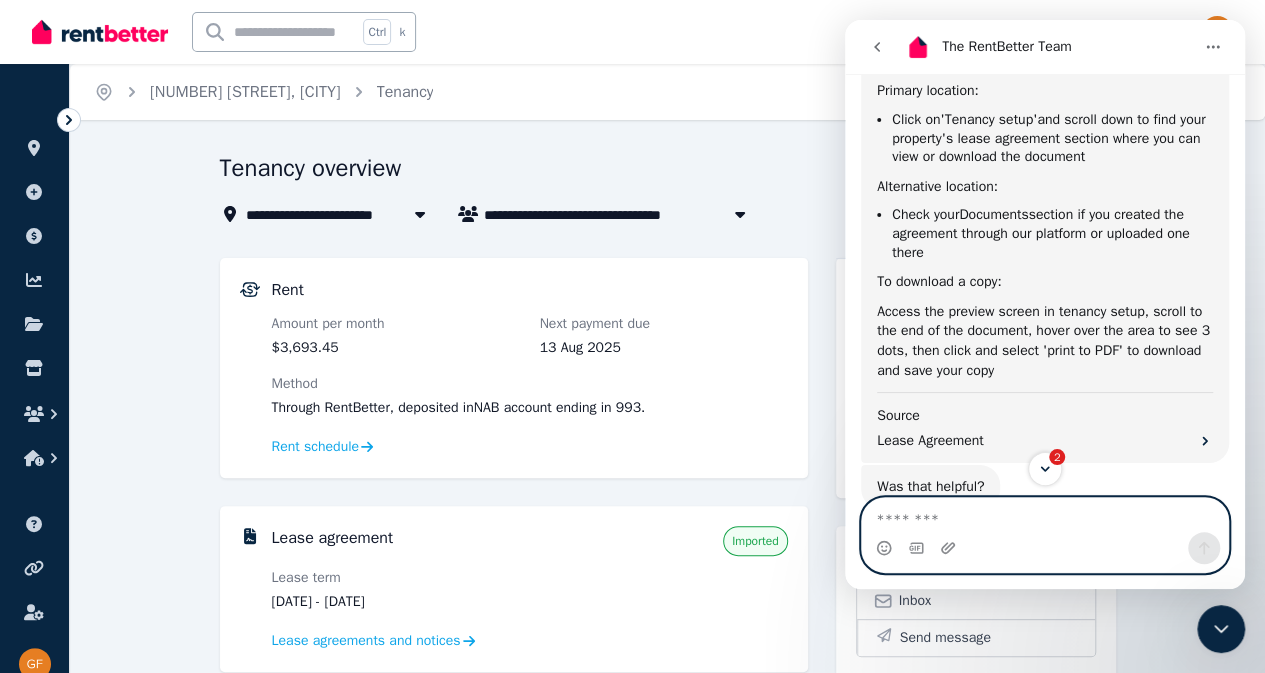 click at bounding box center [1045, 515] 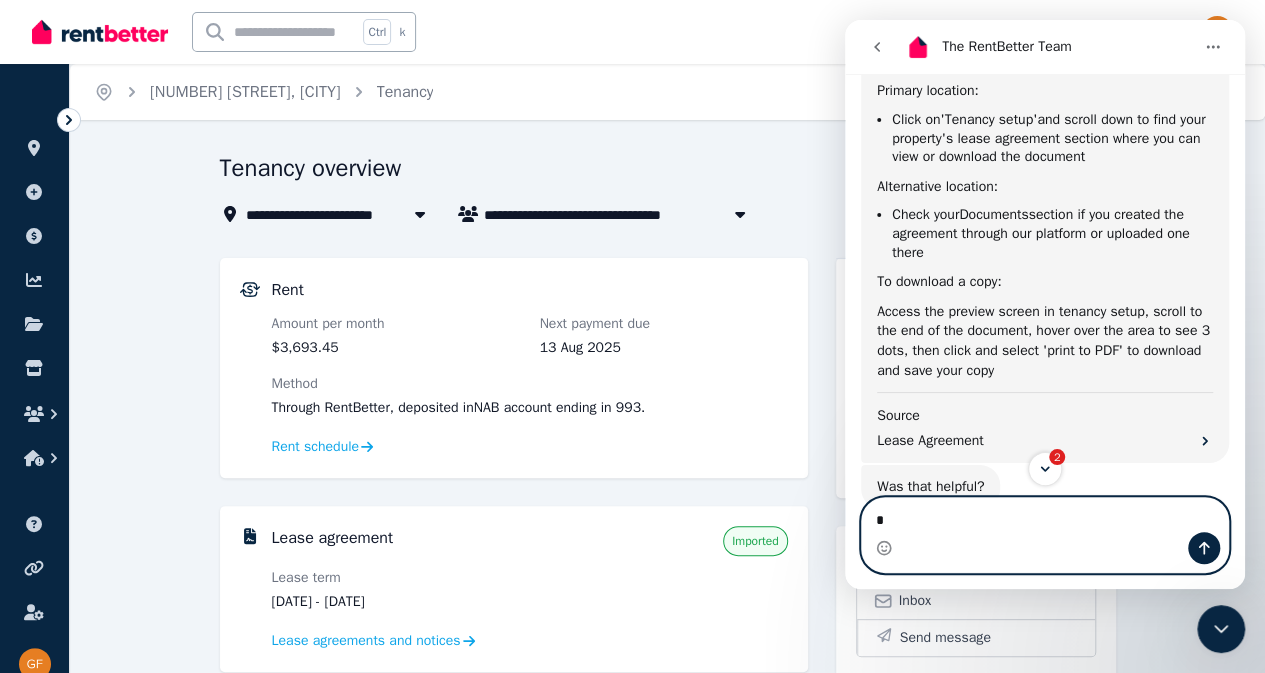 type on "**" 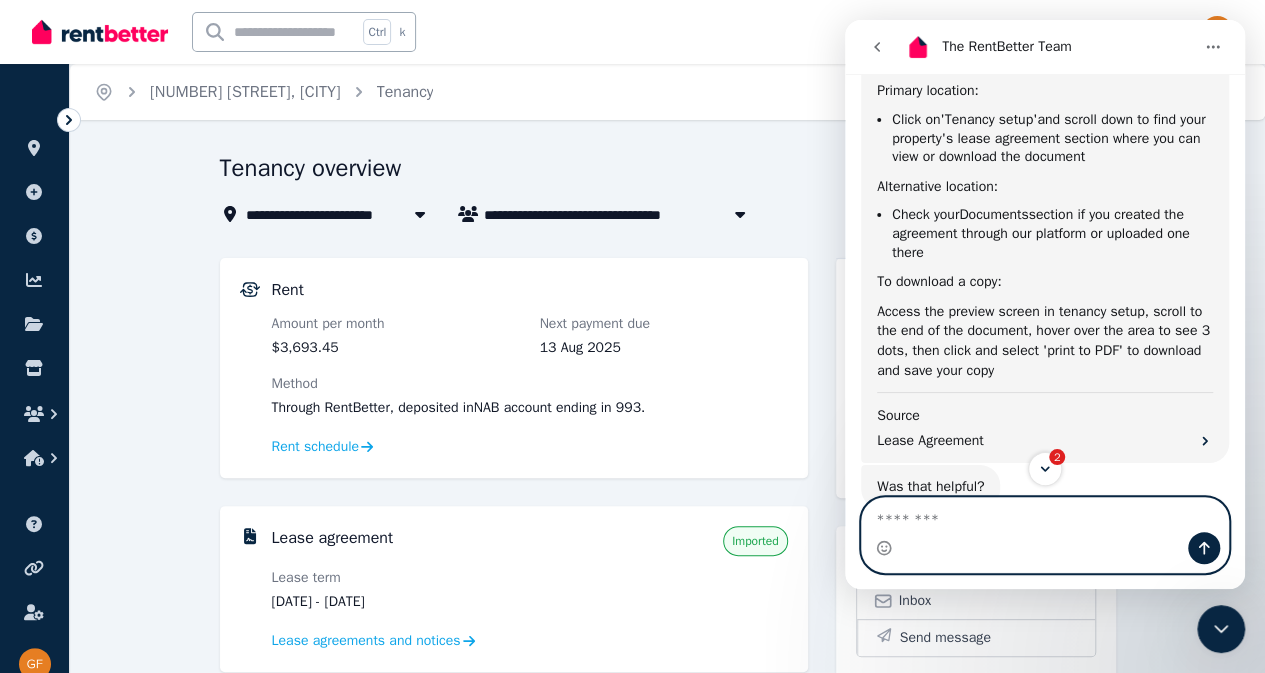 type on "*" 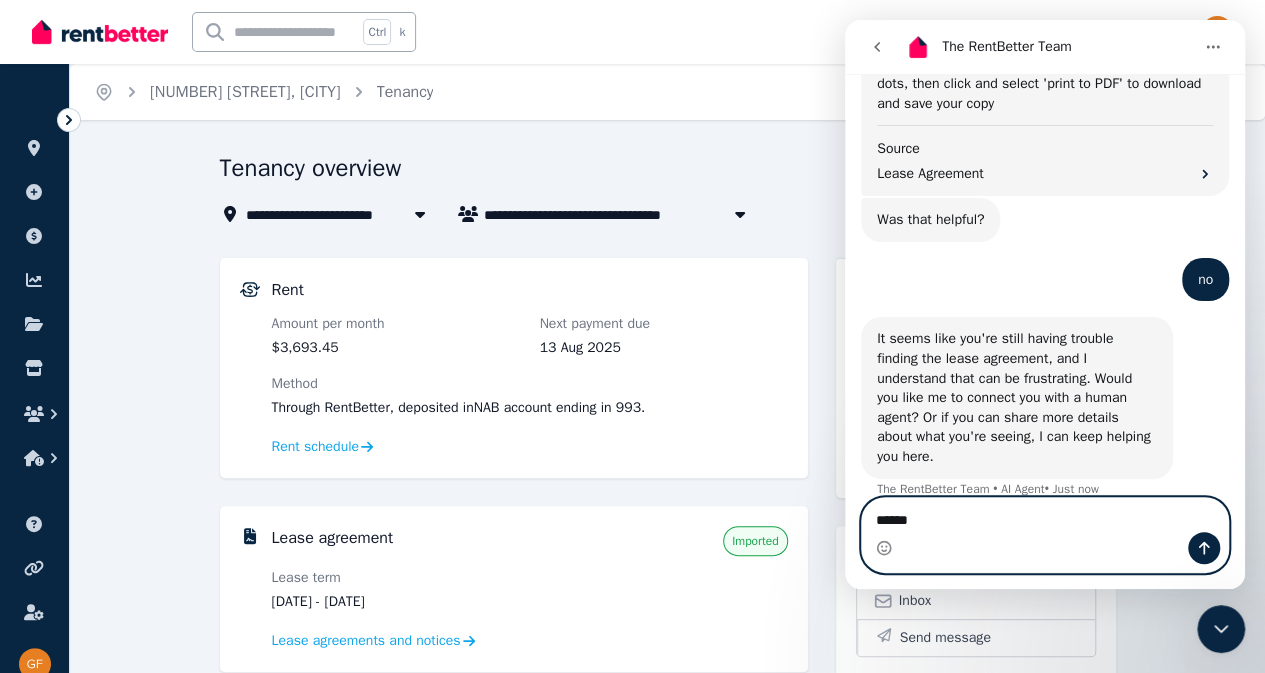scroll, scrollTop: 1380, scrollLeft: 0, axis: vertical 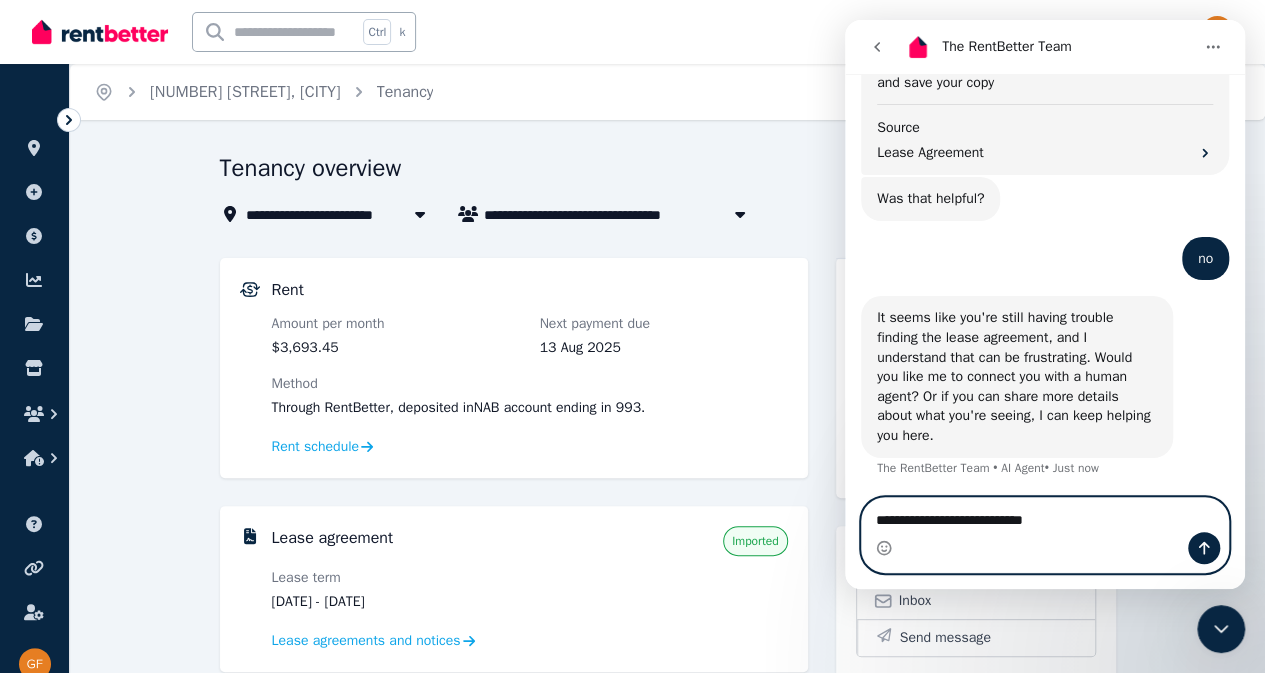 type on "**********" 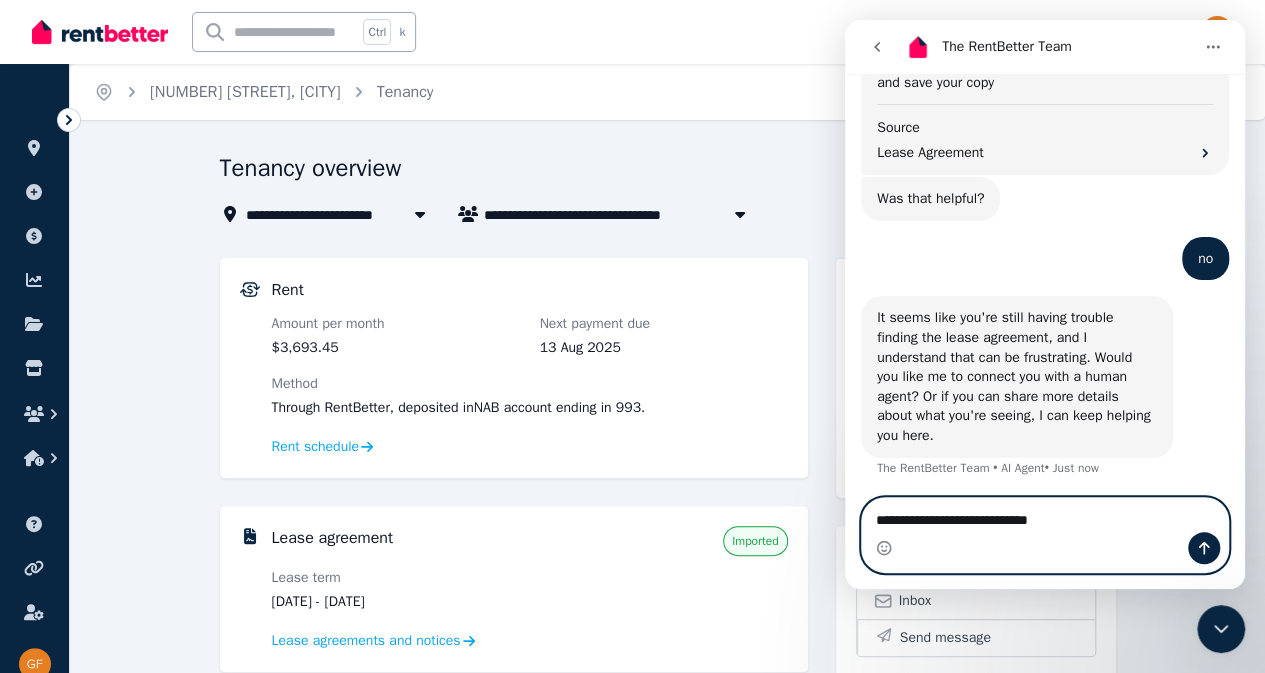 type 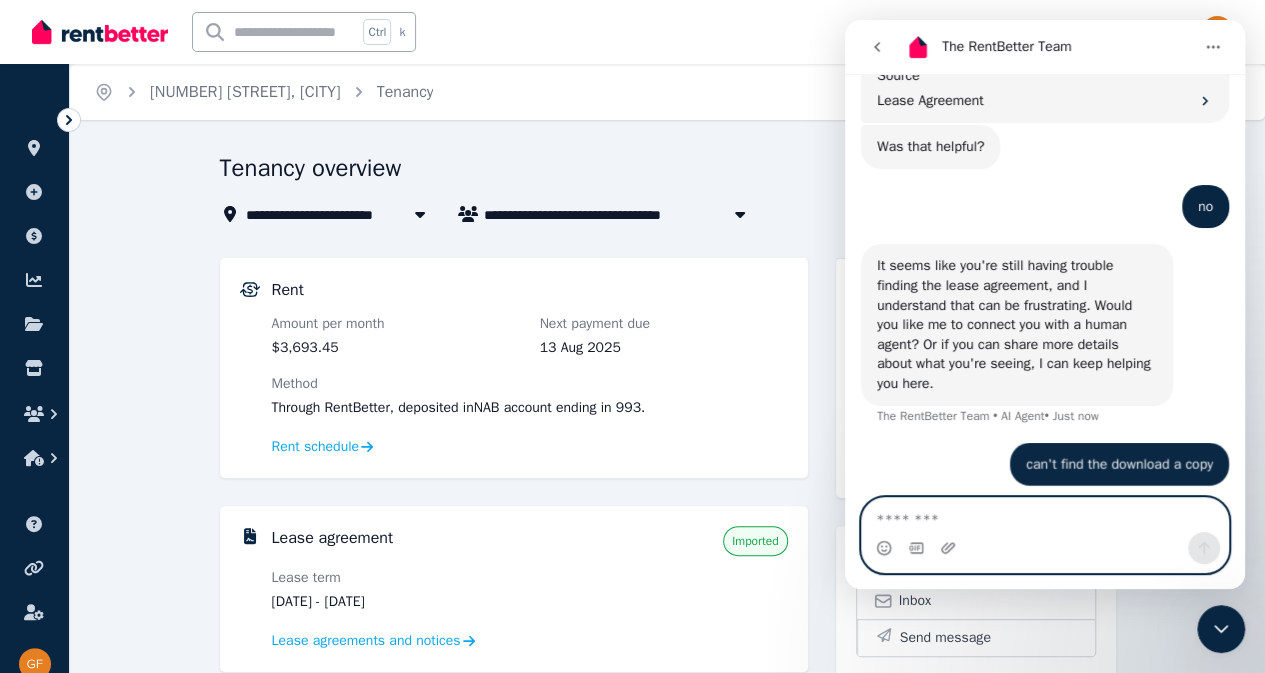 scroll, scrollTop: 1440, scrollLeft: 0, axis: vertical 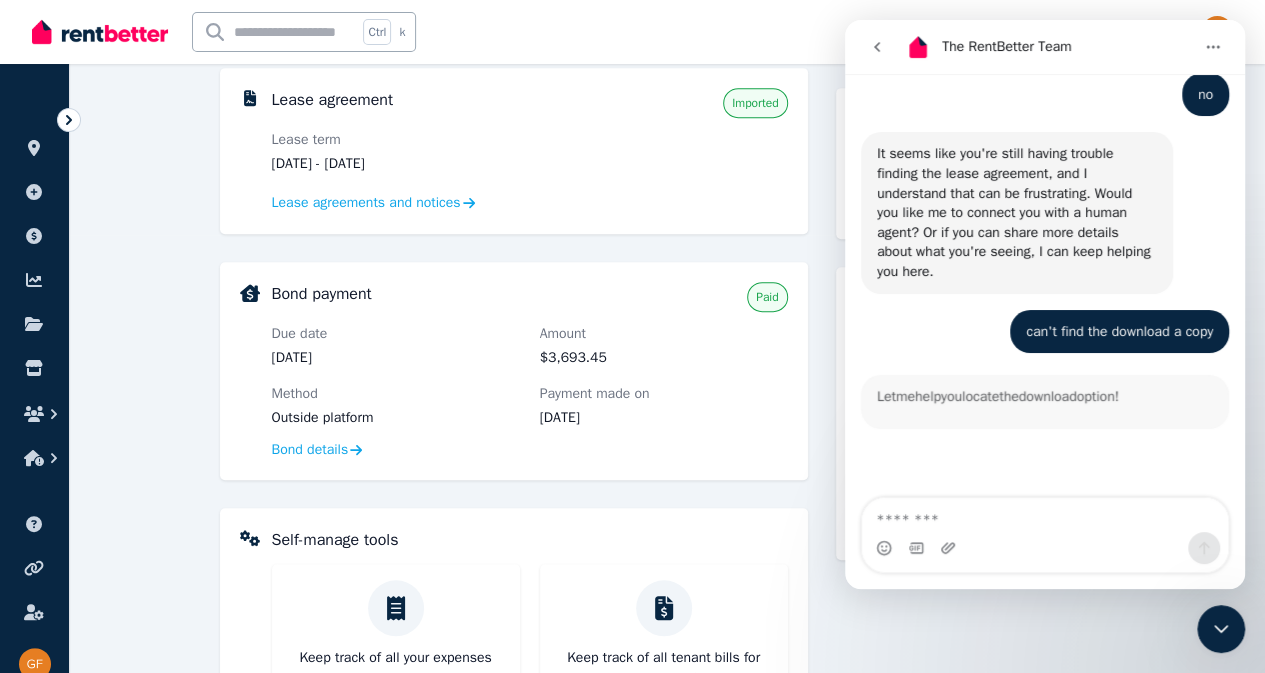 click 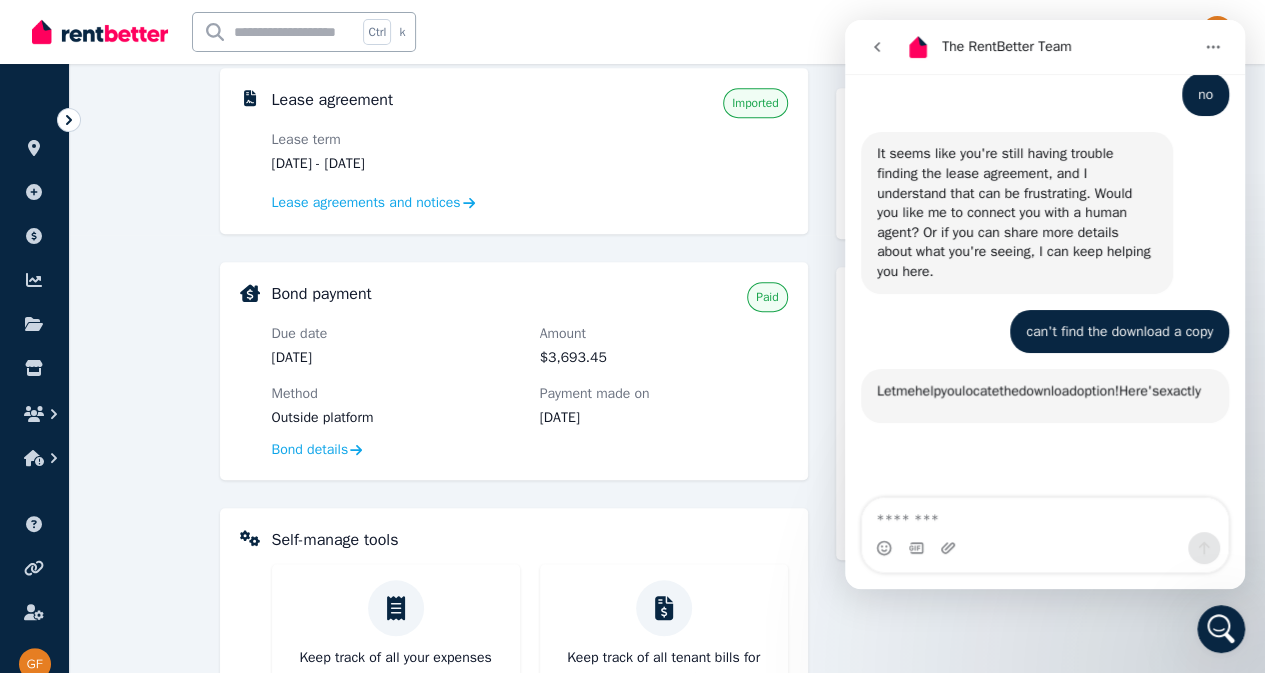 scroll, scrollTop: 1784, scrollLeft: 0, axis: vertical 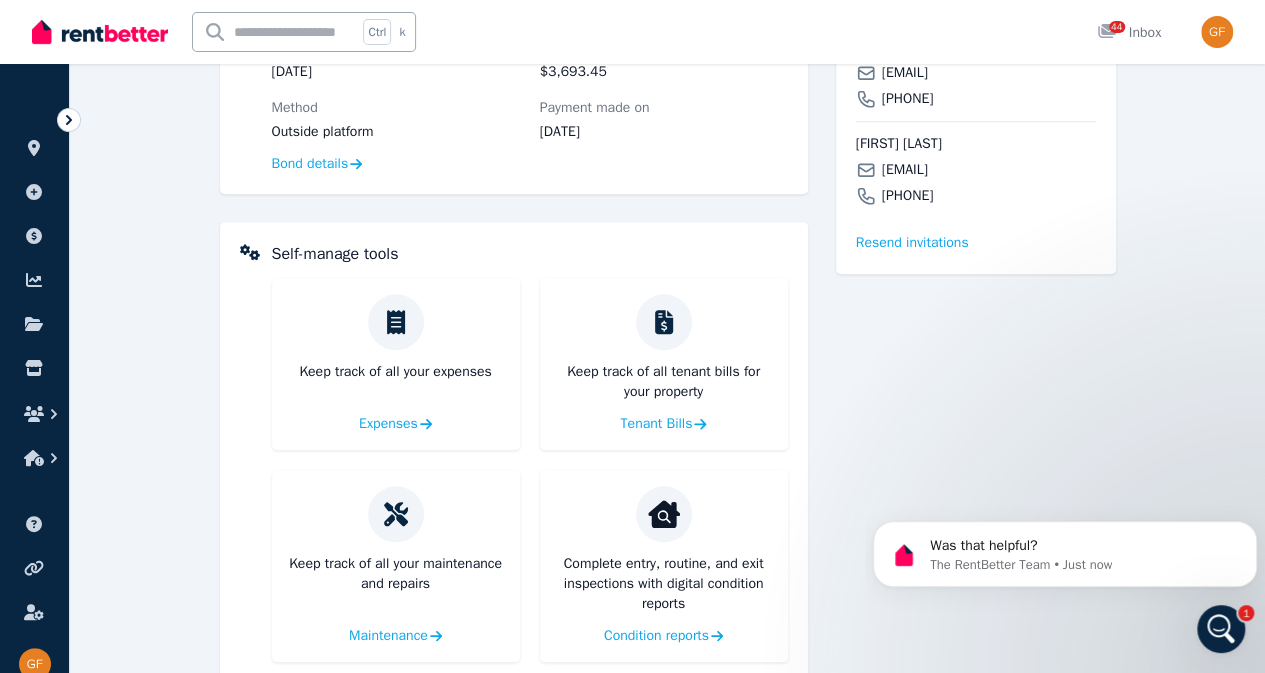 click 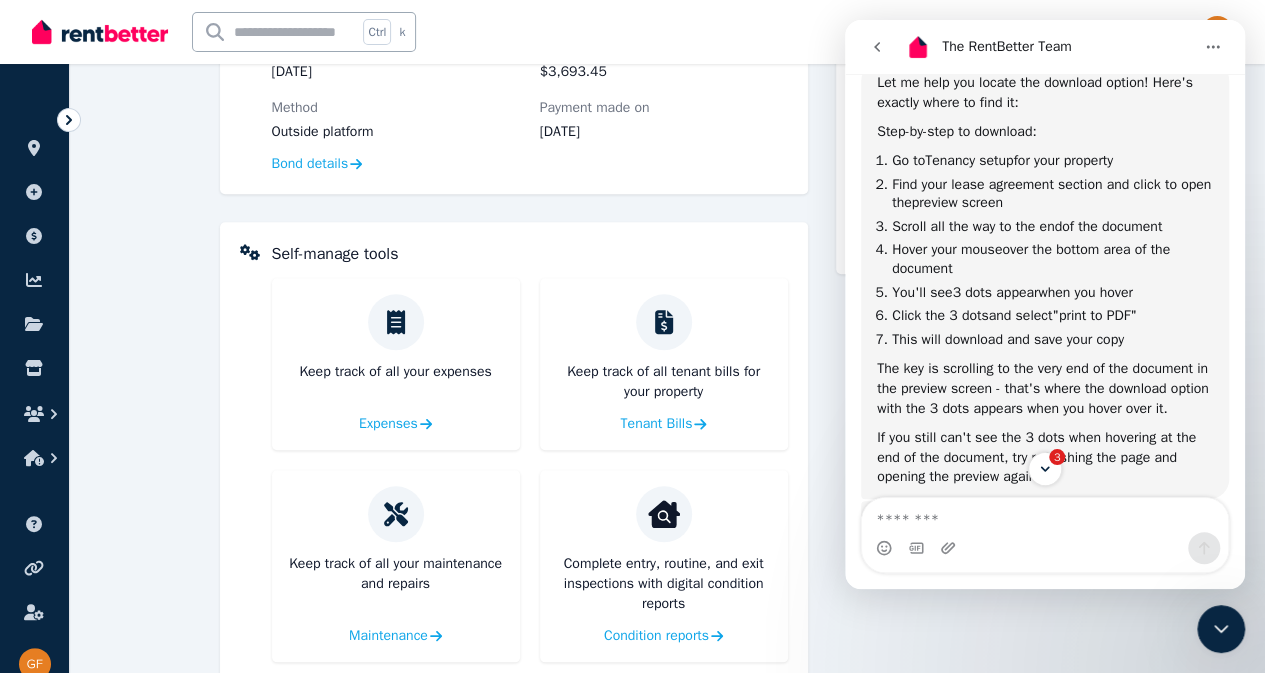 scroll, scrollTop: 1852, scrollLeft: 0, axis: vertical 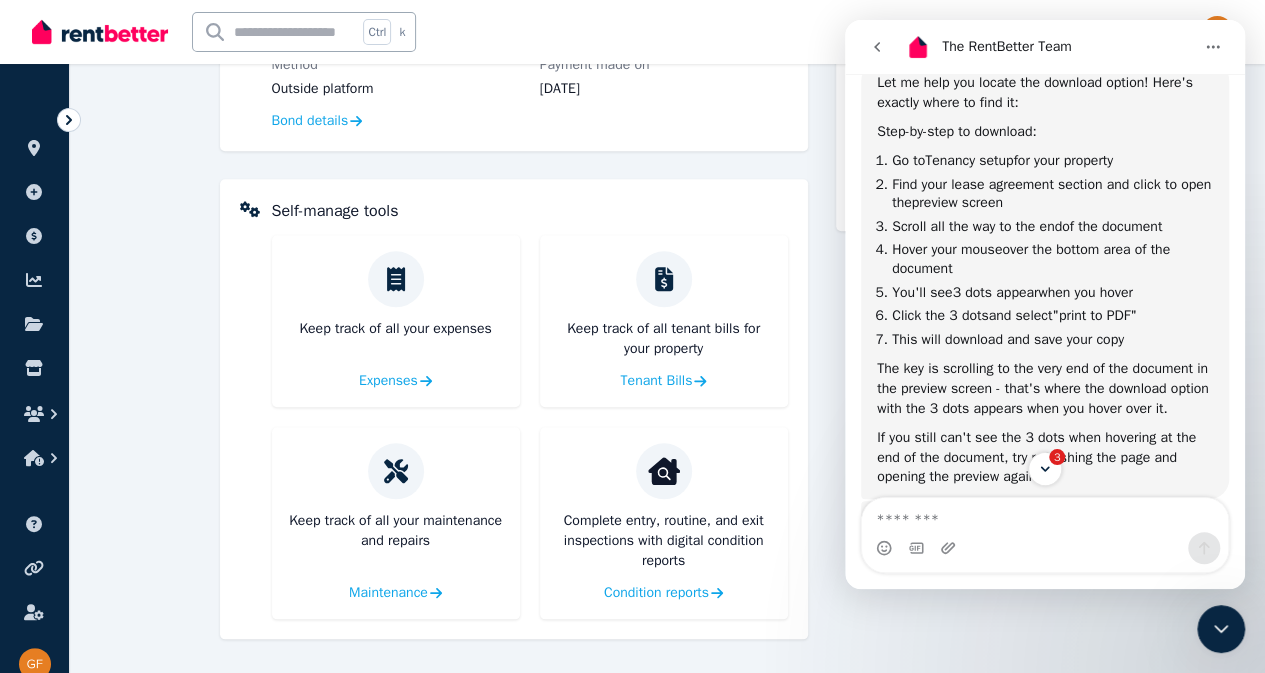 click at bounding box center [1045, 515] 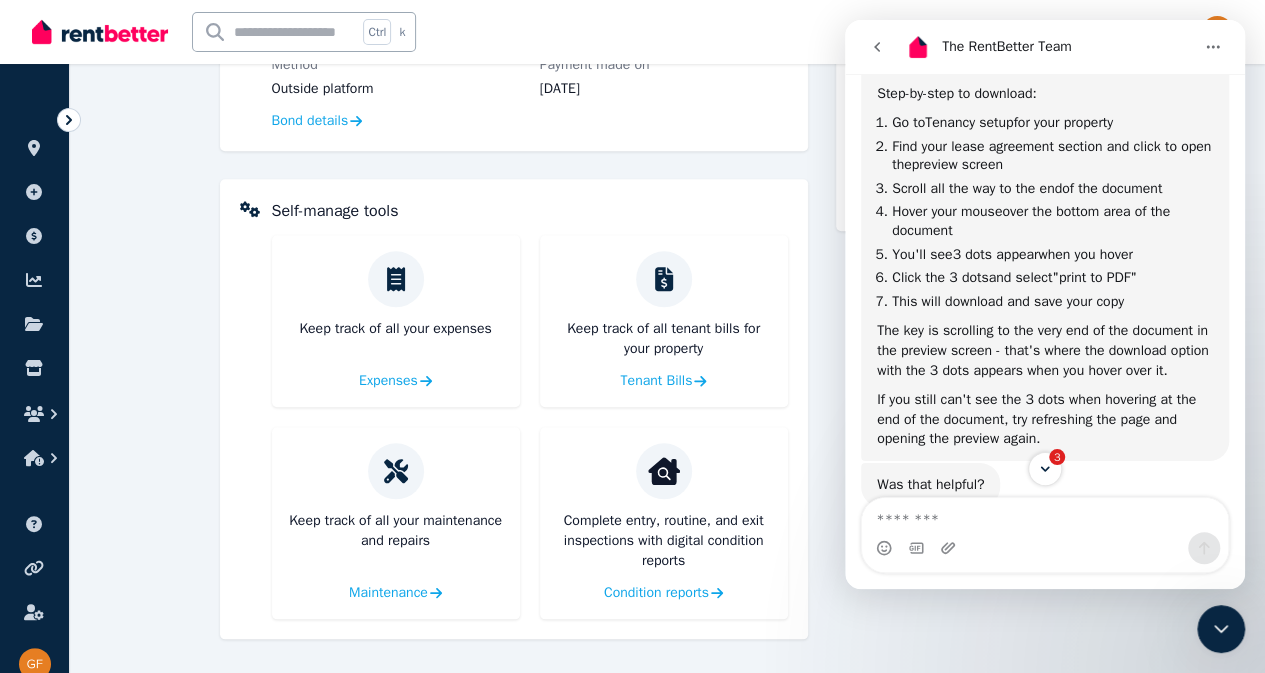 scroll, scrollTop: 1893, scrollLeft: 0, axis: vertical 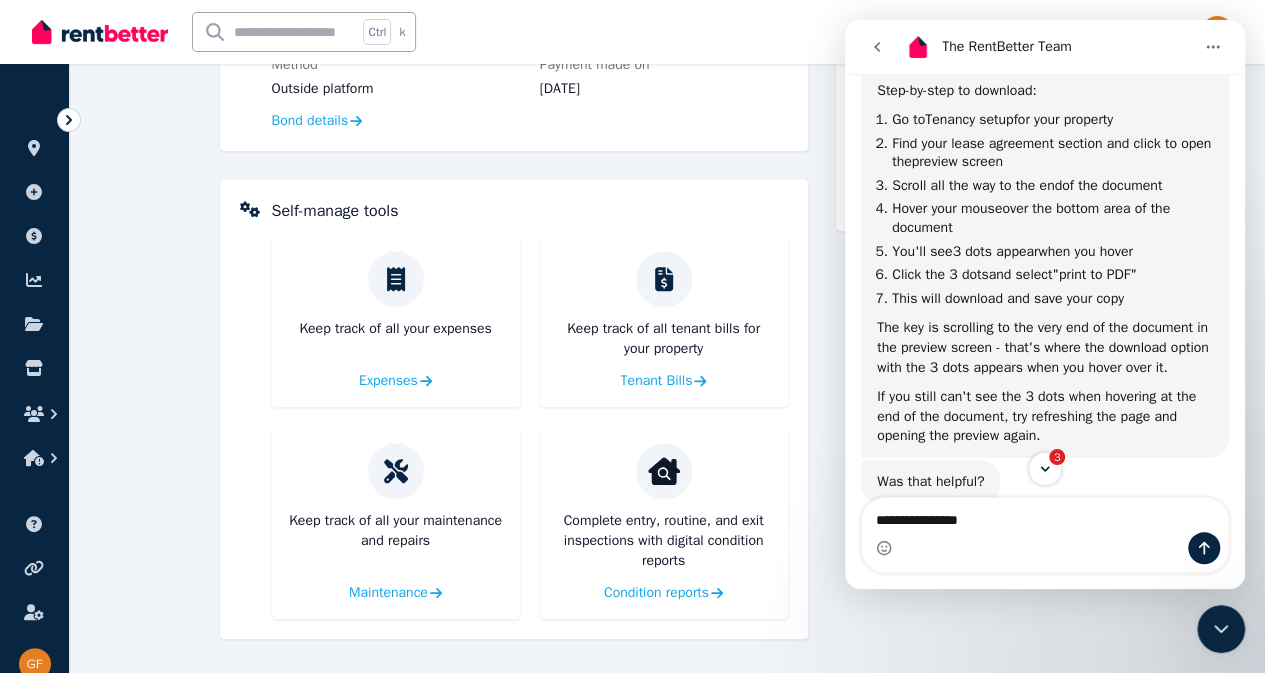 type on "**********" 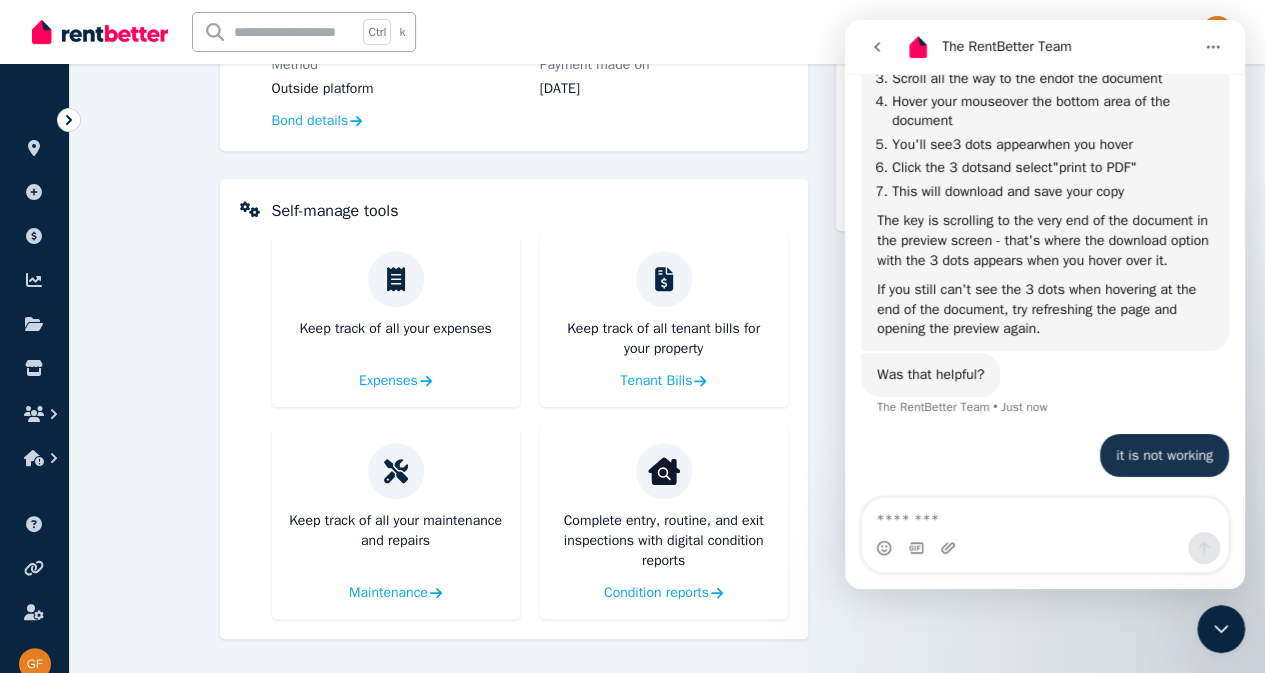 scroll, scrollTop: 2052, scrollLeft: 0, axis: vertical 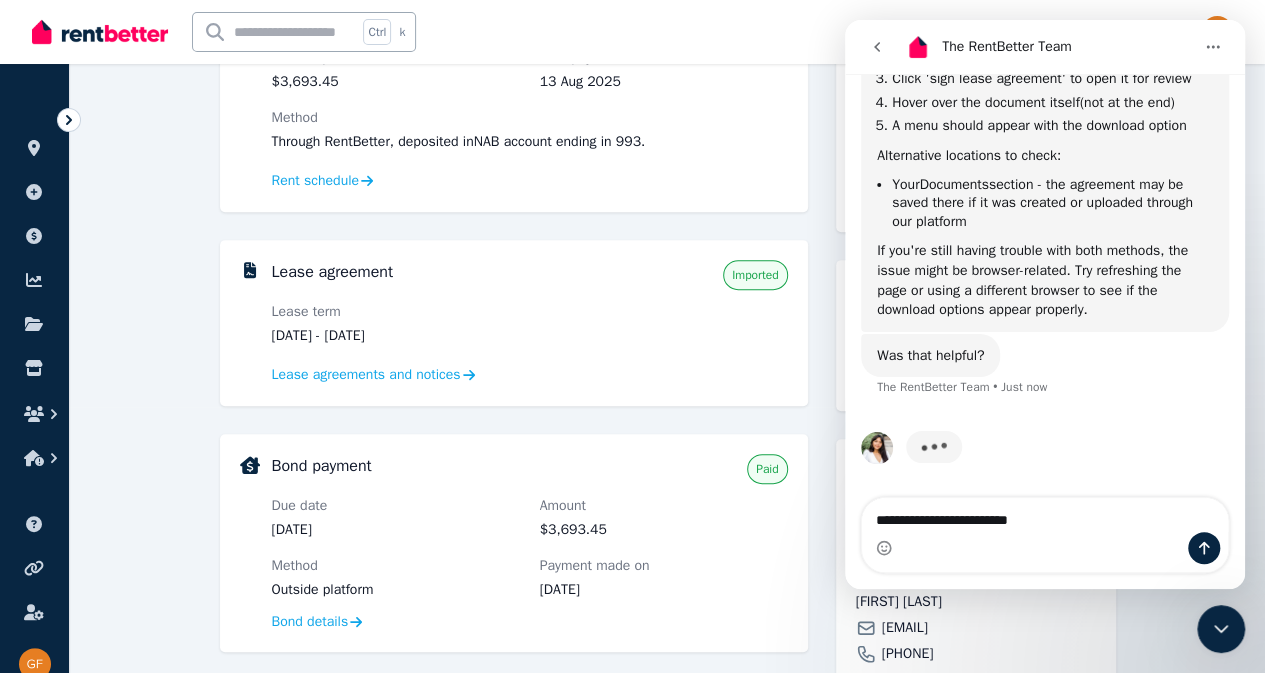 type on "**********" 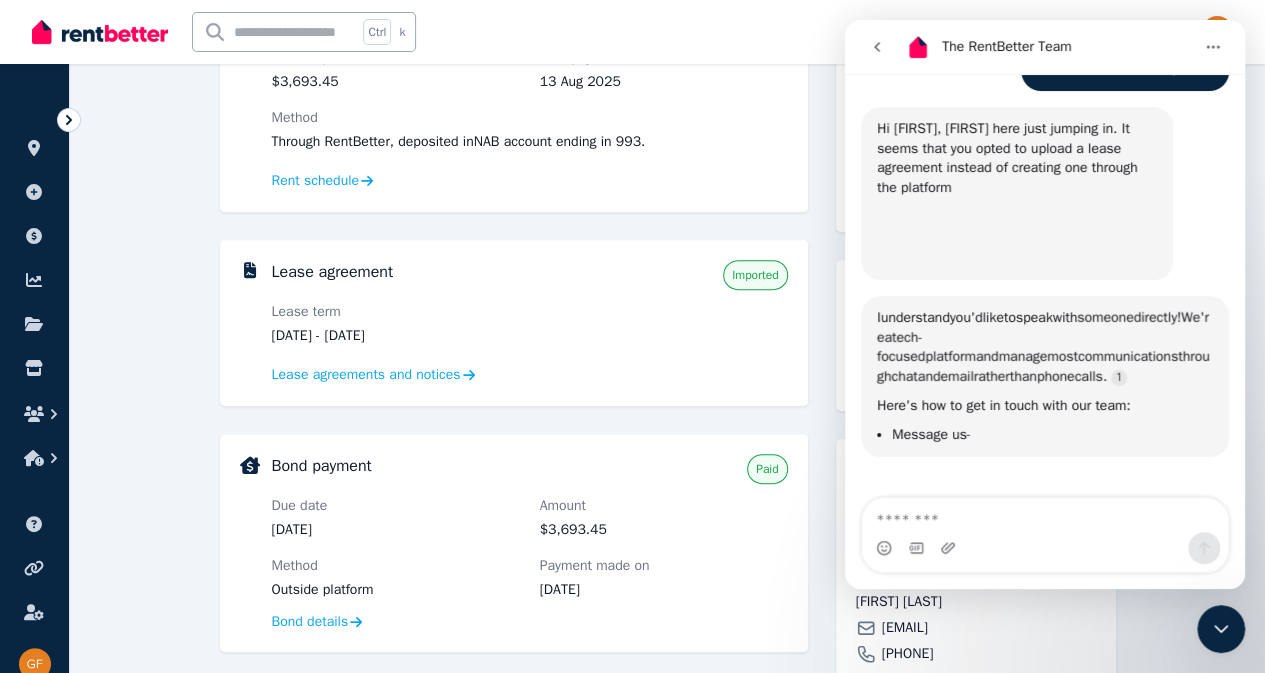 scroll, scrollTop: 2885, scrollLeft: 0, axis: vertical 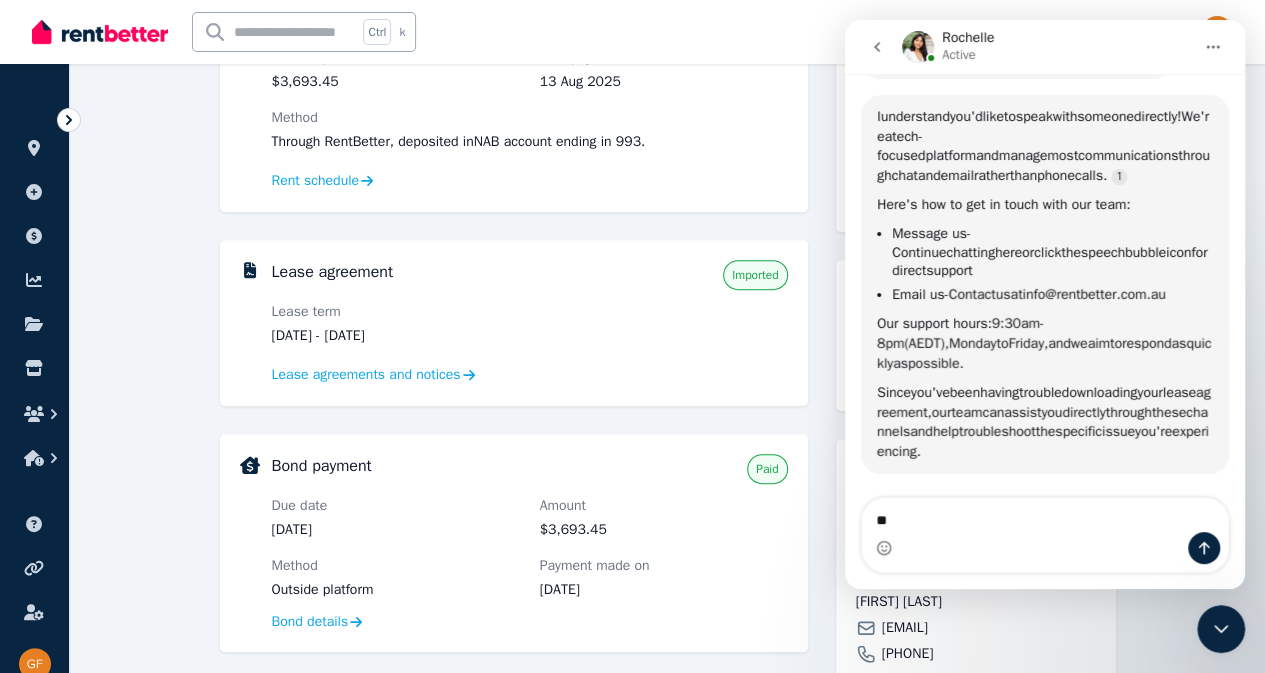 type on "*" 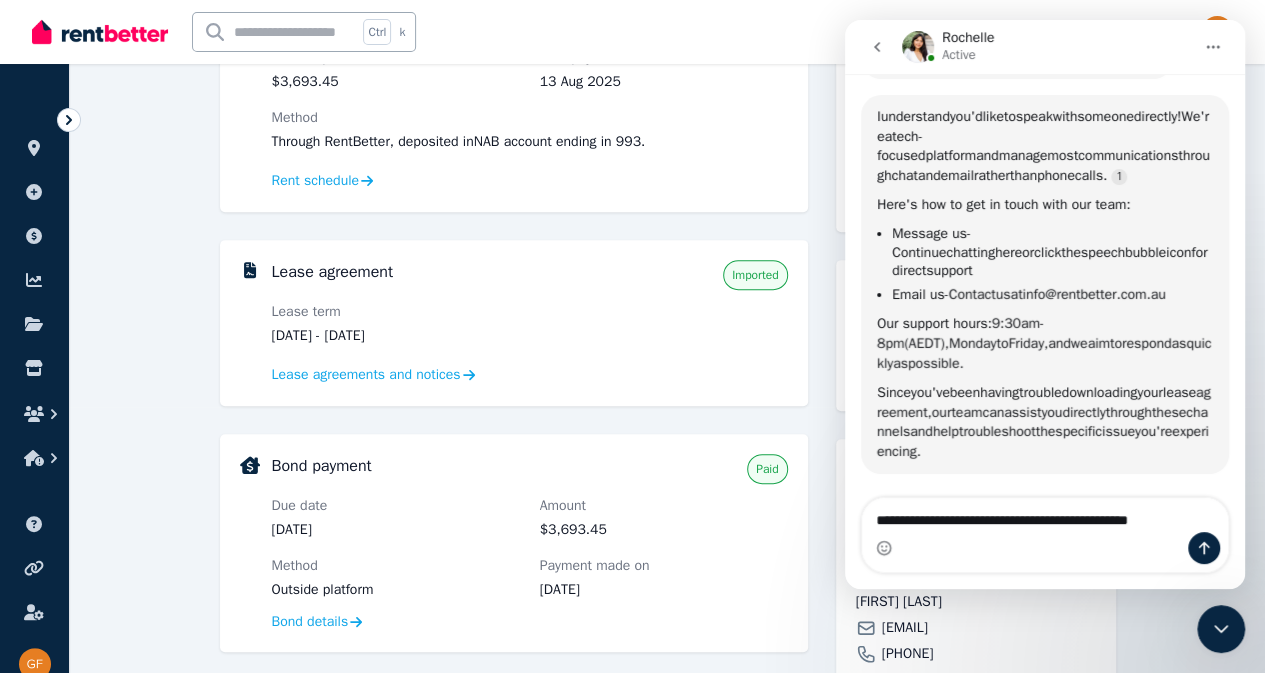 type on "**********" 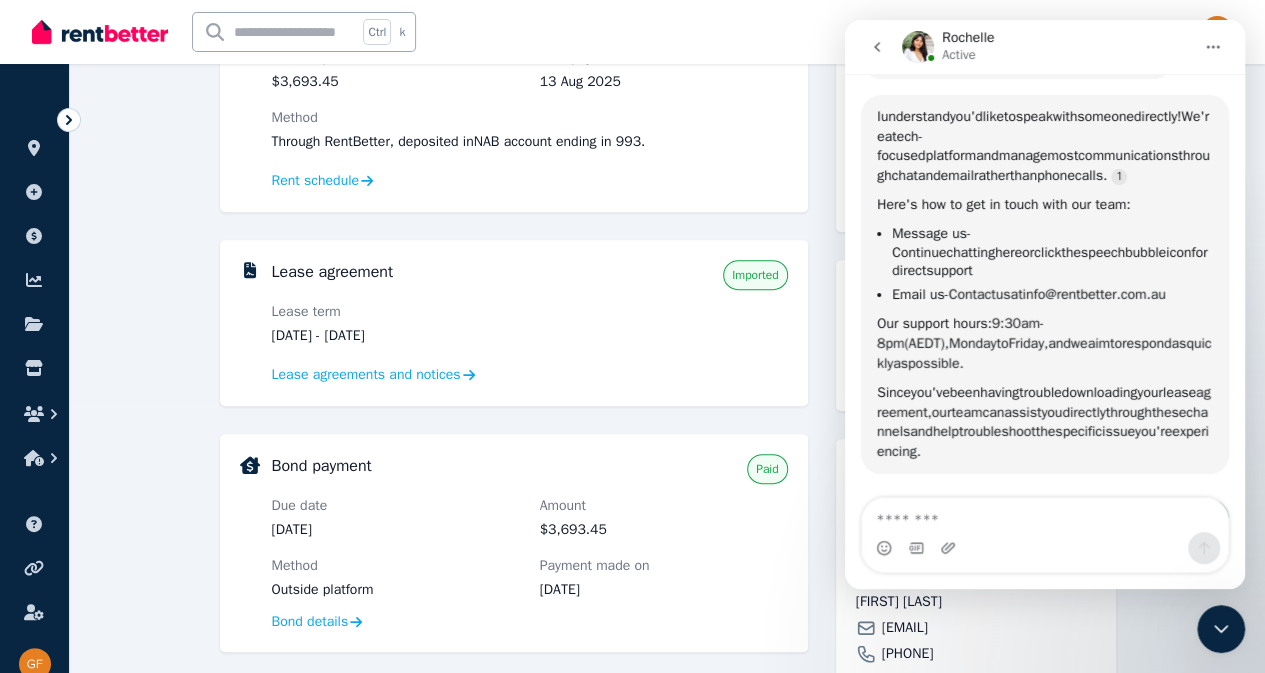 scroll, scrollTop: 3164, scrollLeft: 0, axis: vertical 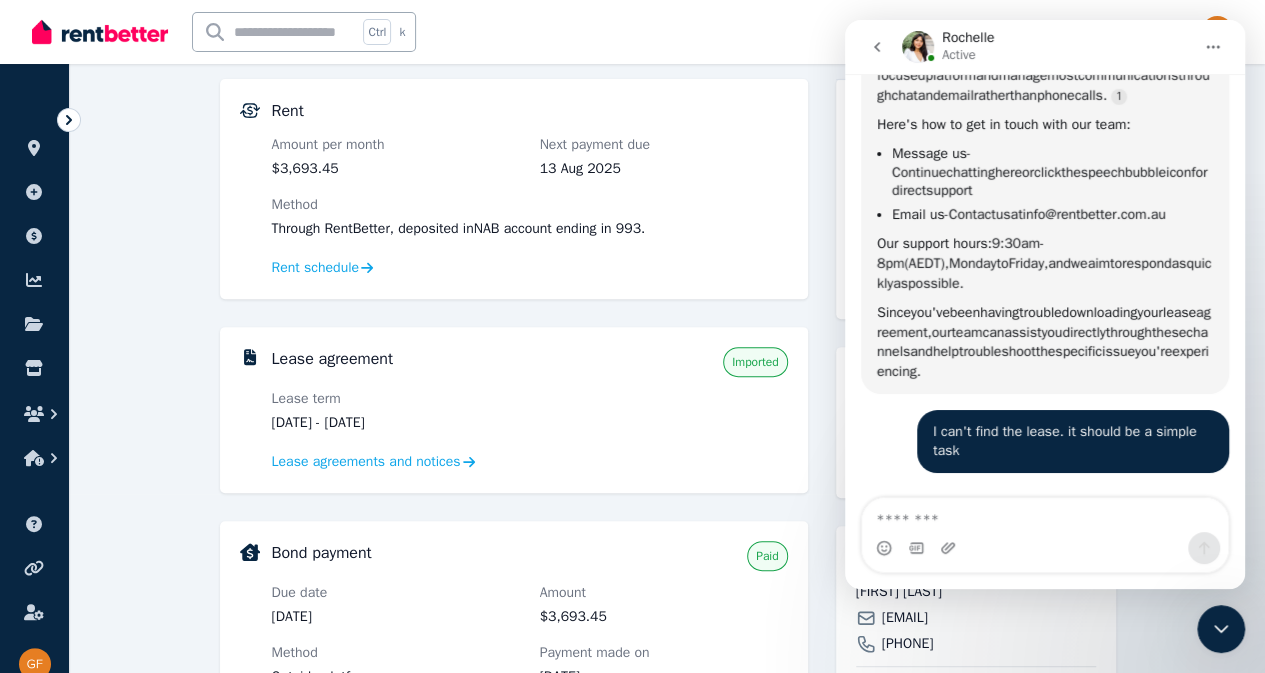 click on "Imported" at bounding box center [755, 362] 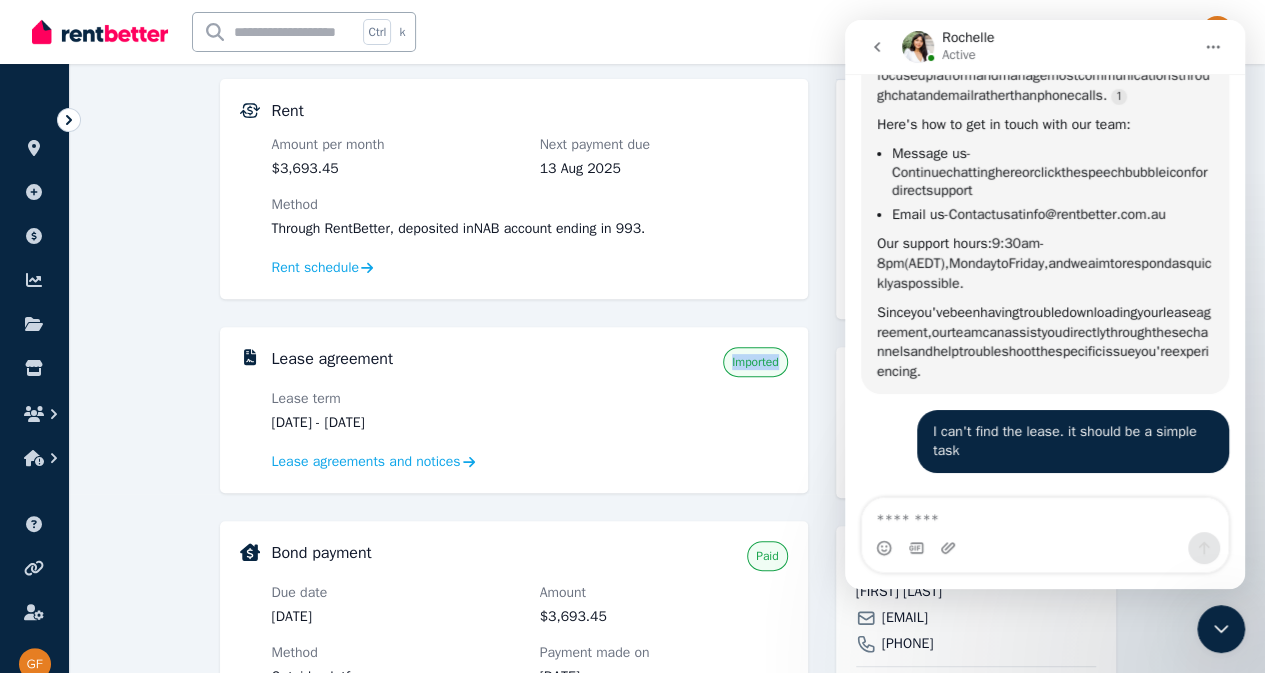 click on "Imported" at bounding box center [755, 362] 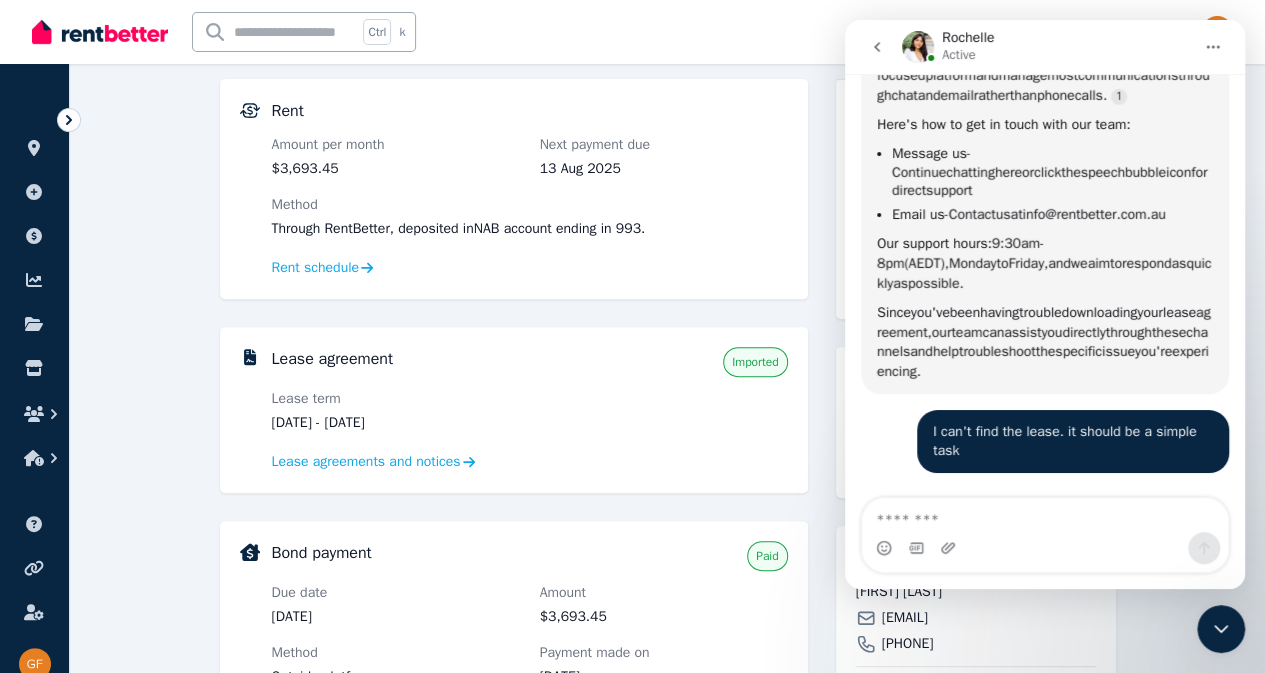 click on "Lease term 13 July 2024 - 12 July 2025 Lease agreements and notices" at bounding box center (530, 431) 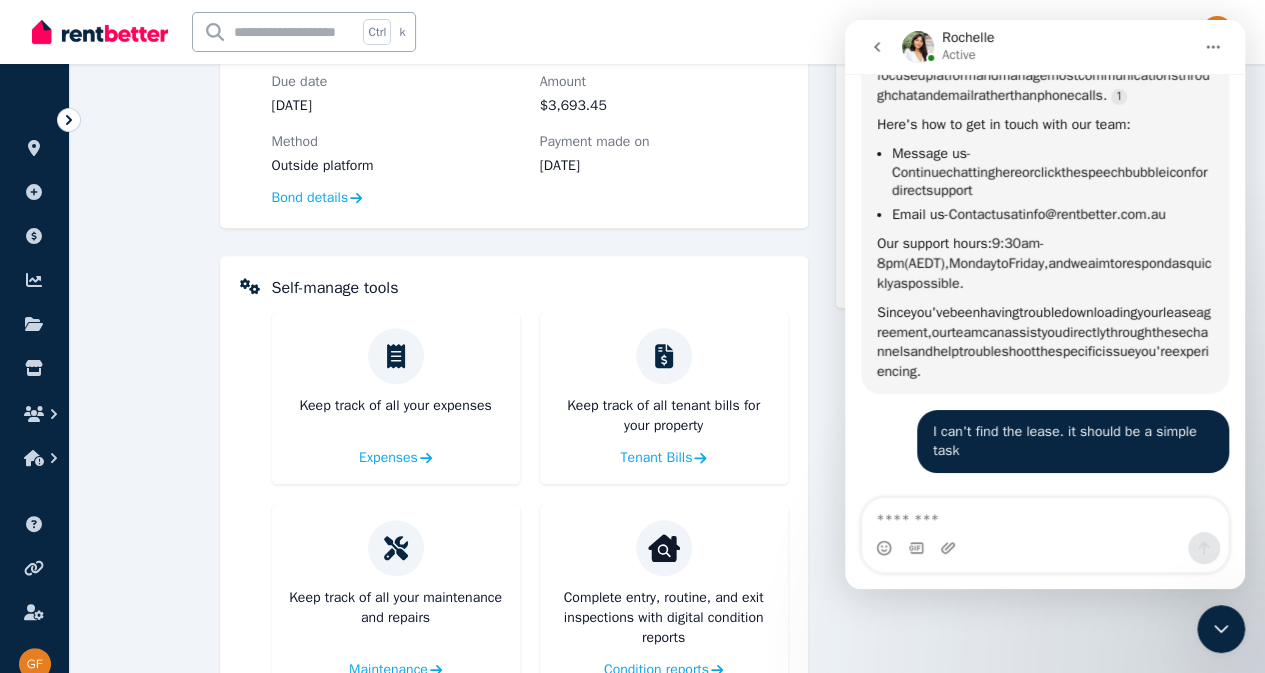 scroll, scrollTop: 689, scrollLeft: 0, axis: vertical 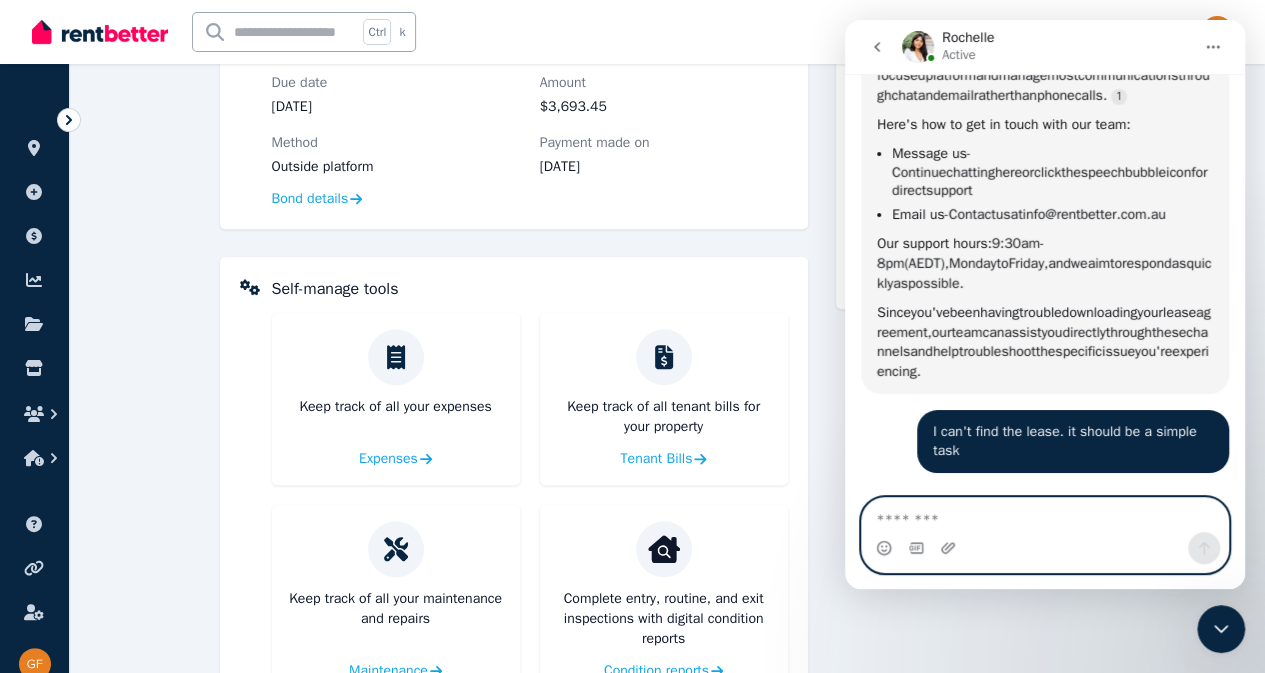 click at bounding box center [1045, 515] 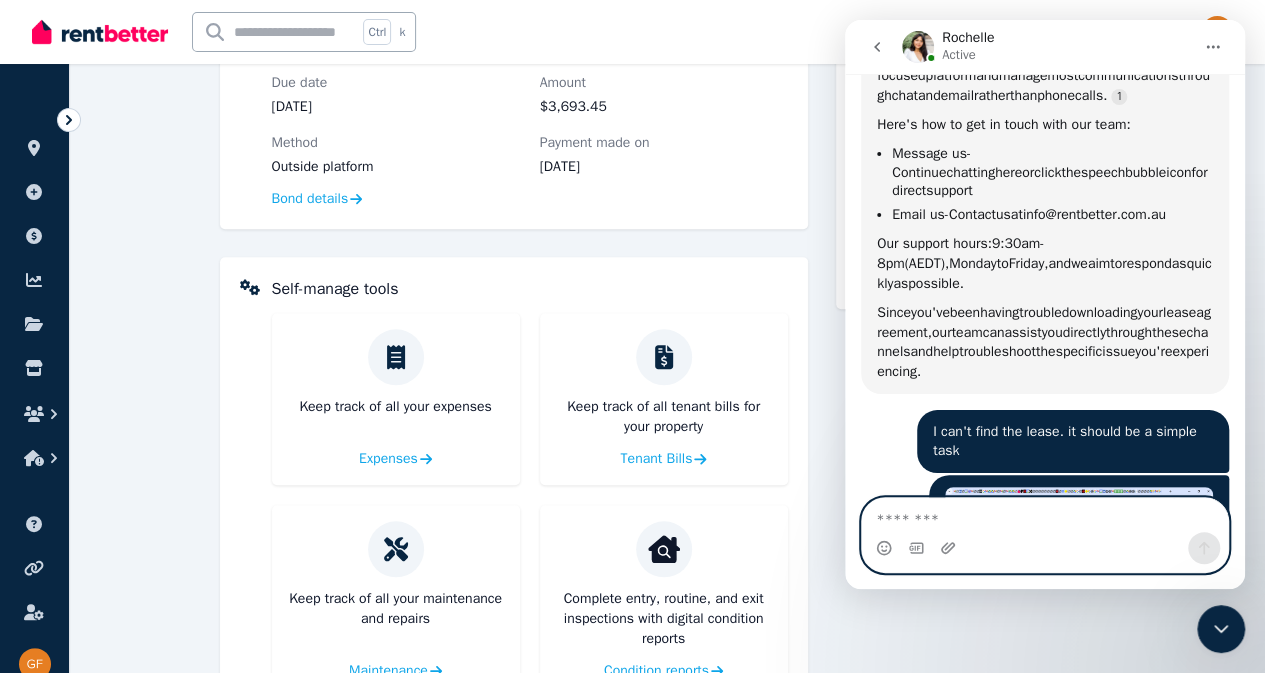 scroll, scrollTop: 2, scrollLeft: 0, axis: vertical 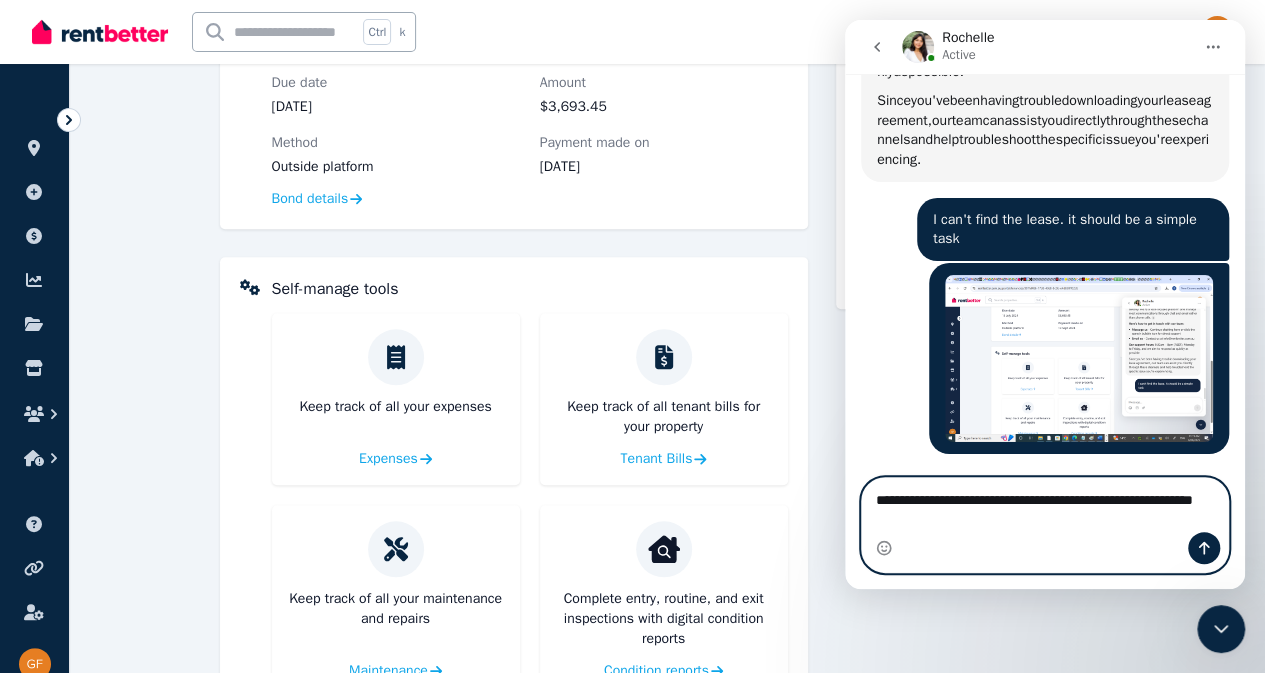 type on "**********" 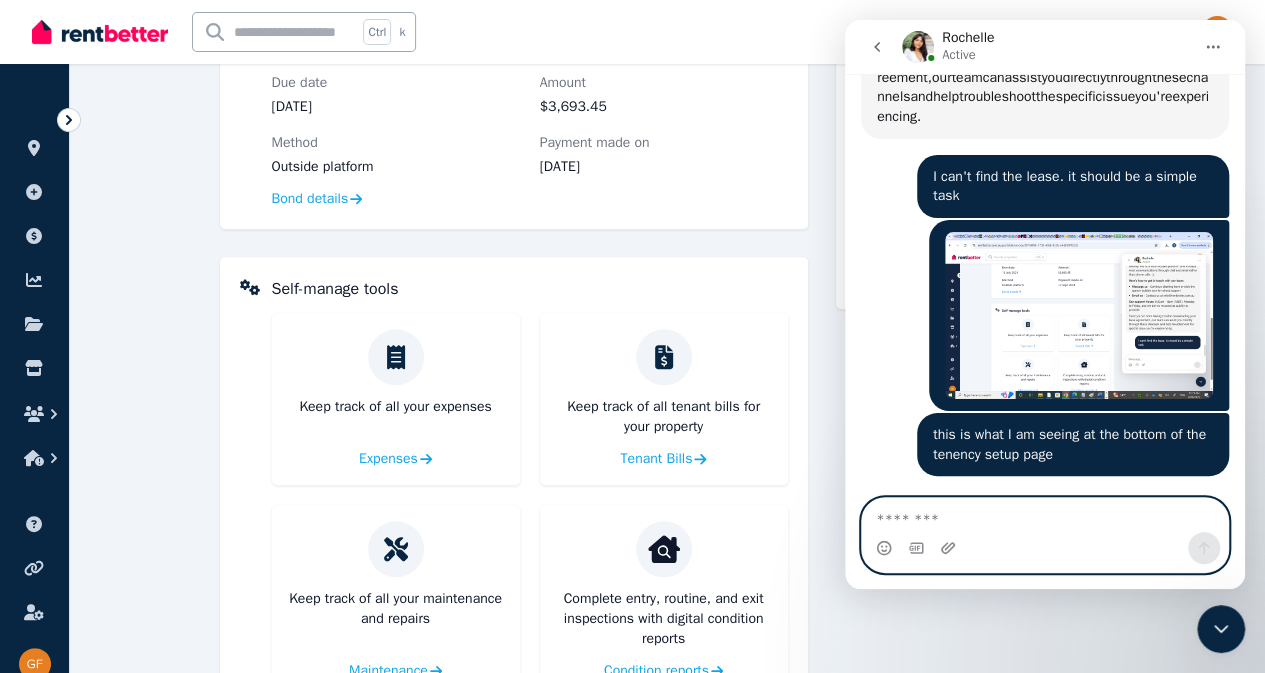 scroll, scrollTop: 3422, scrollLeft: 0, axis: vertical 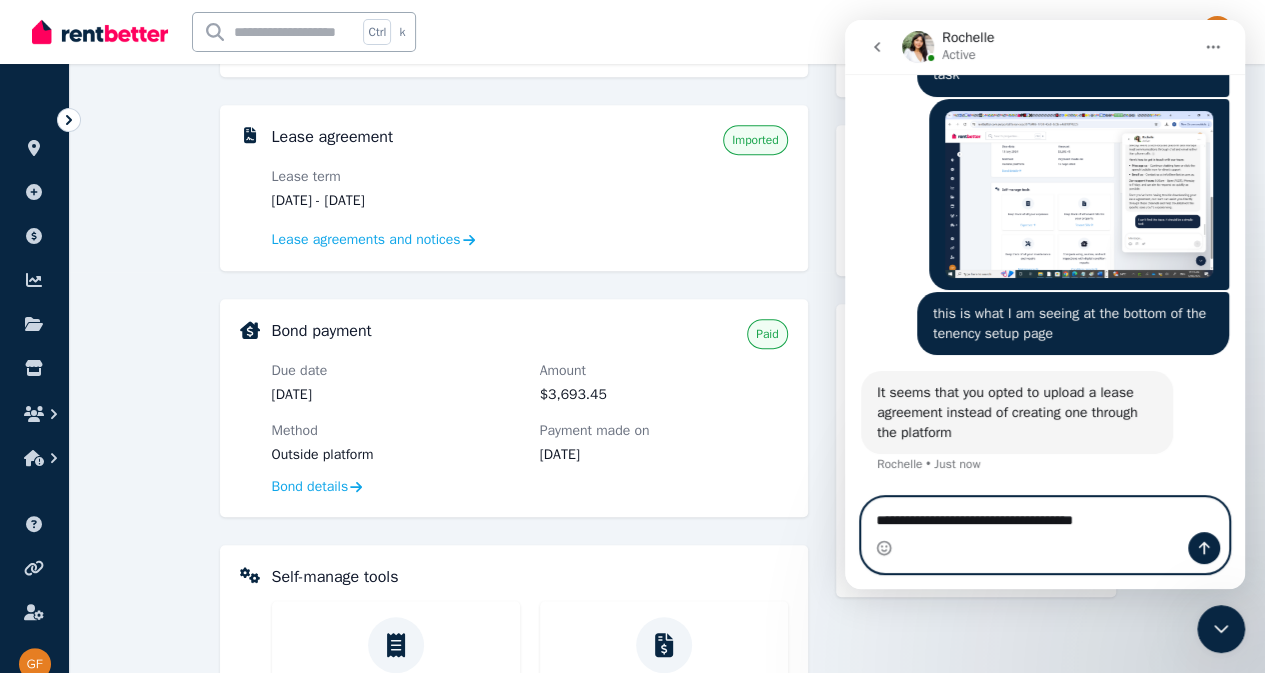 type on "**********" 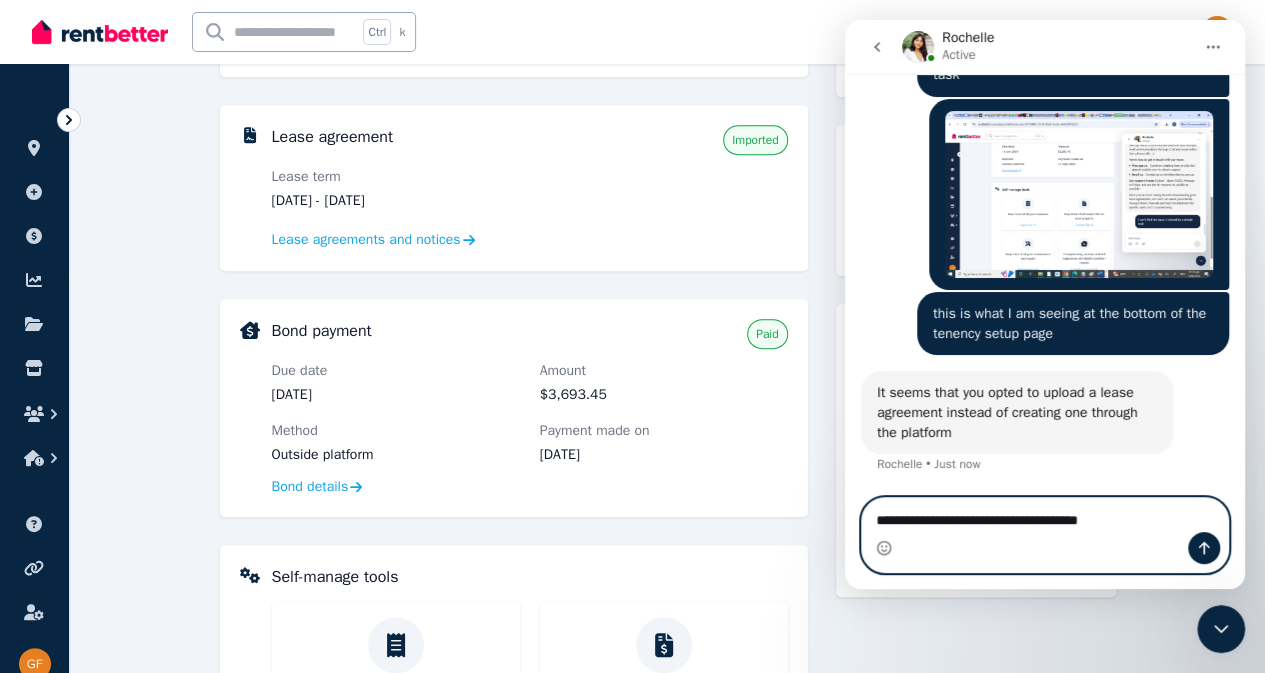 type 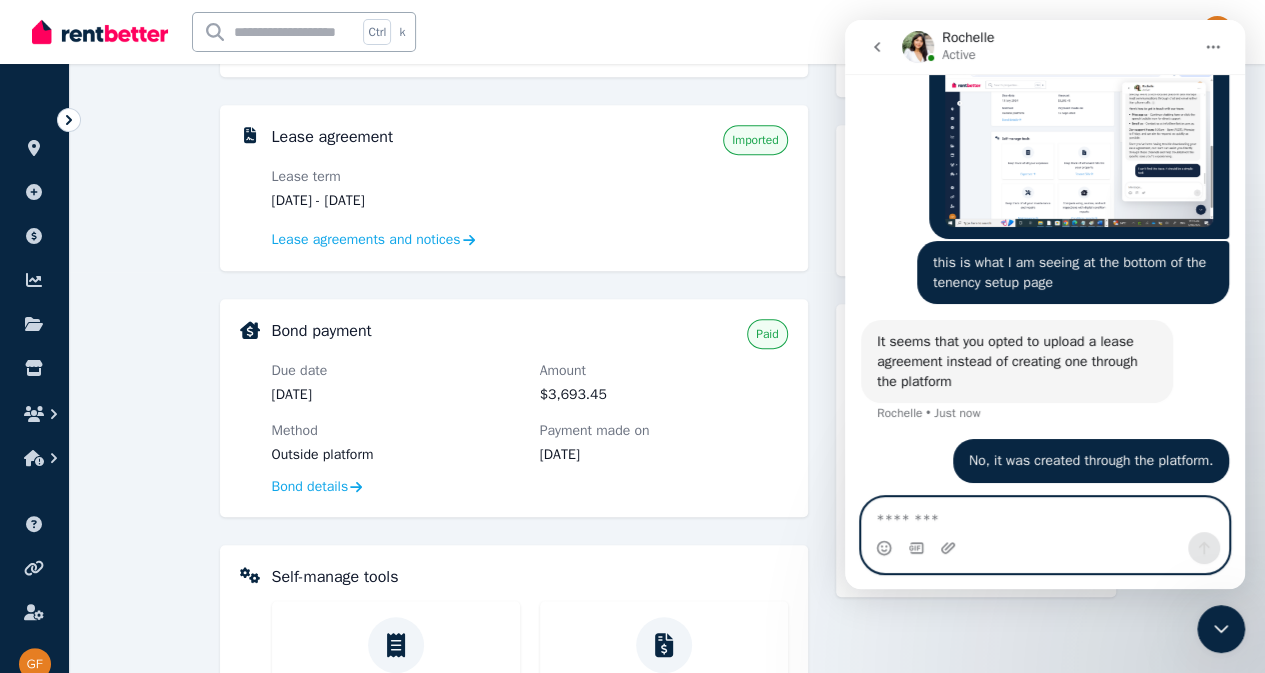 scroll, scrollTop: 3600, scrollLeft: 0, axis: vertical 